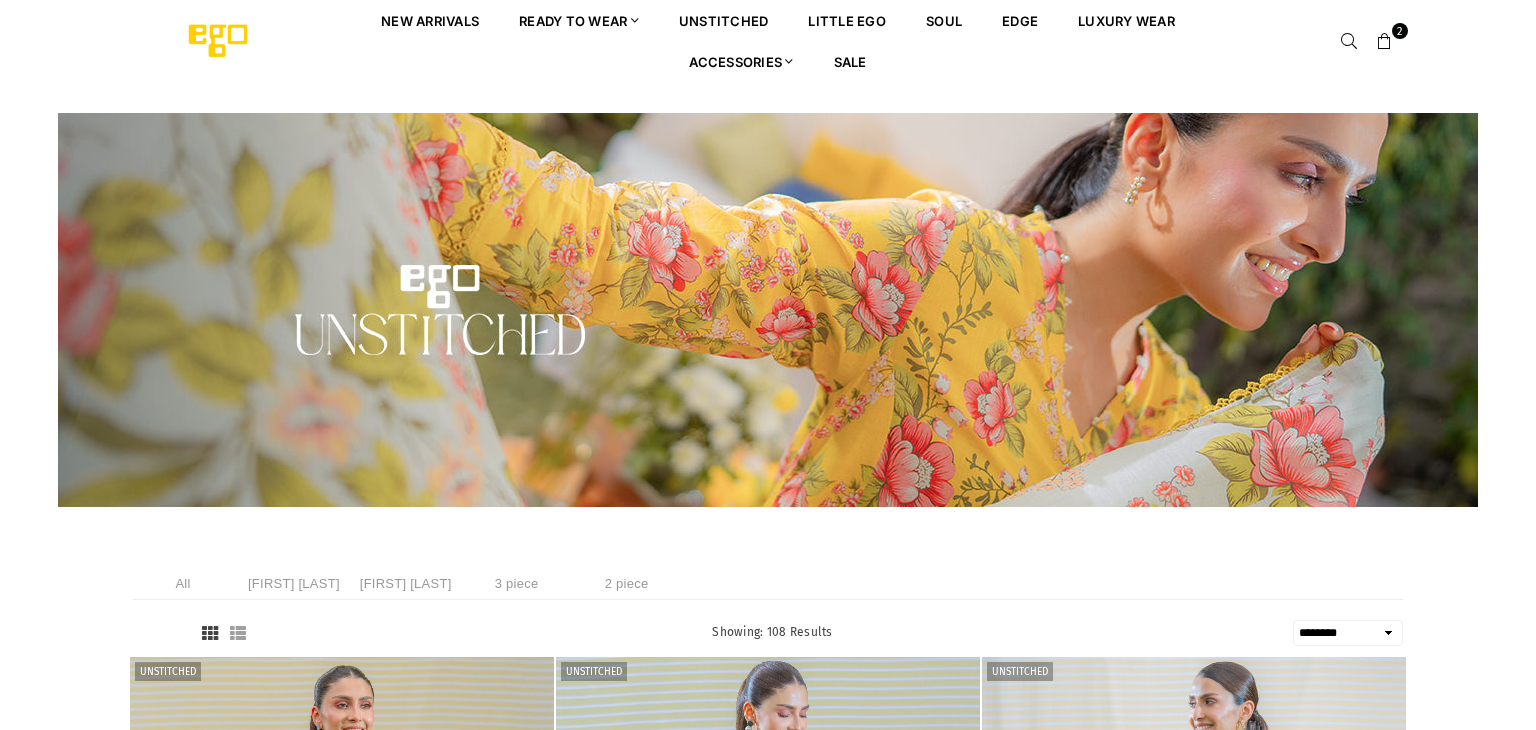 select on "******" 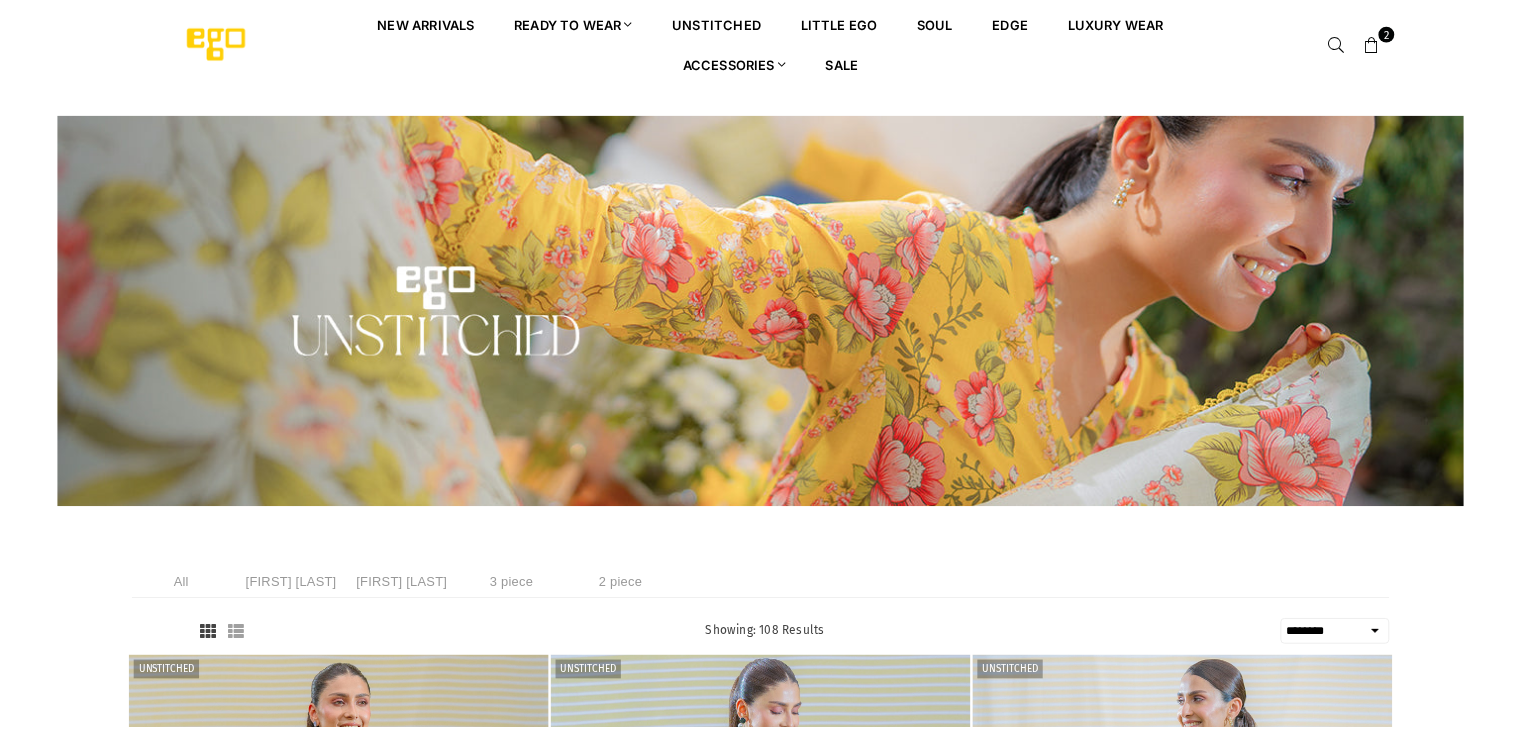 scroll, scrollTop: 0, scrollLeft: 0, axis: both 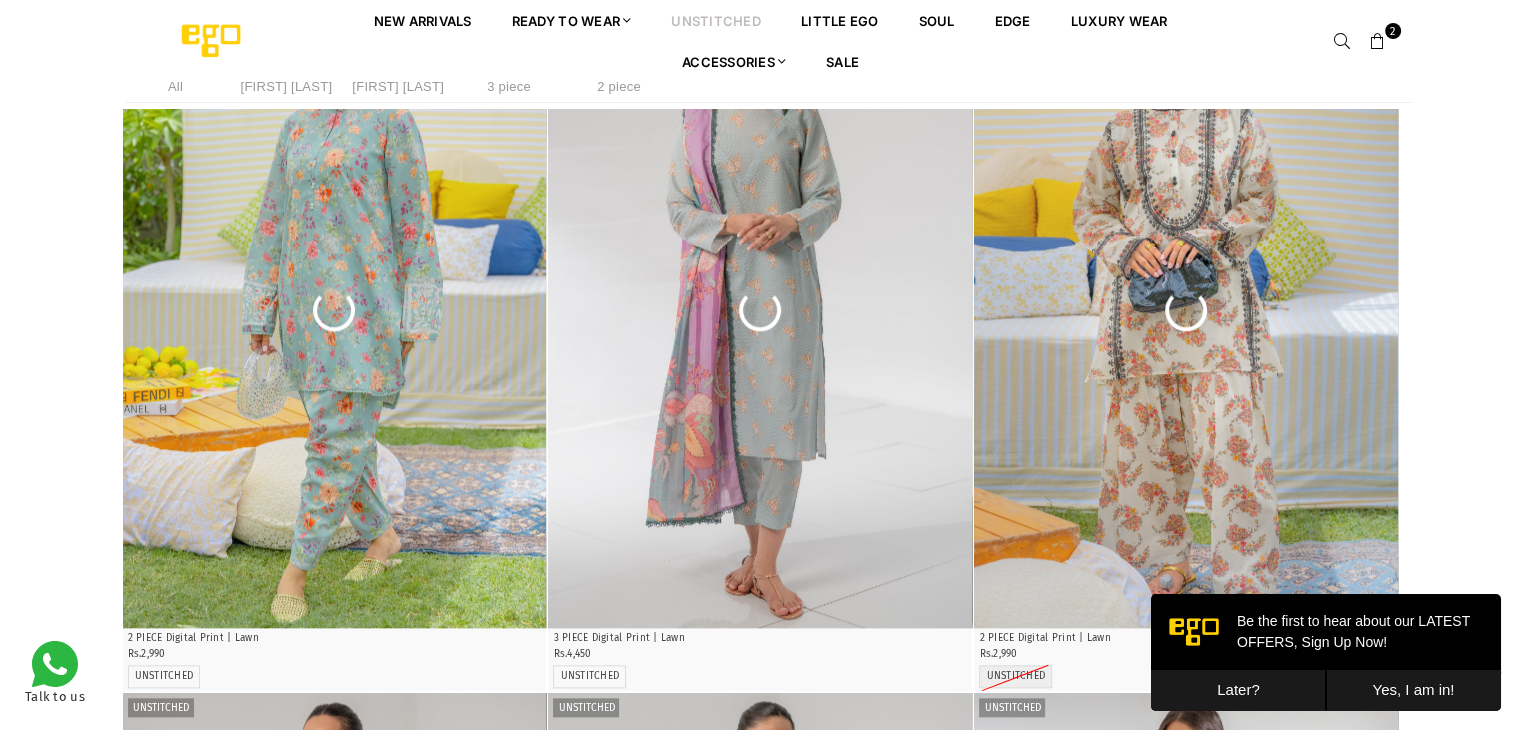 click on "Later?" at bounding box center [1238, 690] 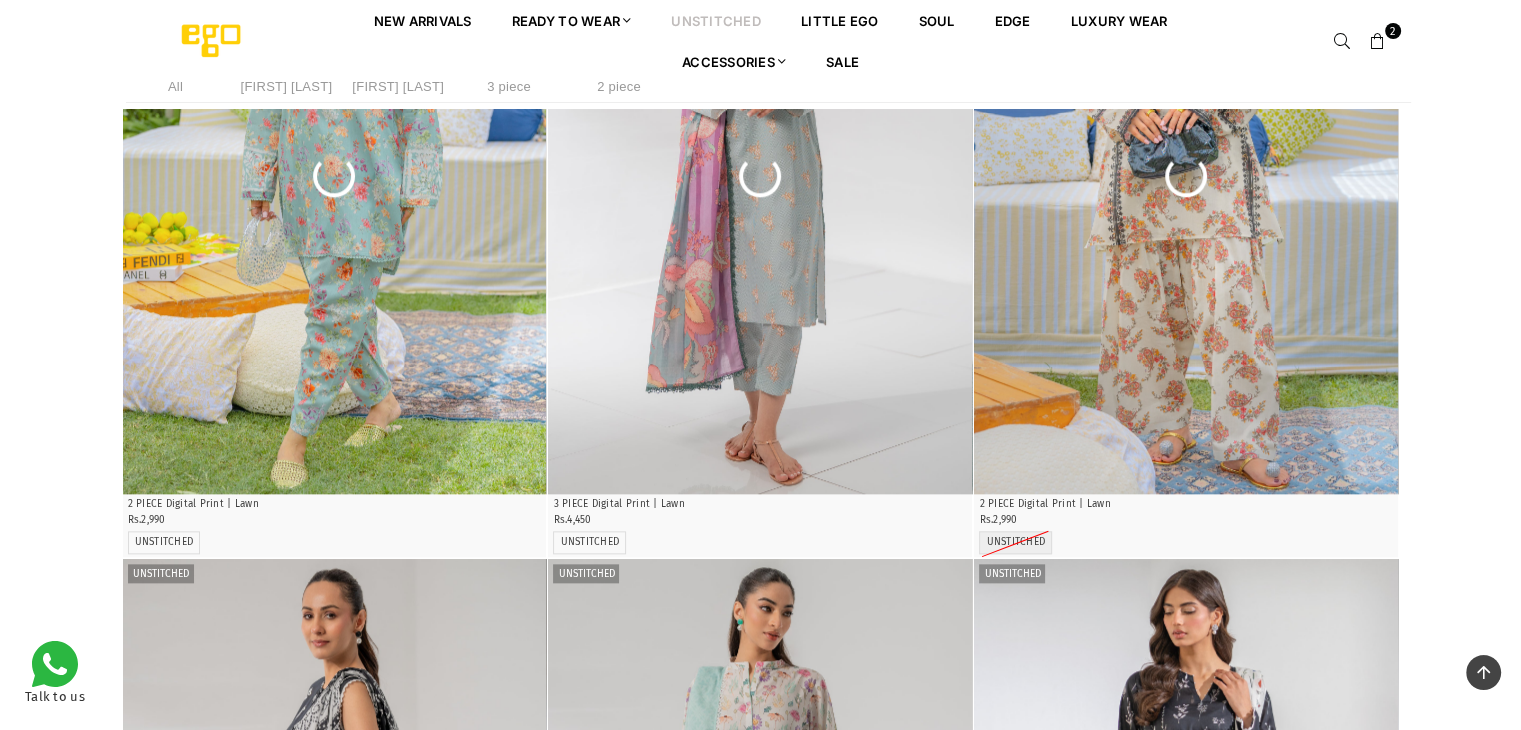 scroll, scrollTop: 2081, scrollLeft: 0, axis: vertical 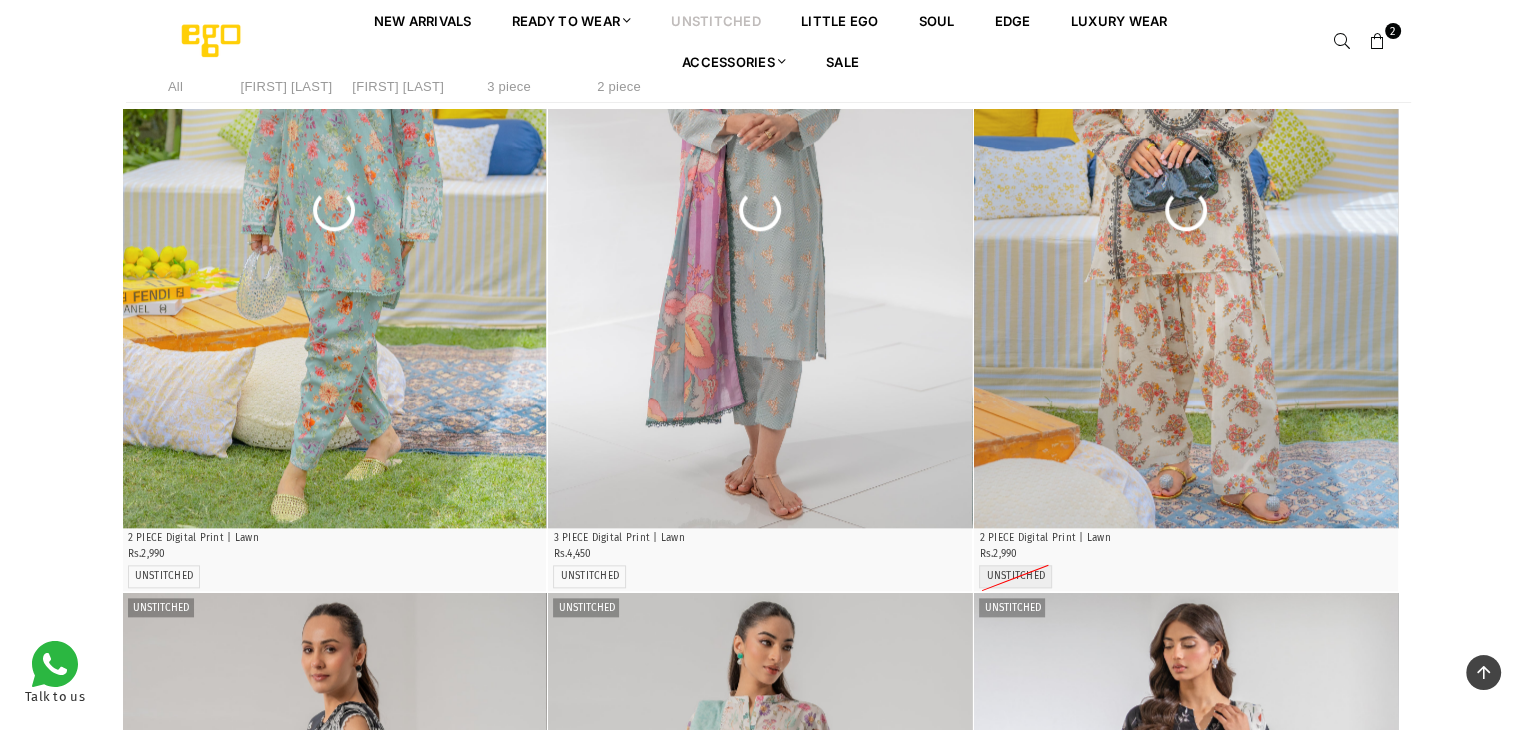 click at bounding box center [1186, 210] 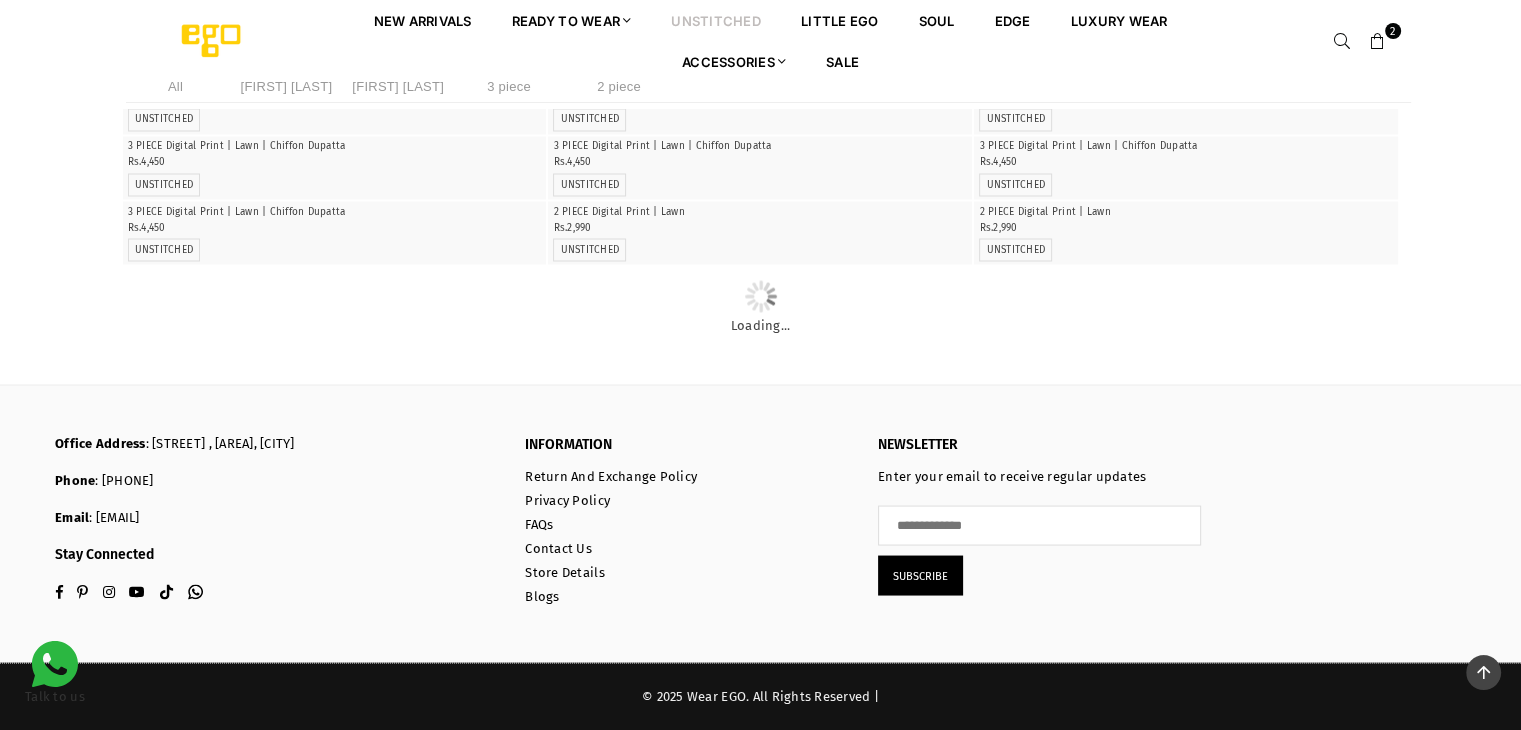 scroll, scrollTop: 6904, scrollLeft: 0, axis: vertical 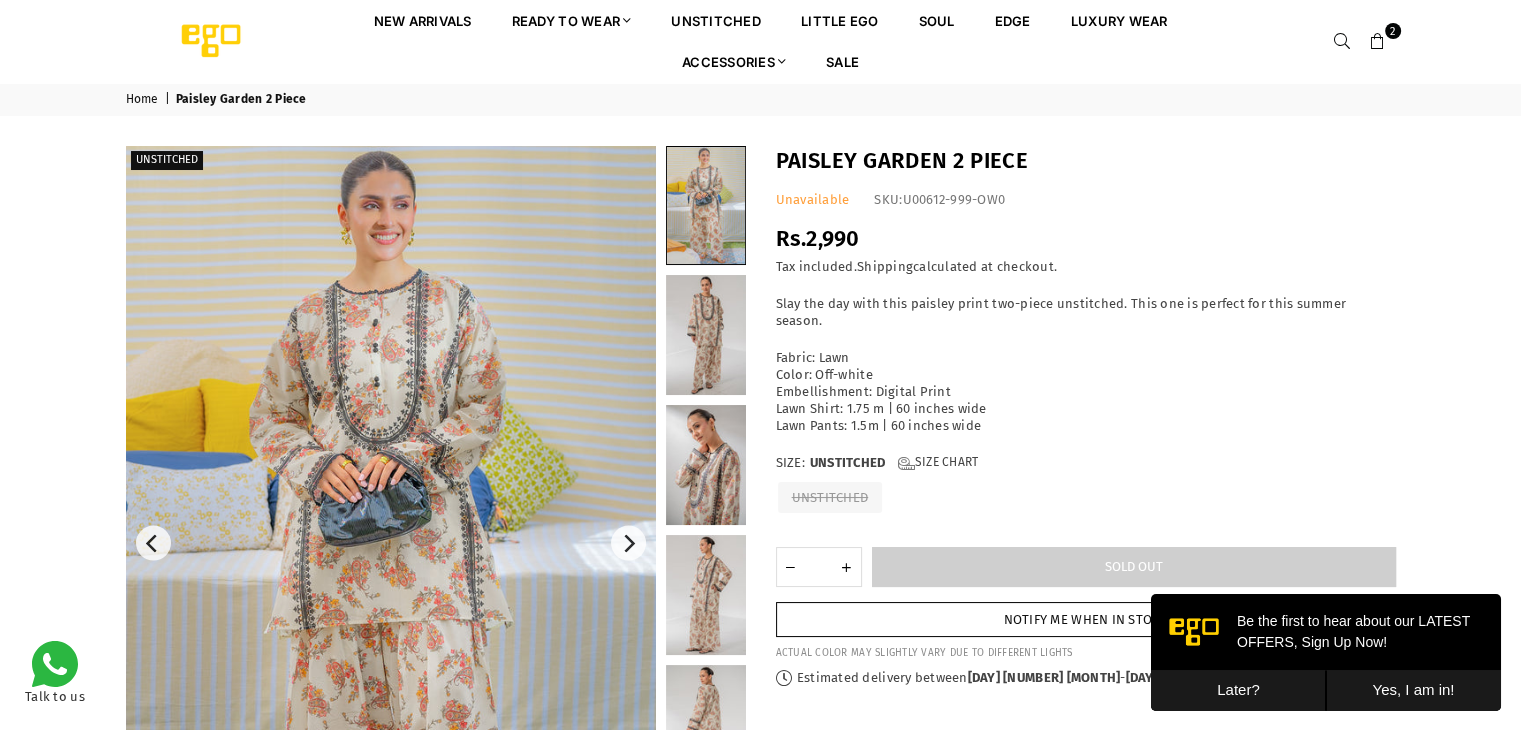click on "Notify me when in stock" at bounding box center [1086, 619] 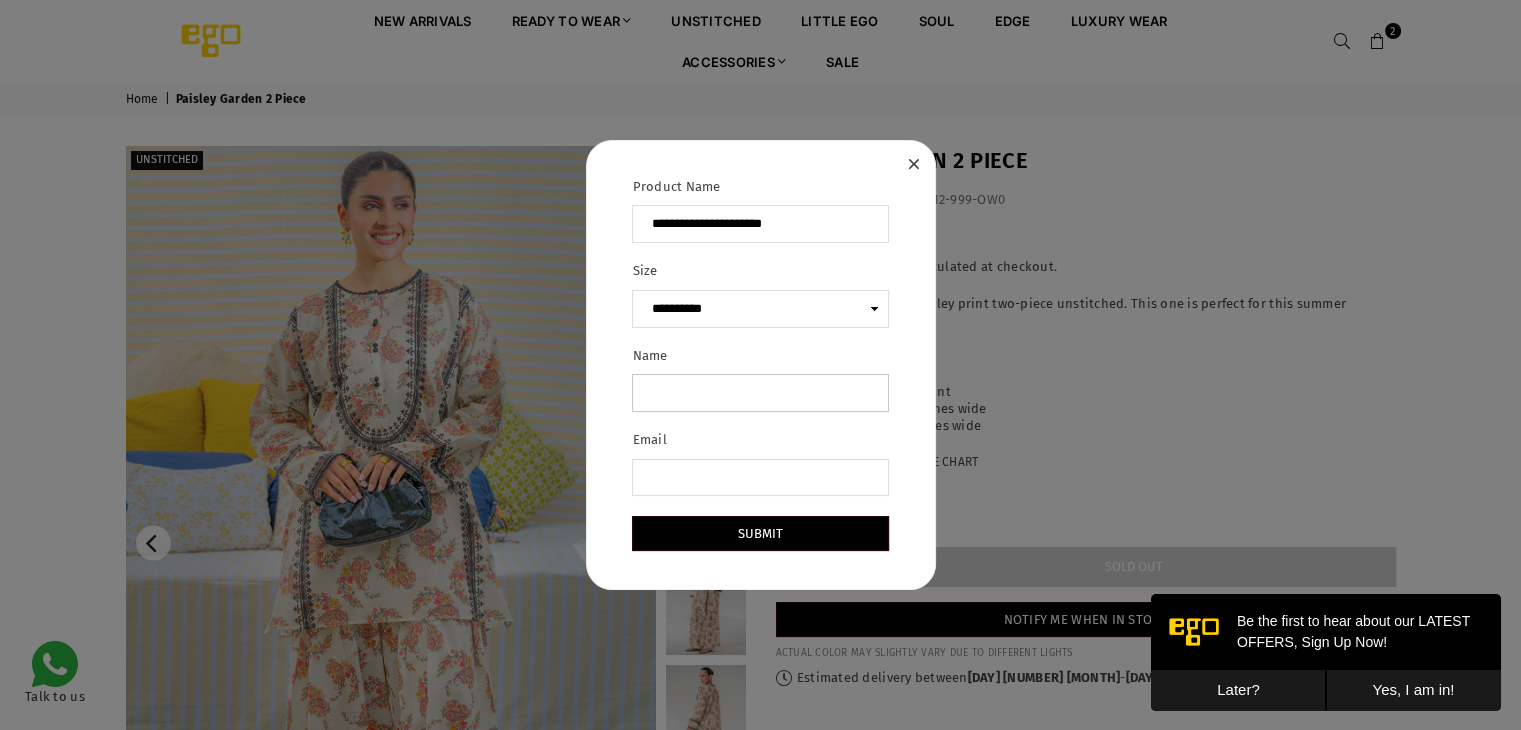 click on "Name" at bounding box center [760, 393] 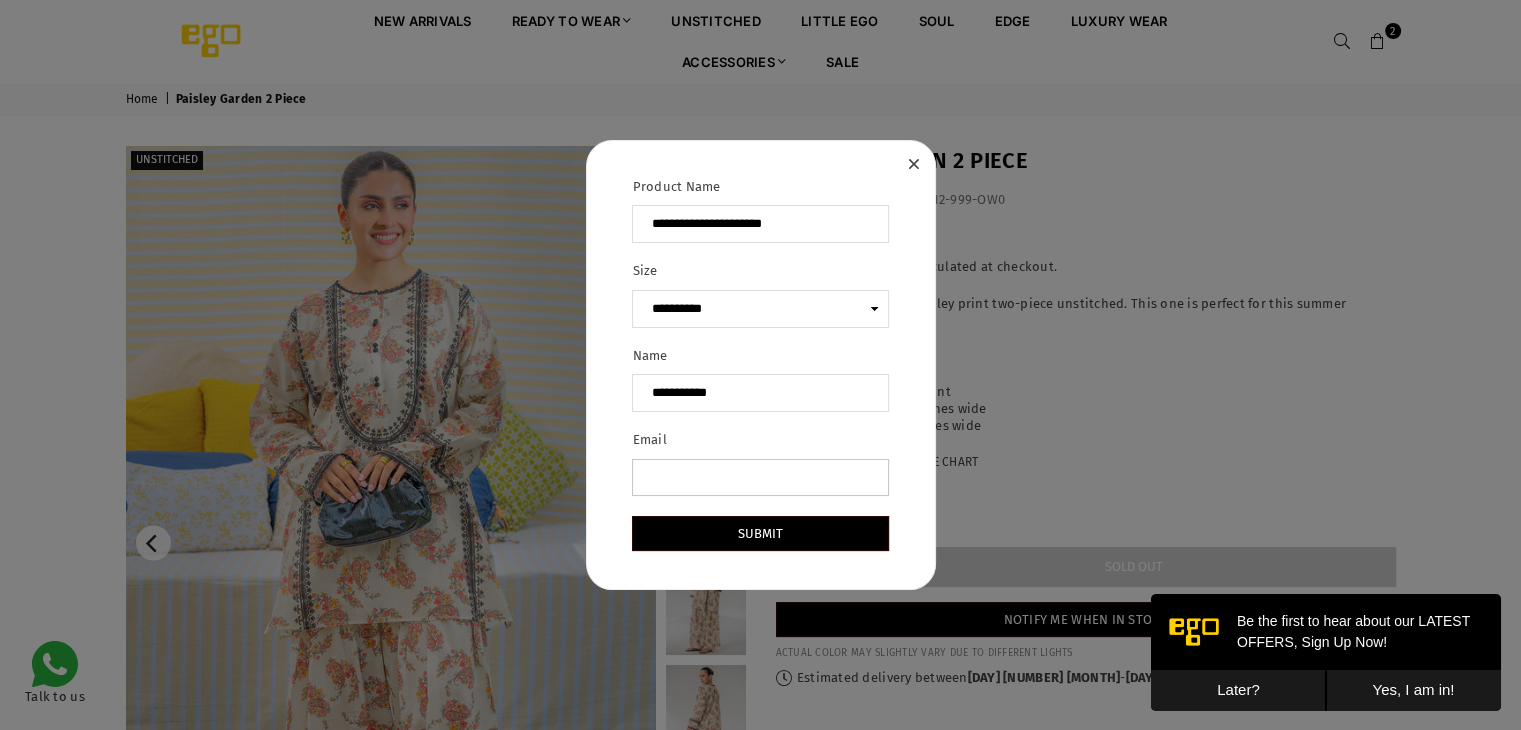 click on "Email" at bounding box center (760, 478) 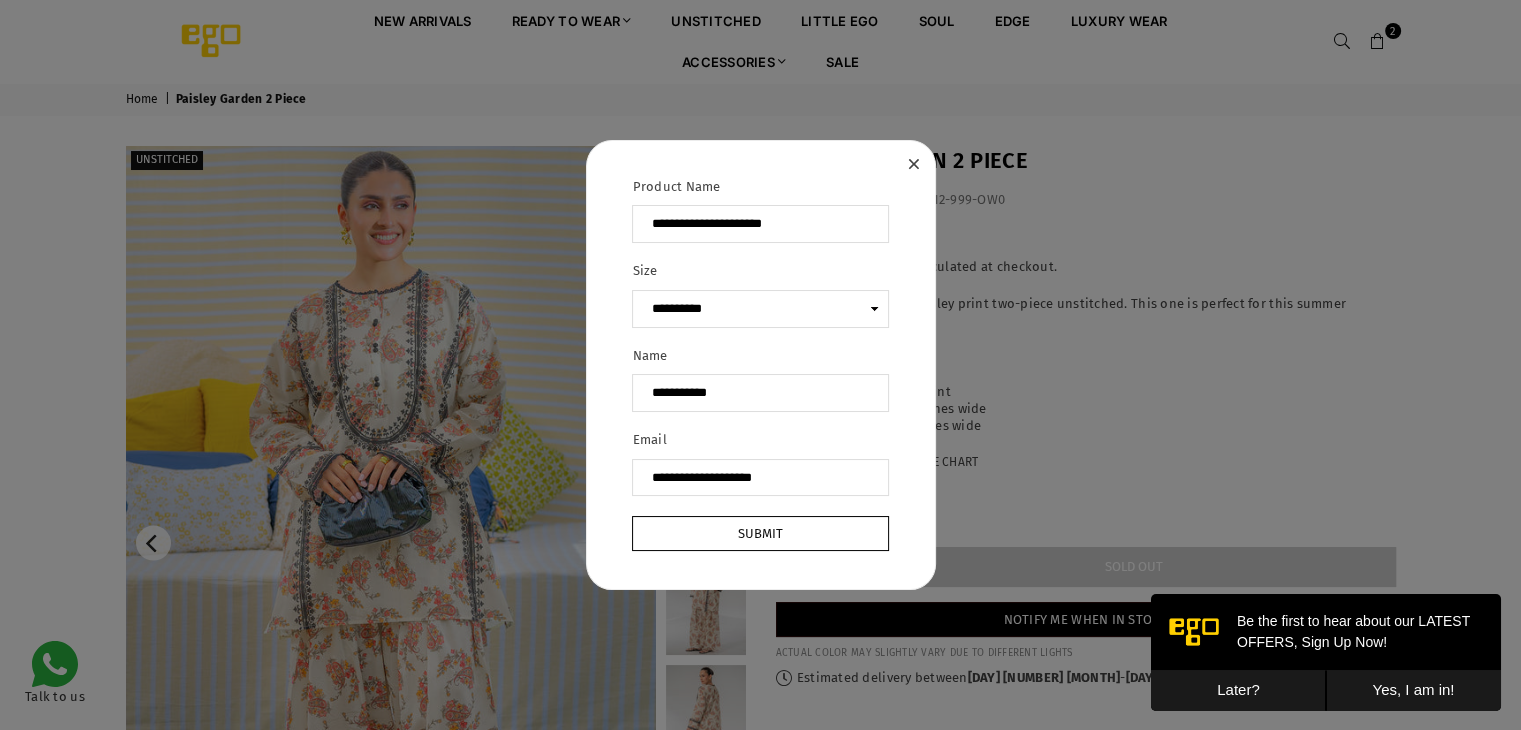 click on "Submit" at bounding box center (760, 533) 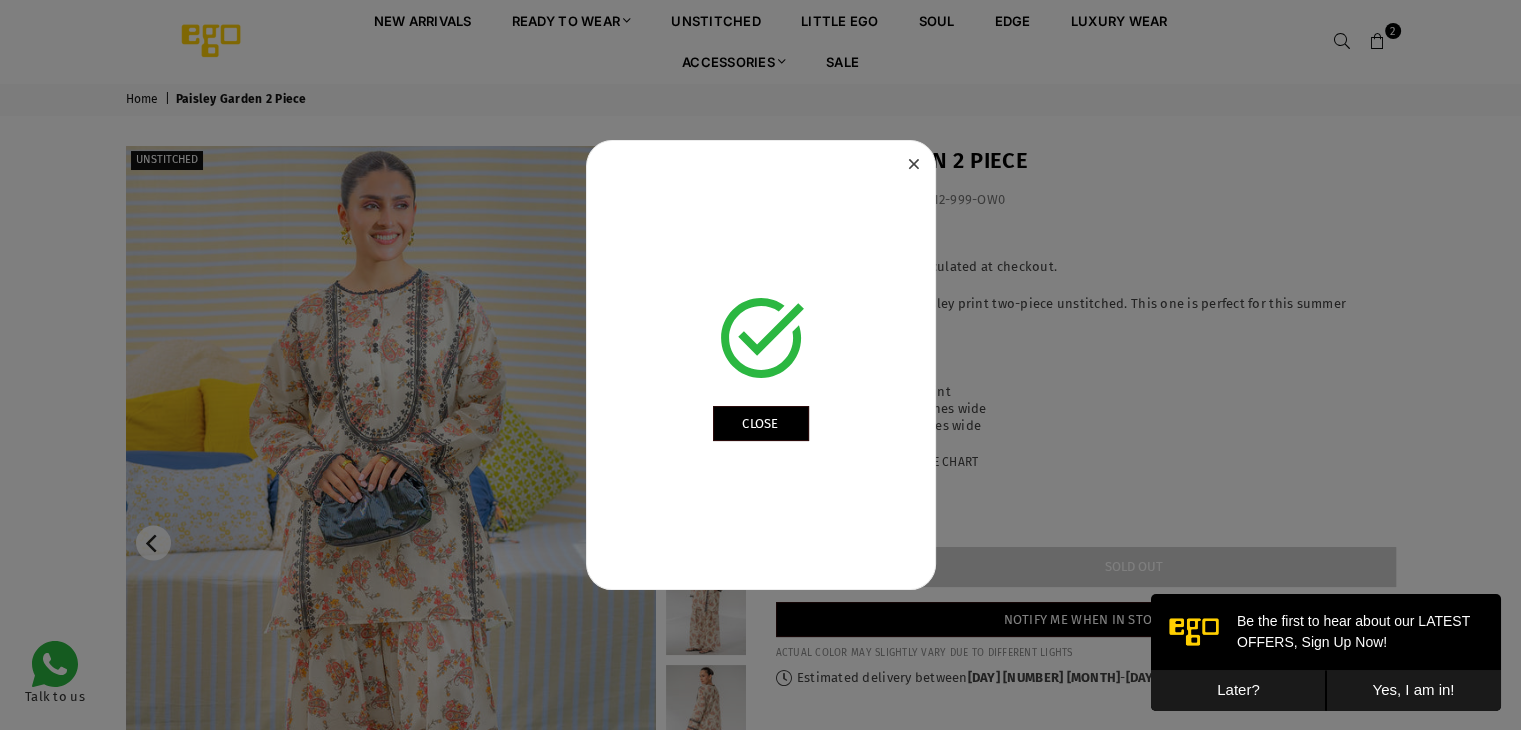click on "Later?" at bounding box center (1238, 690) 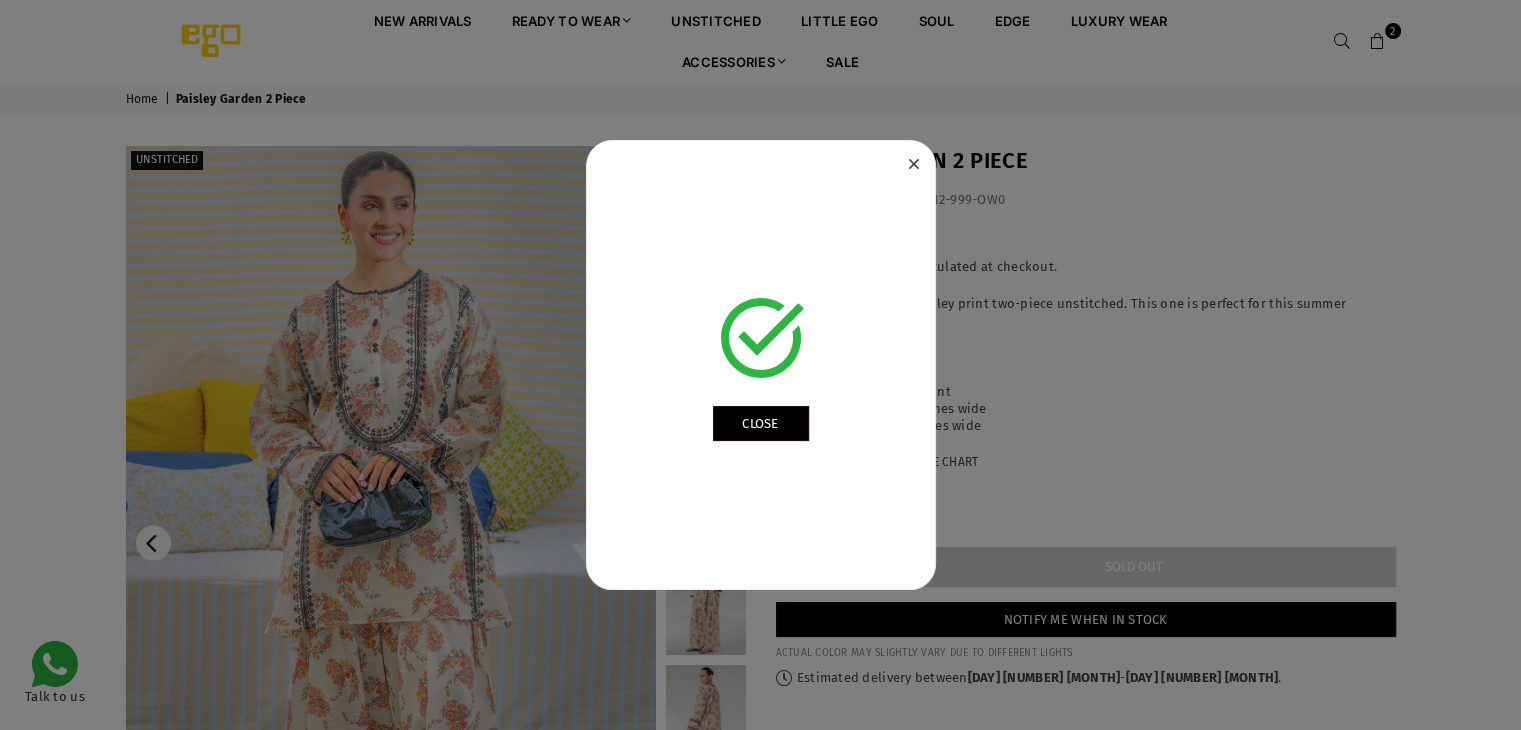 click on "**********" at bounding box center (760, 365) 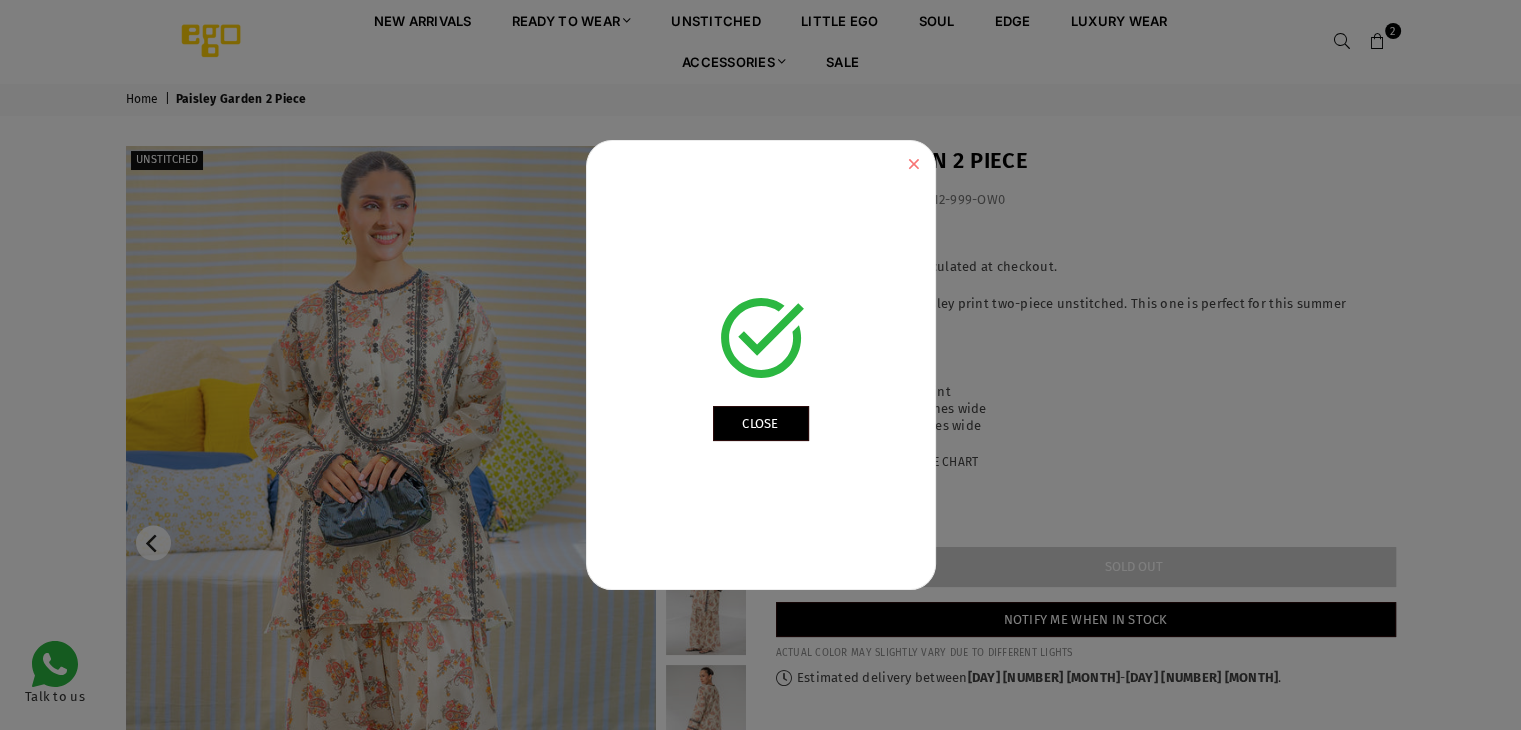 click at bounding box center (913, 164) 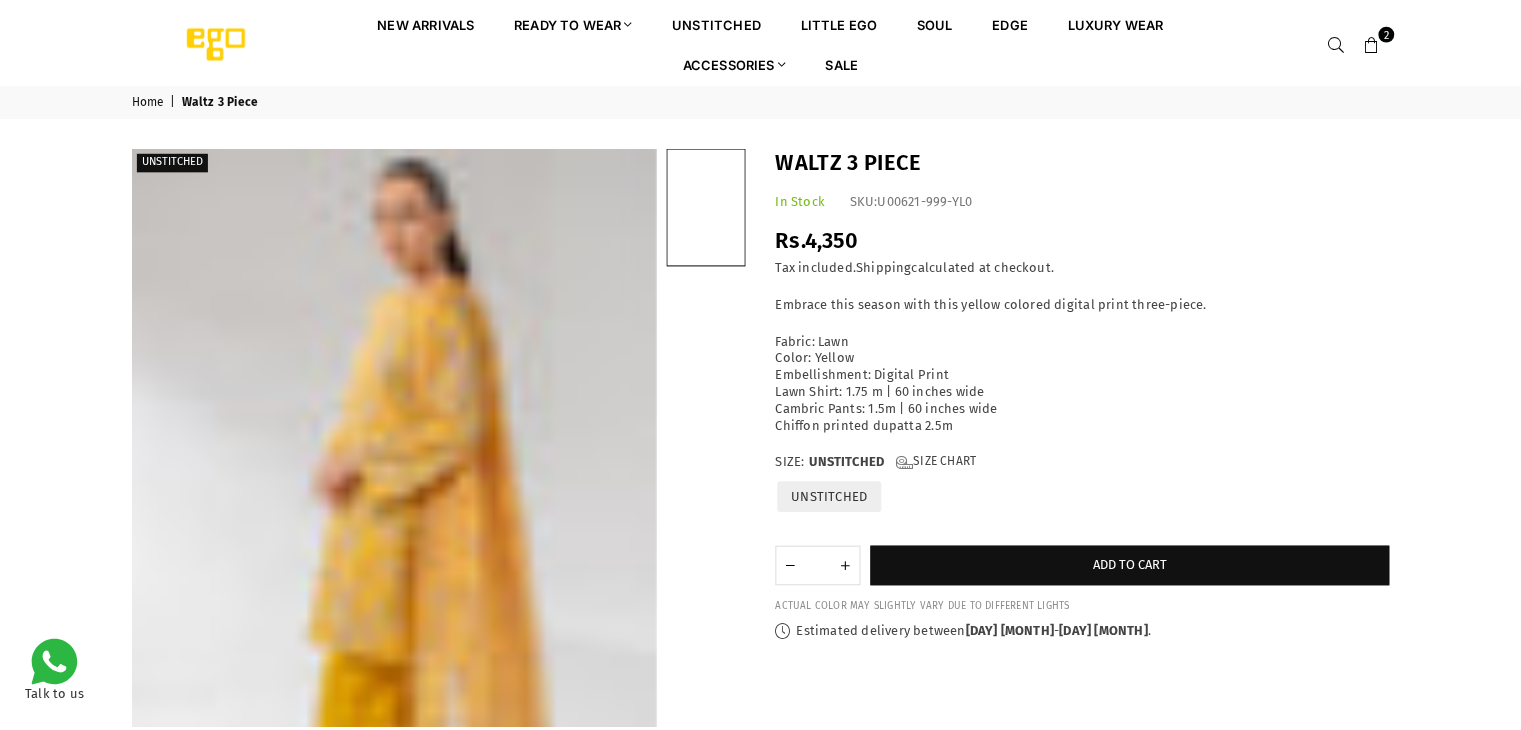 scroll, scrollTop: 0, scrollLeft: 0, axis: both 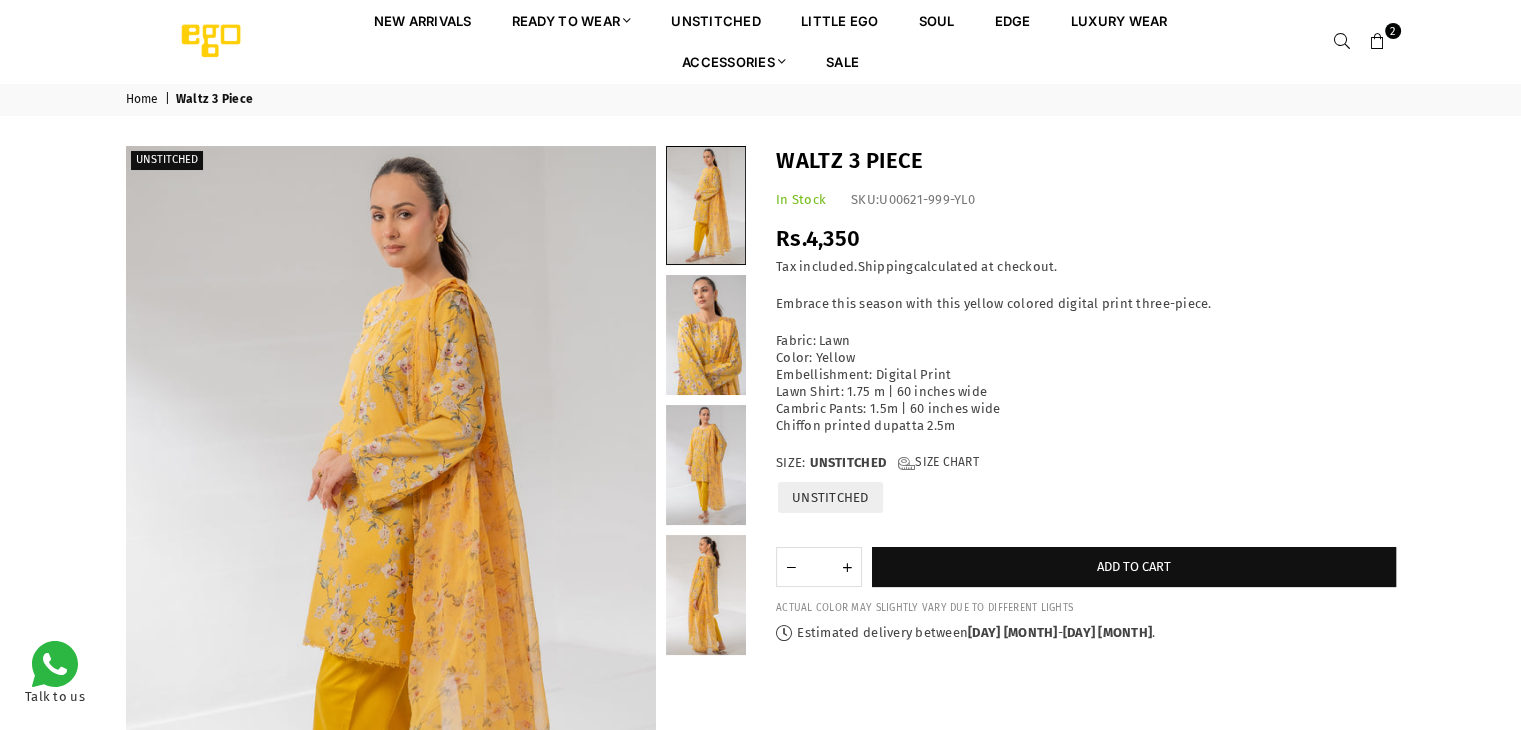 click on "2" at bounding box center [1378, 41] 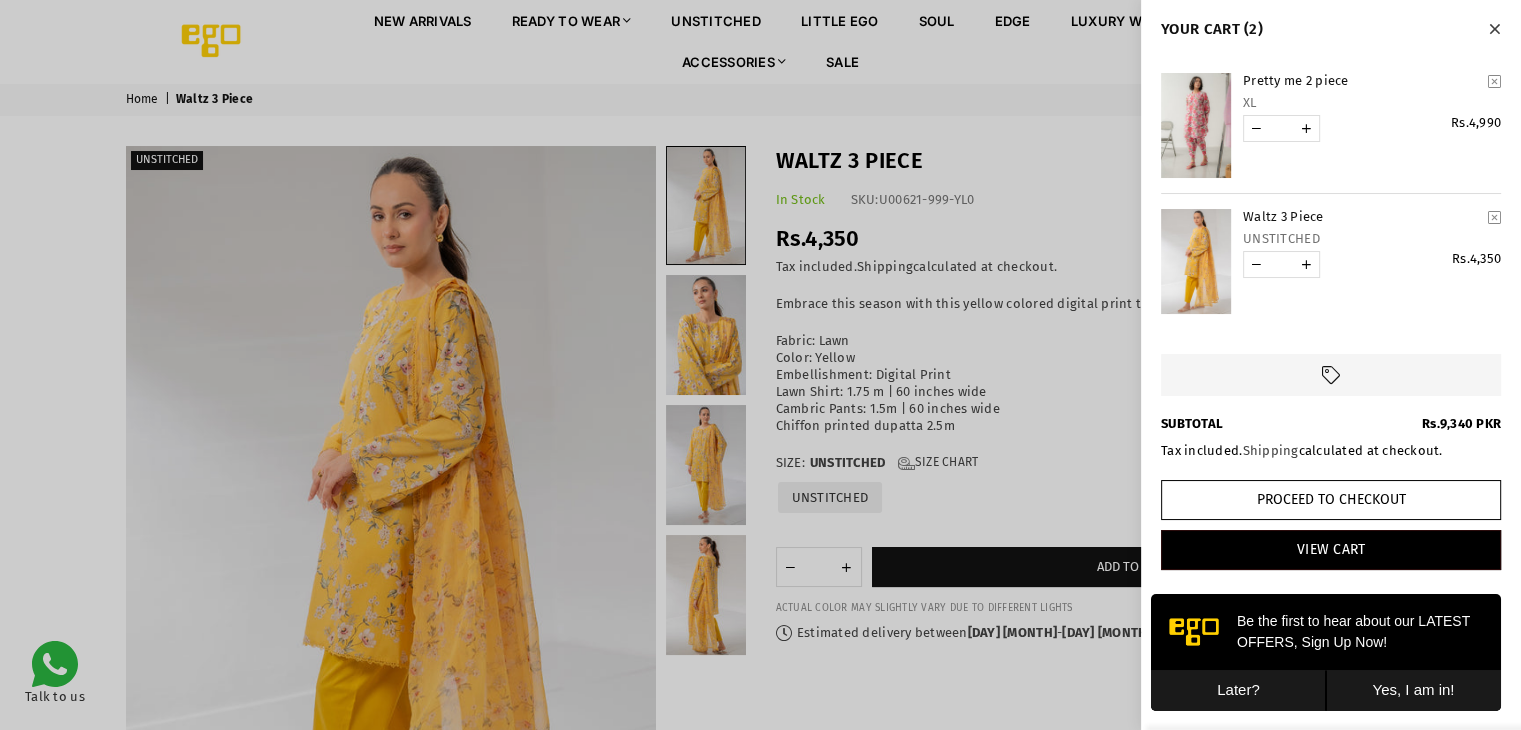 scroll, scrollTop: 0, scrollLeft: 0, axis: both 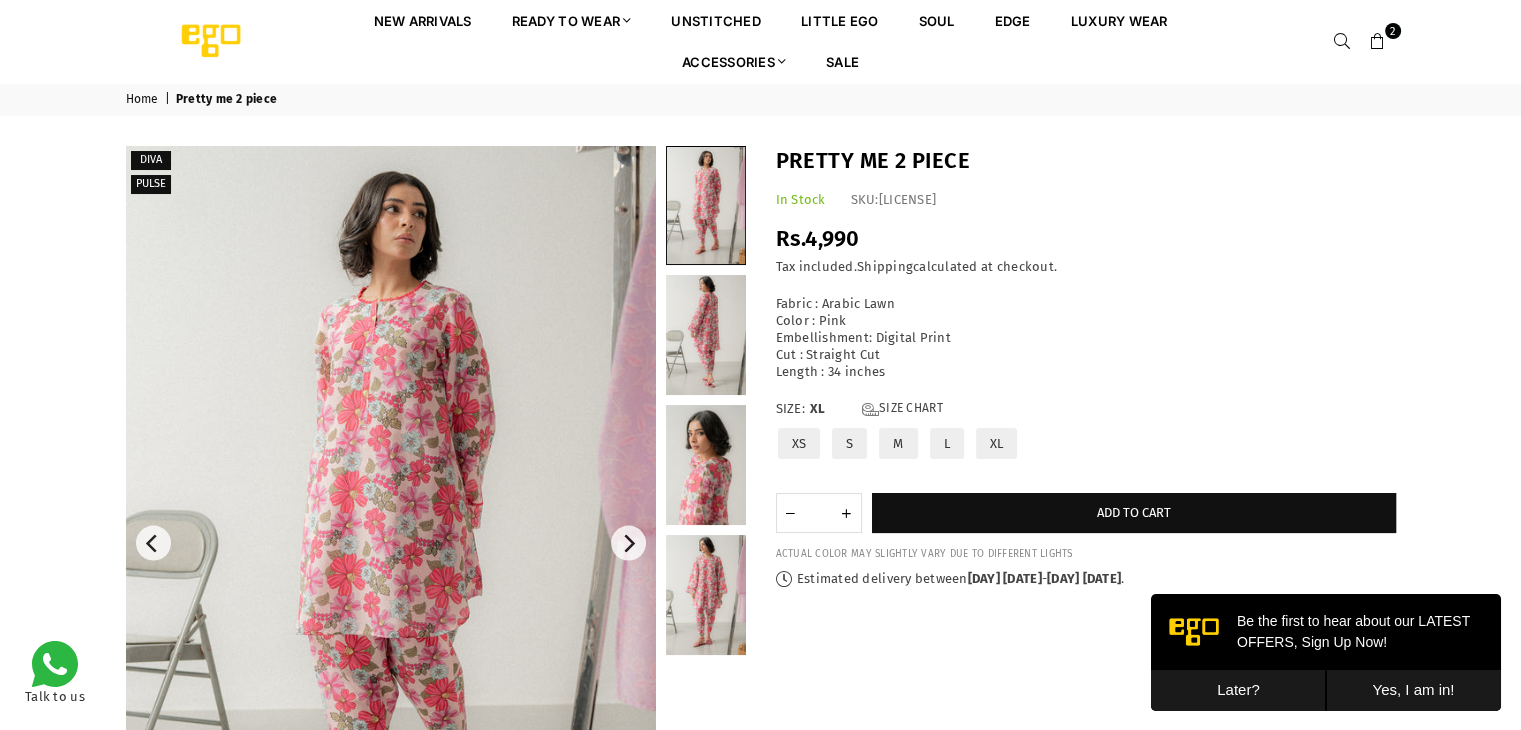 click on "Later?" at bounding box center [1238, 690] 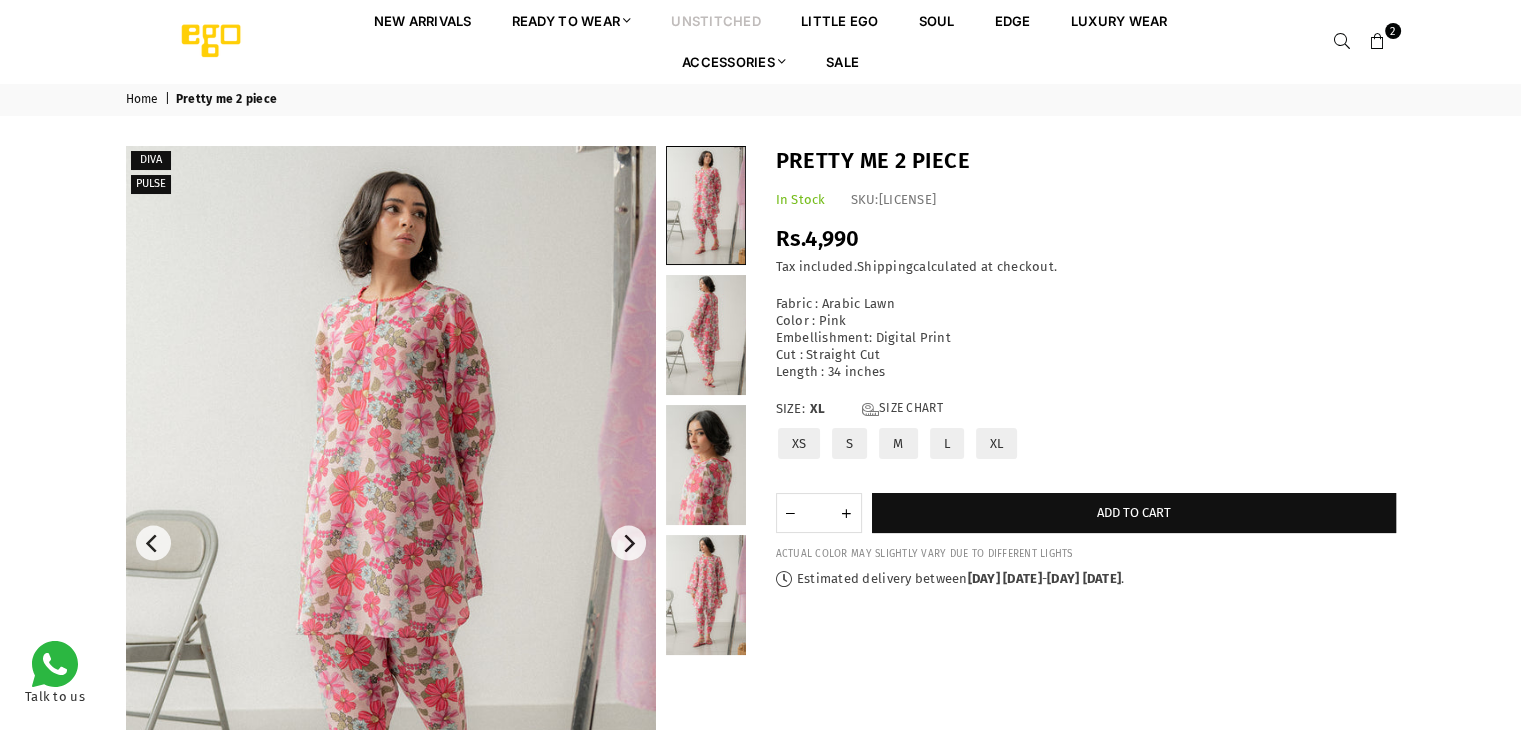 click on "unstitched" at bounding box center (716, 20) 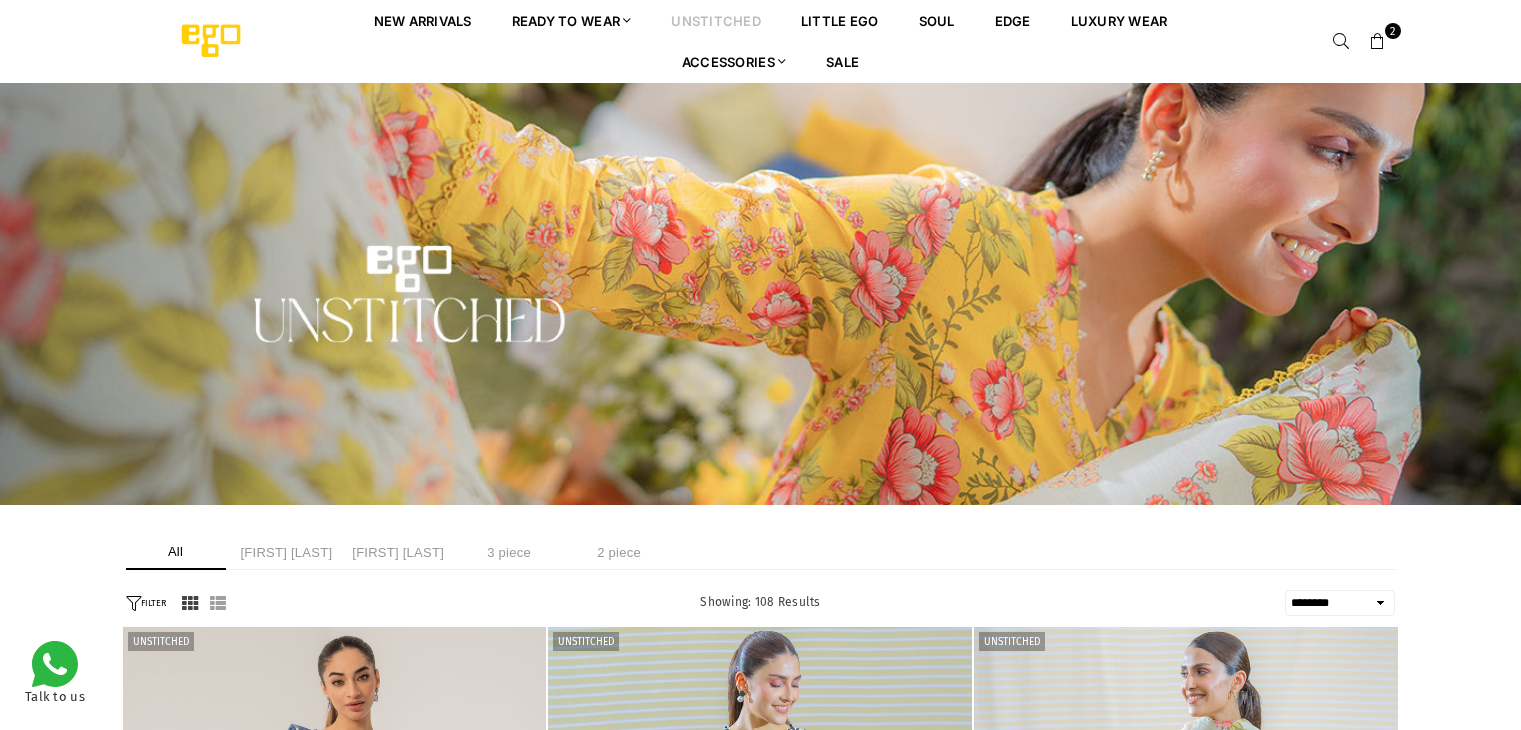 select on "******" 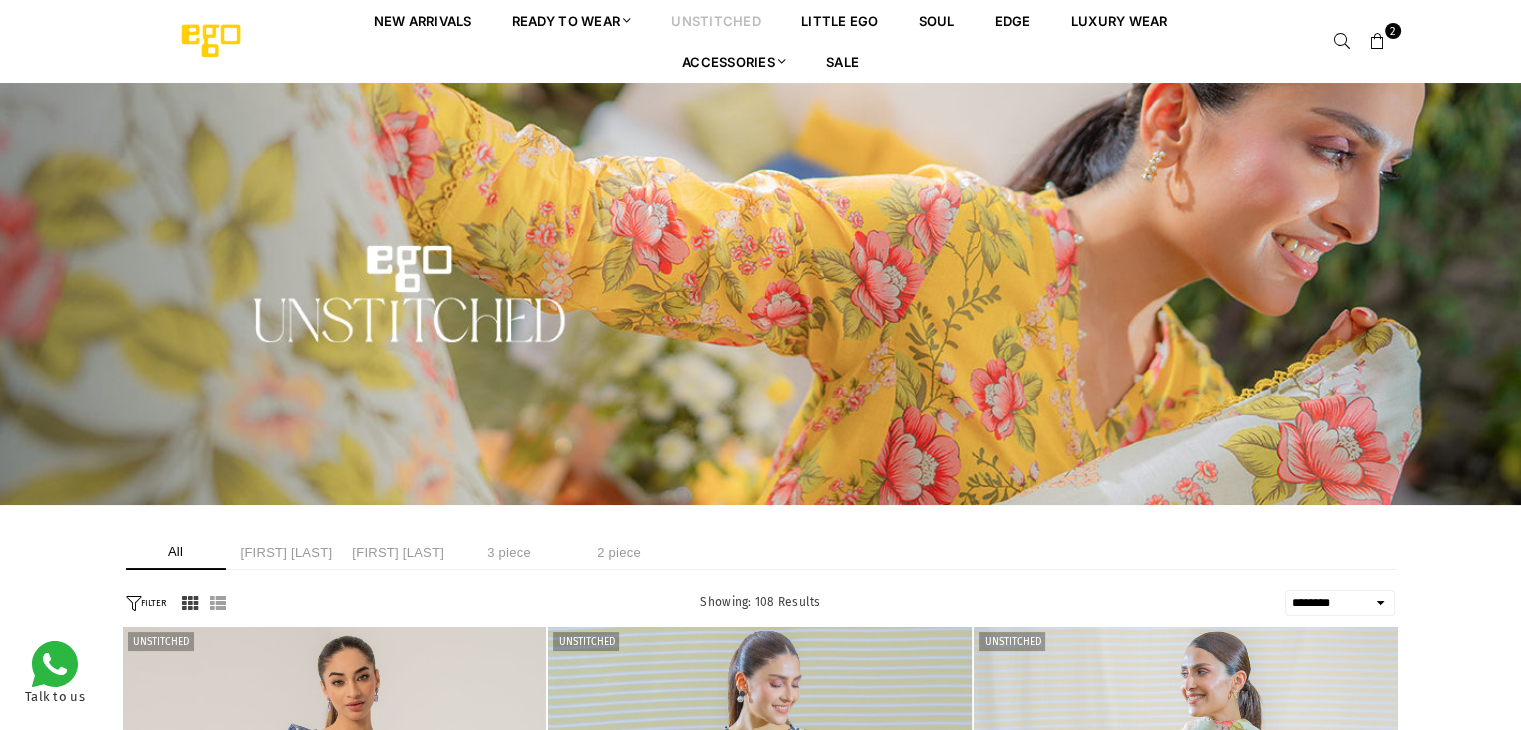 scroll, scrollTop: 0, scrollLeft: 0, axis: both 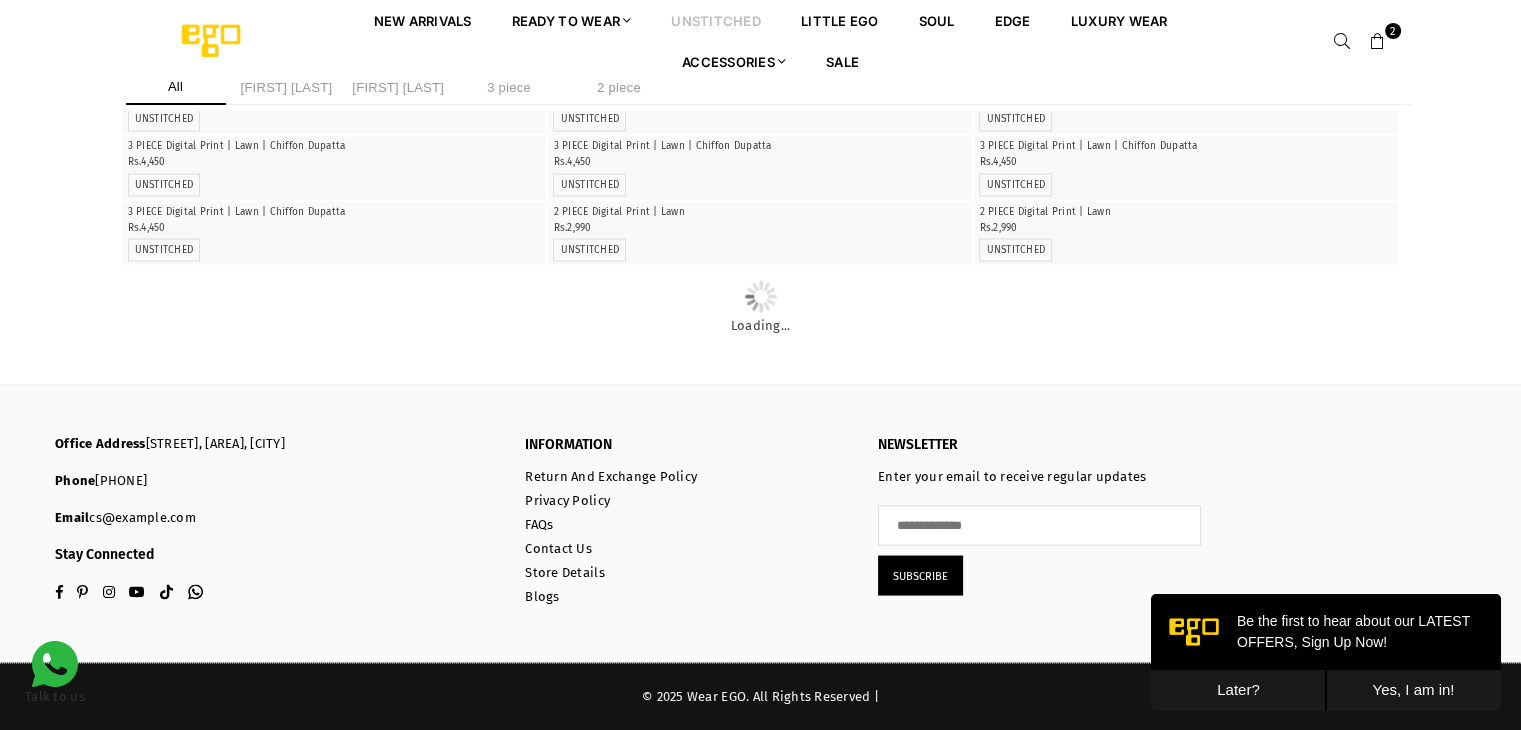 click on "Later?" at bounding box center [1238, 690] 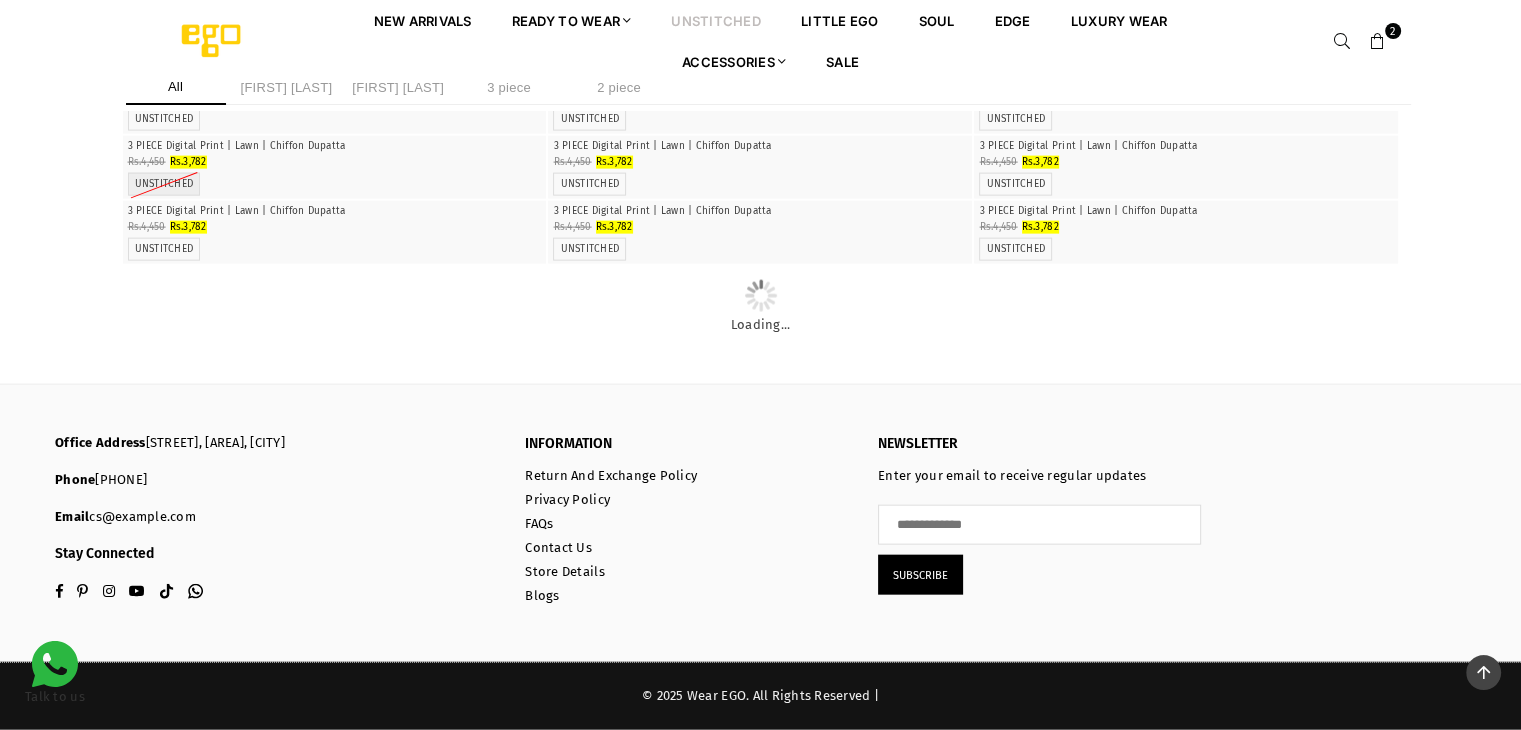 scroll, scrollTop: 11806, scrollLeft: 0, axis: vertical 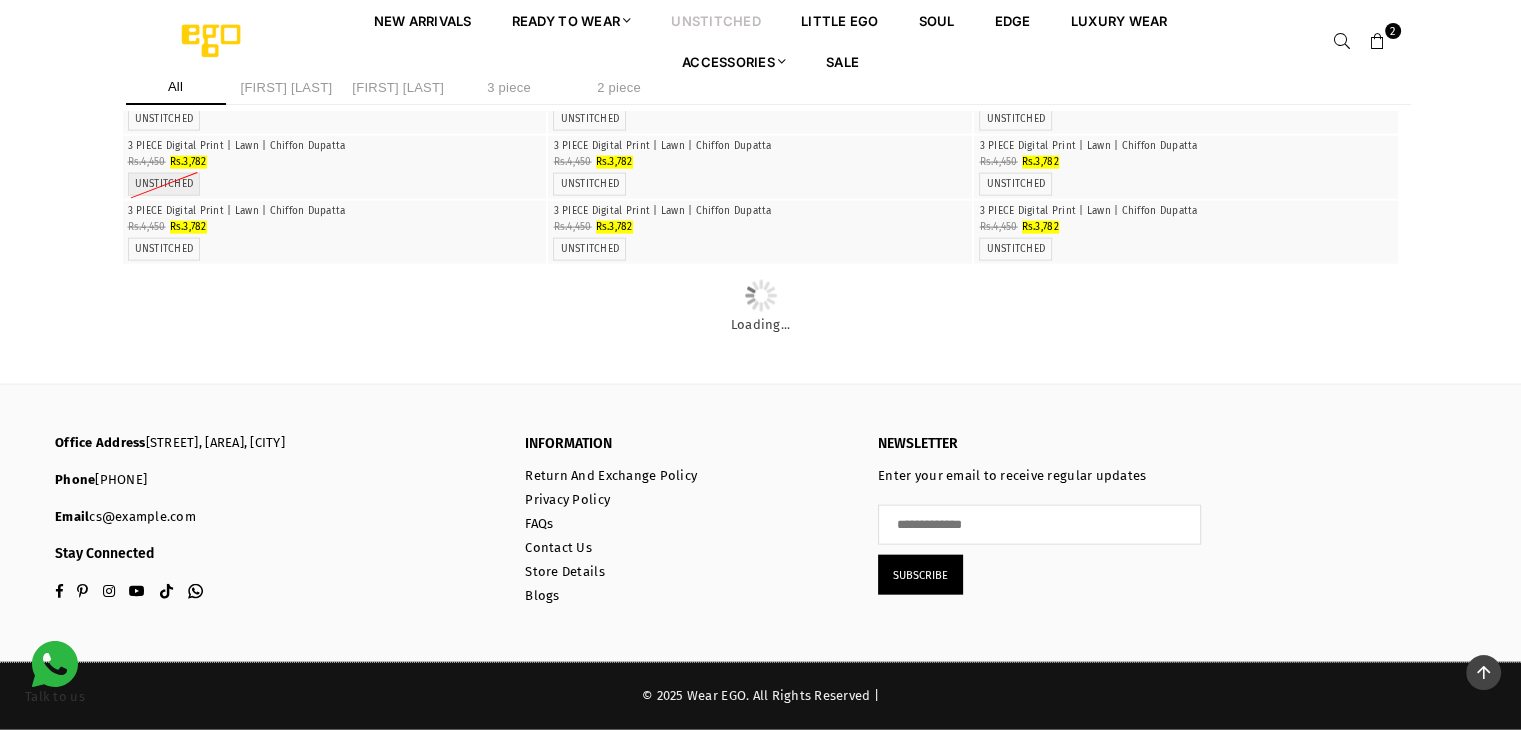 click at bounding box center (335, -254) 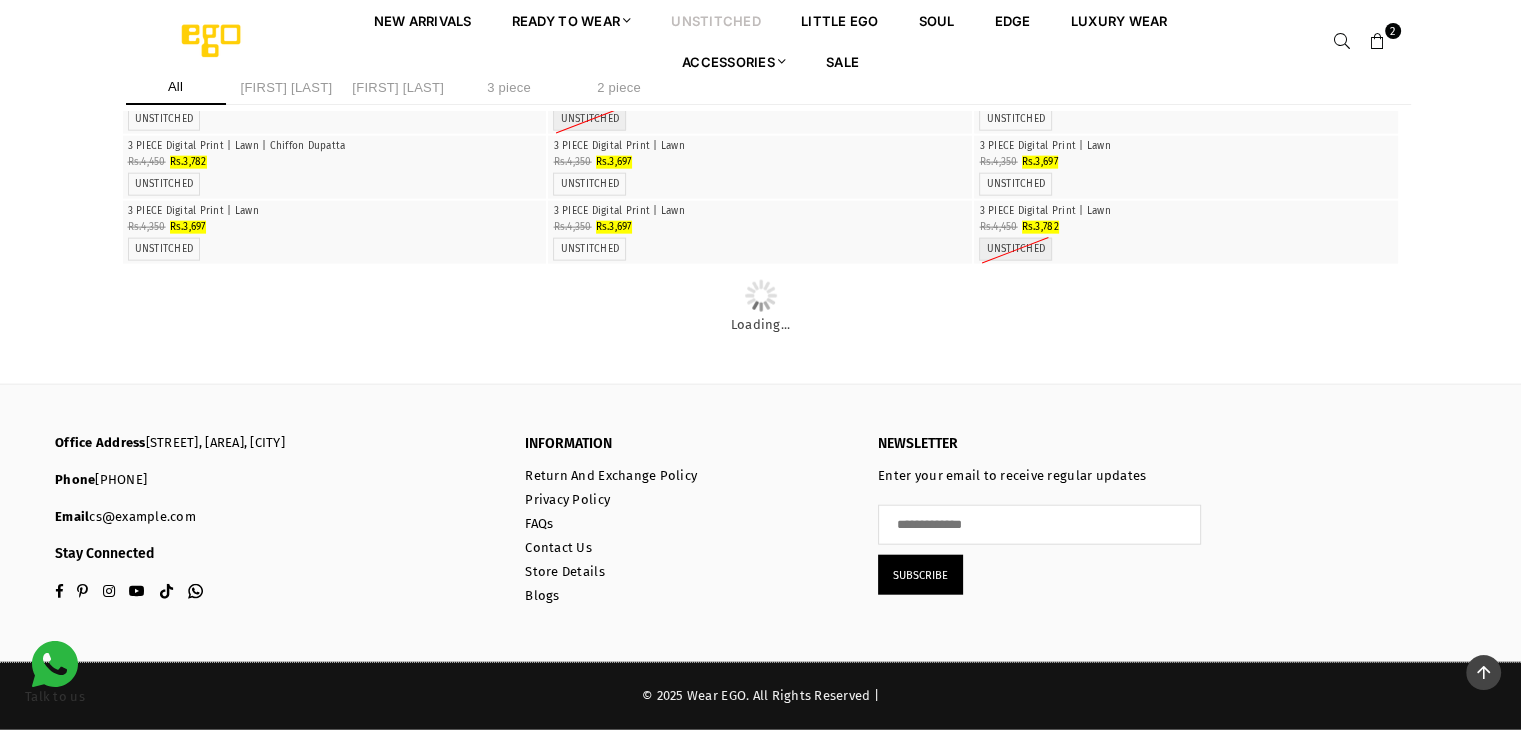 scroll, scrollTop: 18008, scrollLeft: 0, axis: vertical 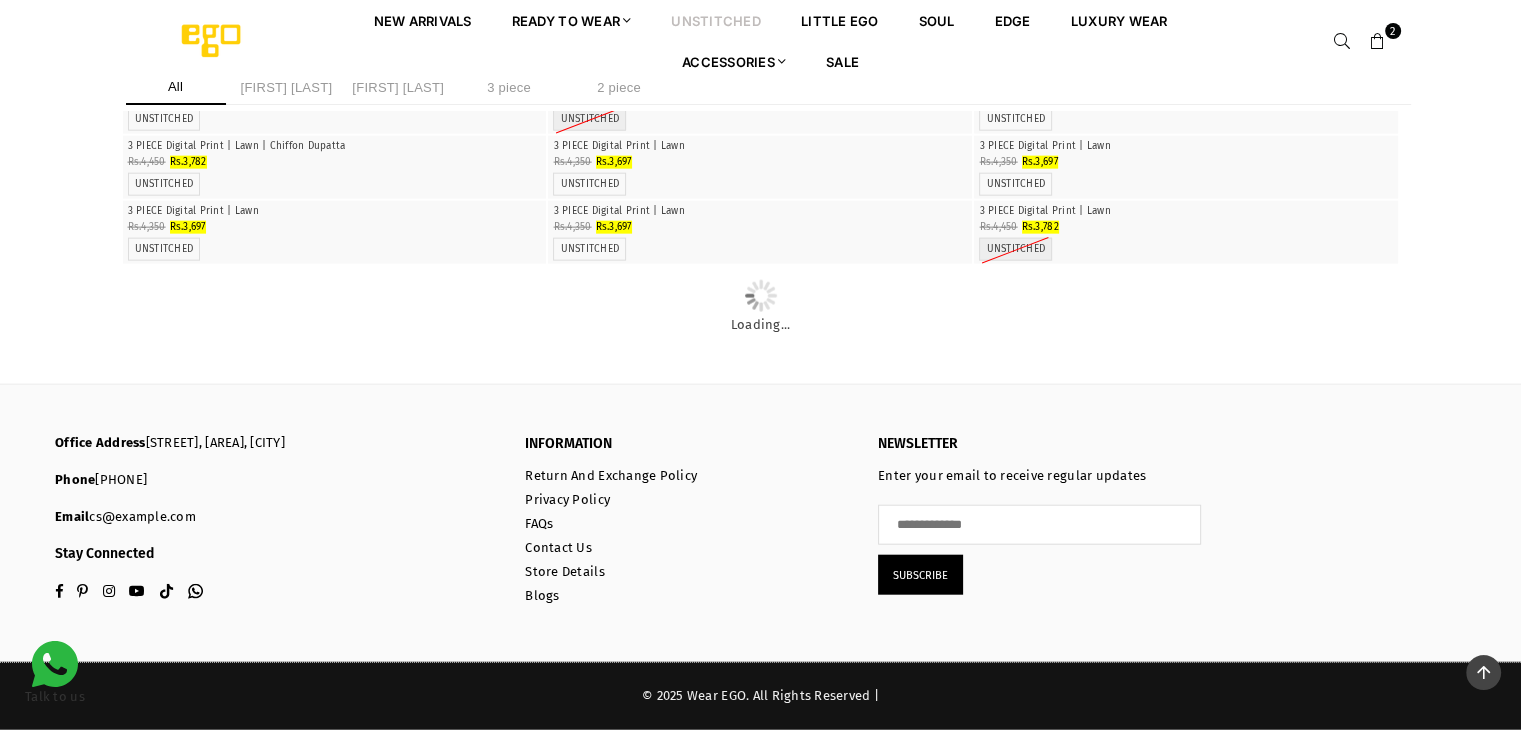 click at bounding box center [760, 71] 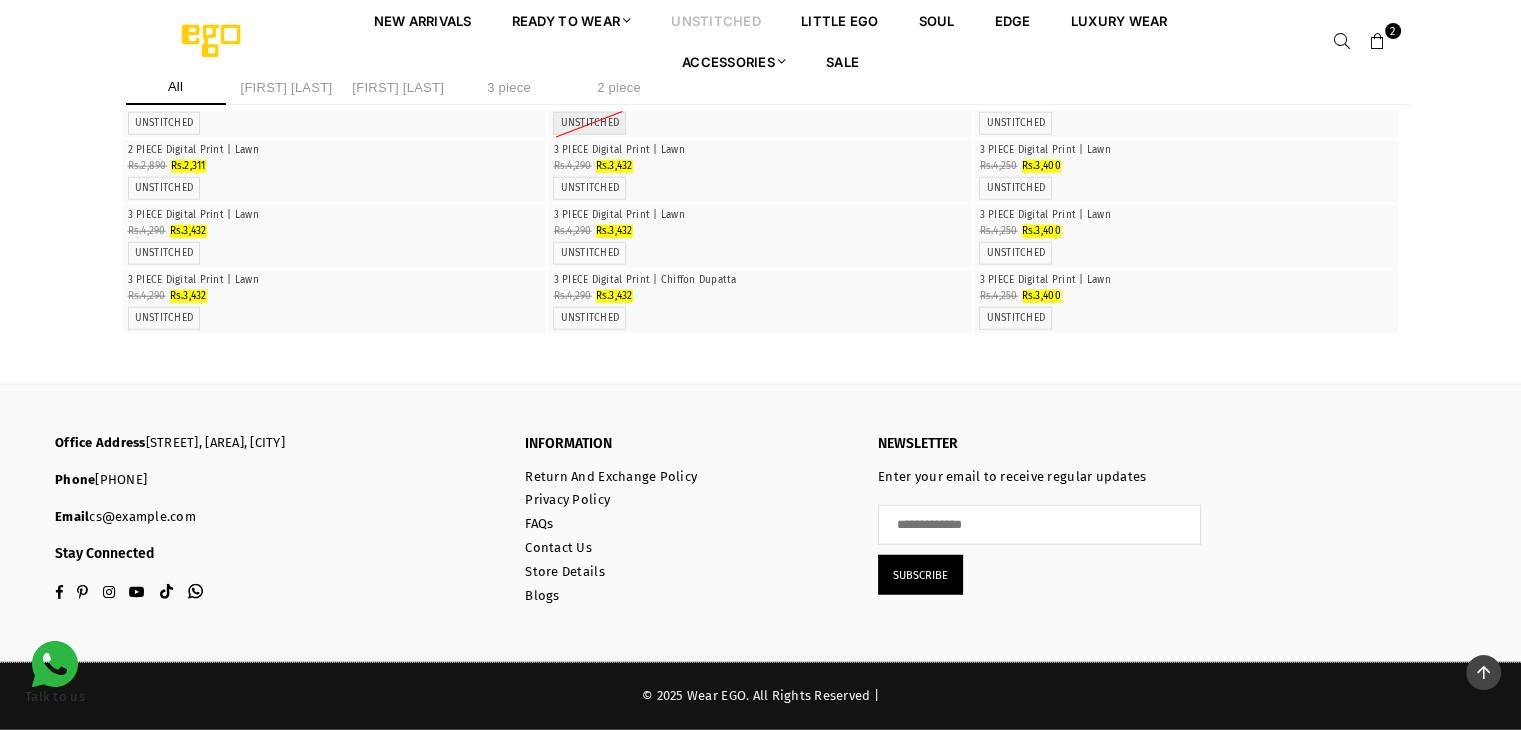 scroll, scrollTop: 25442, scrollLeft: 0, axis: vertical 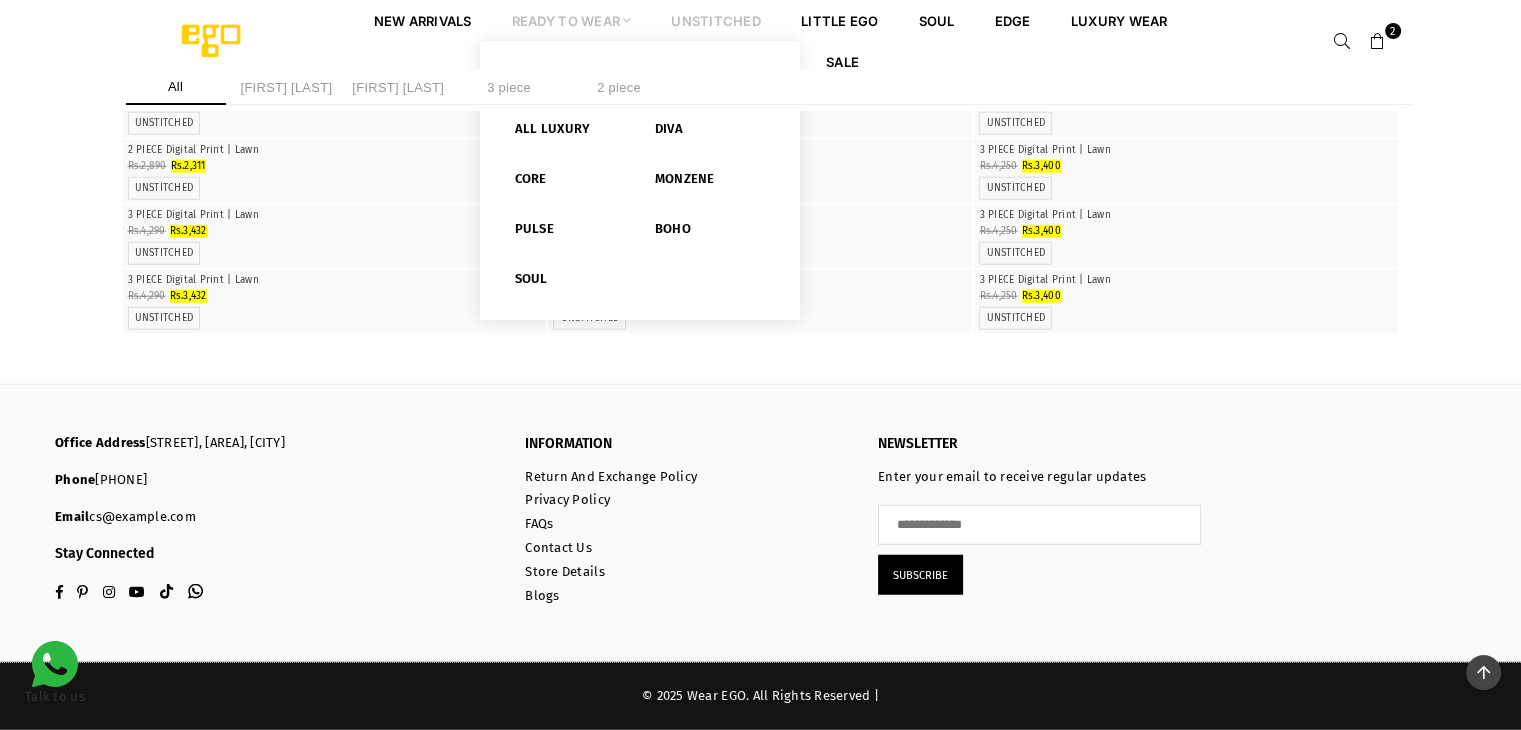 click on "Ready to Wear" at bounding box center [572, 20] 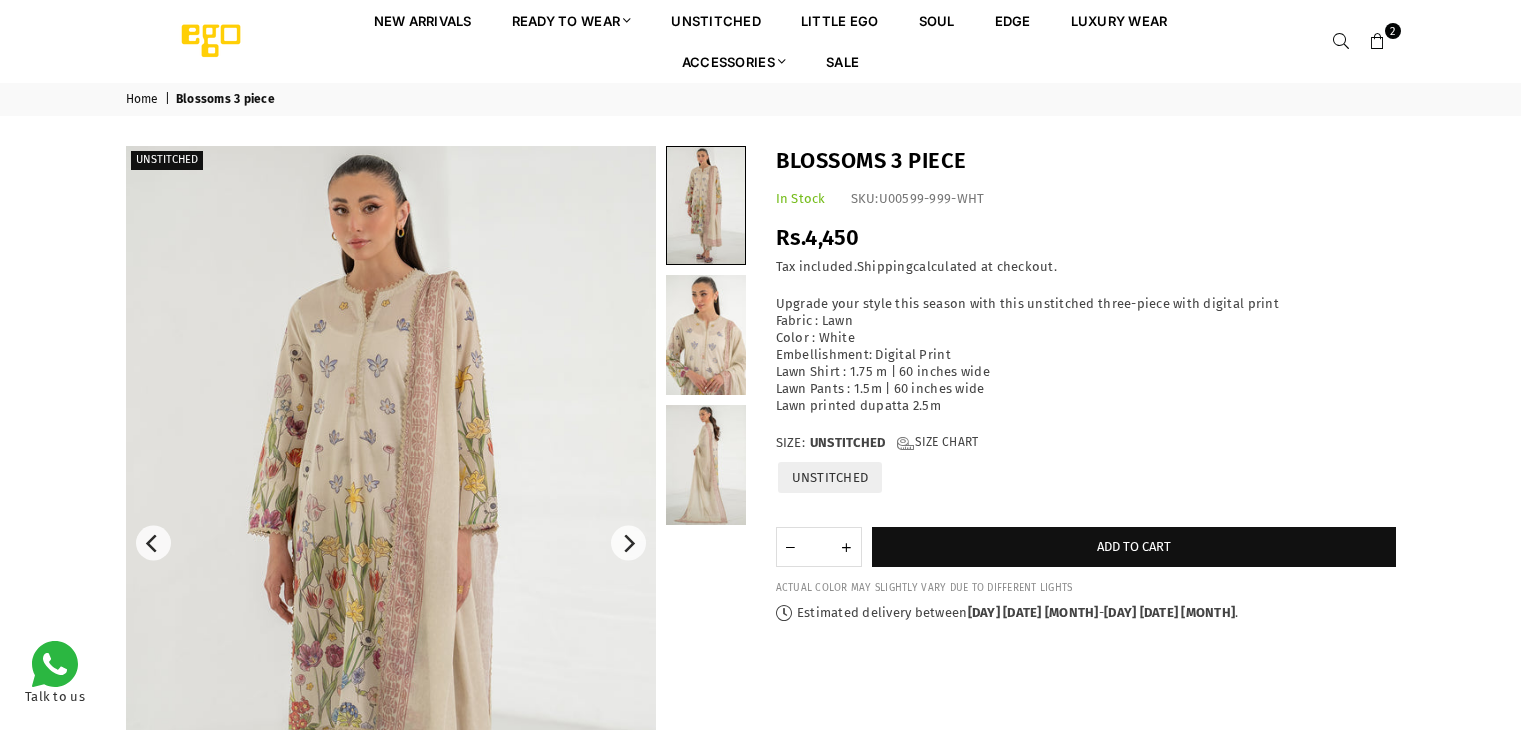 scroll, scrollTop: 0, scrollLeft: 0, axis: both 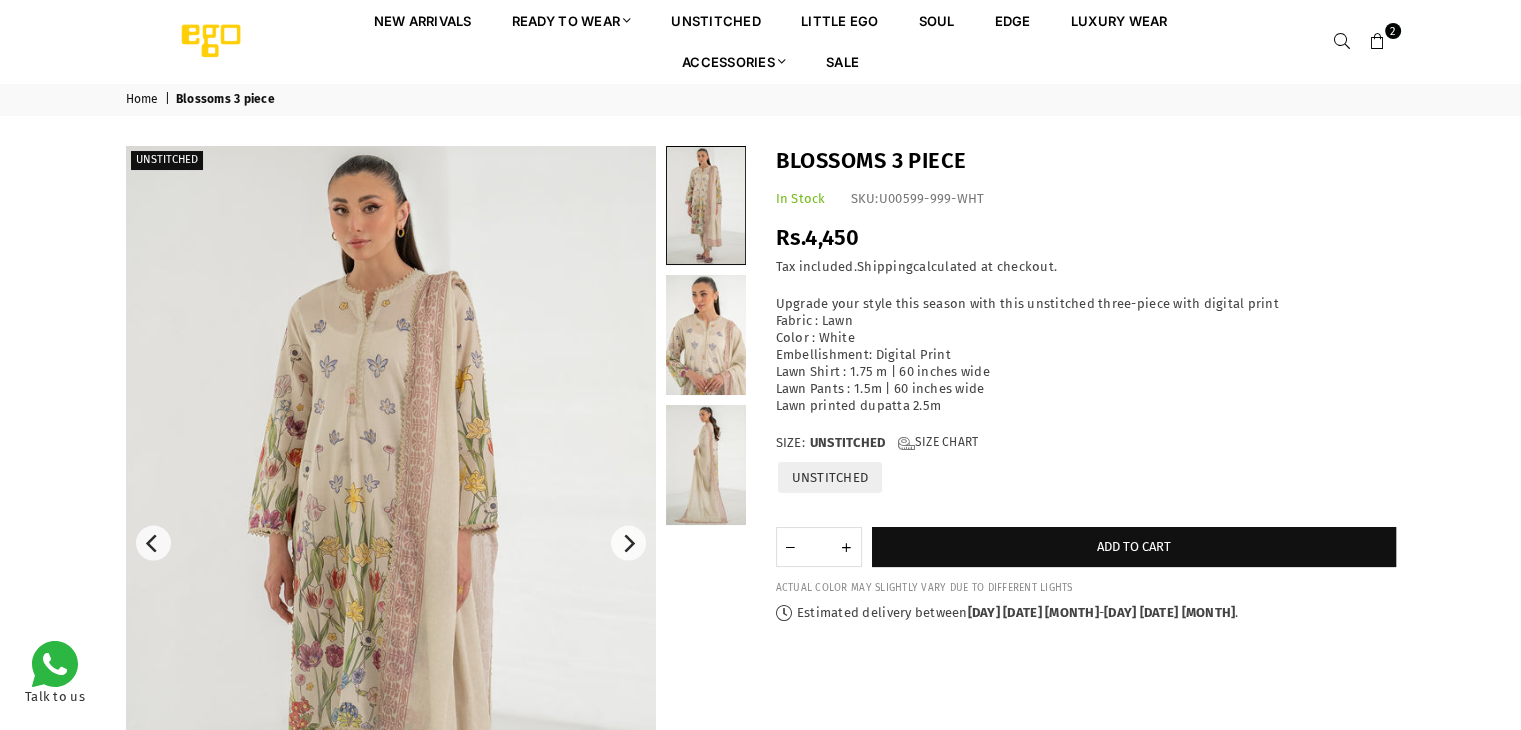 click at bounding box center [391, 543] 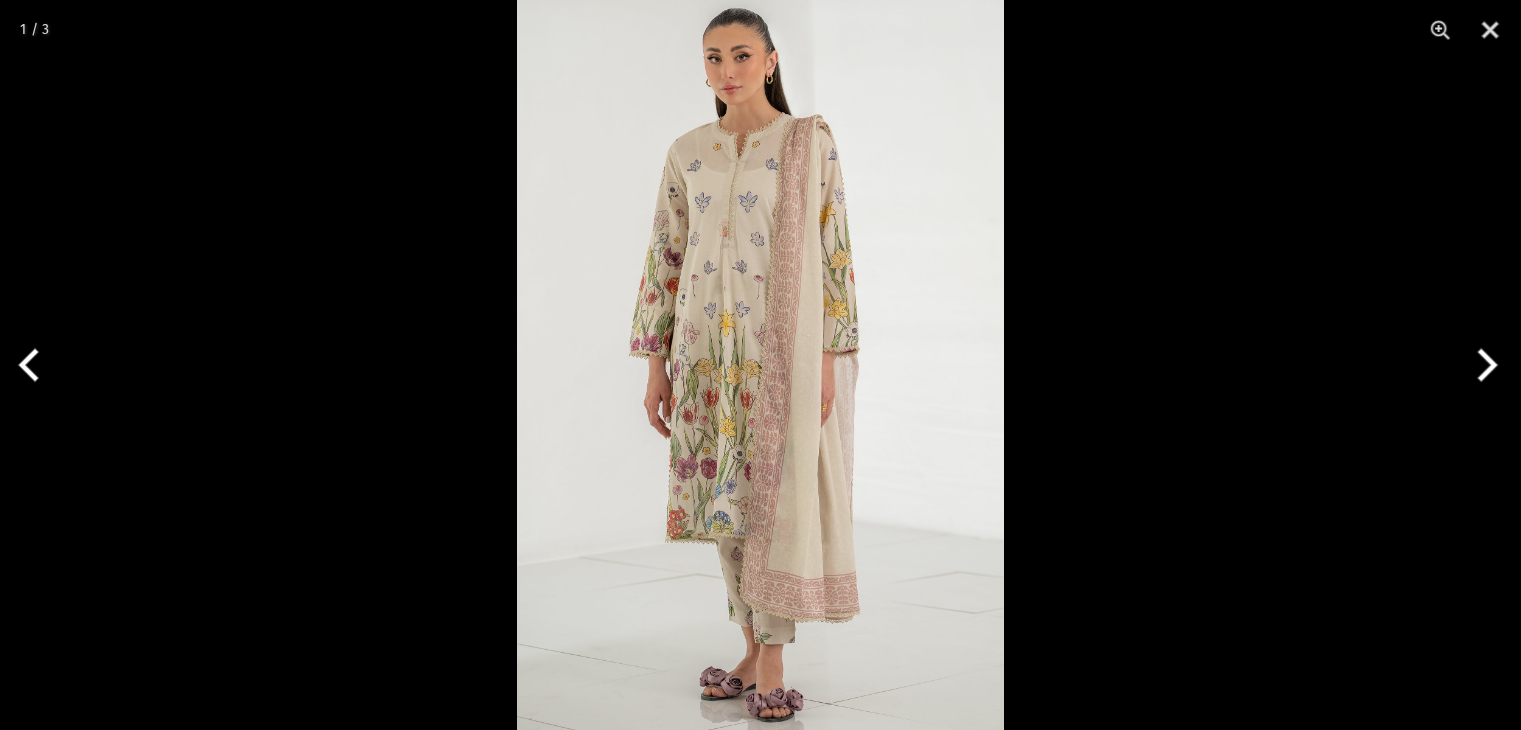 click at bounding box center [760, 365] 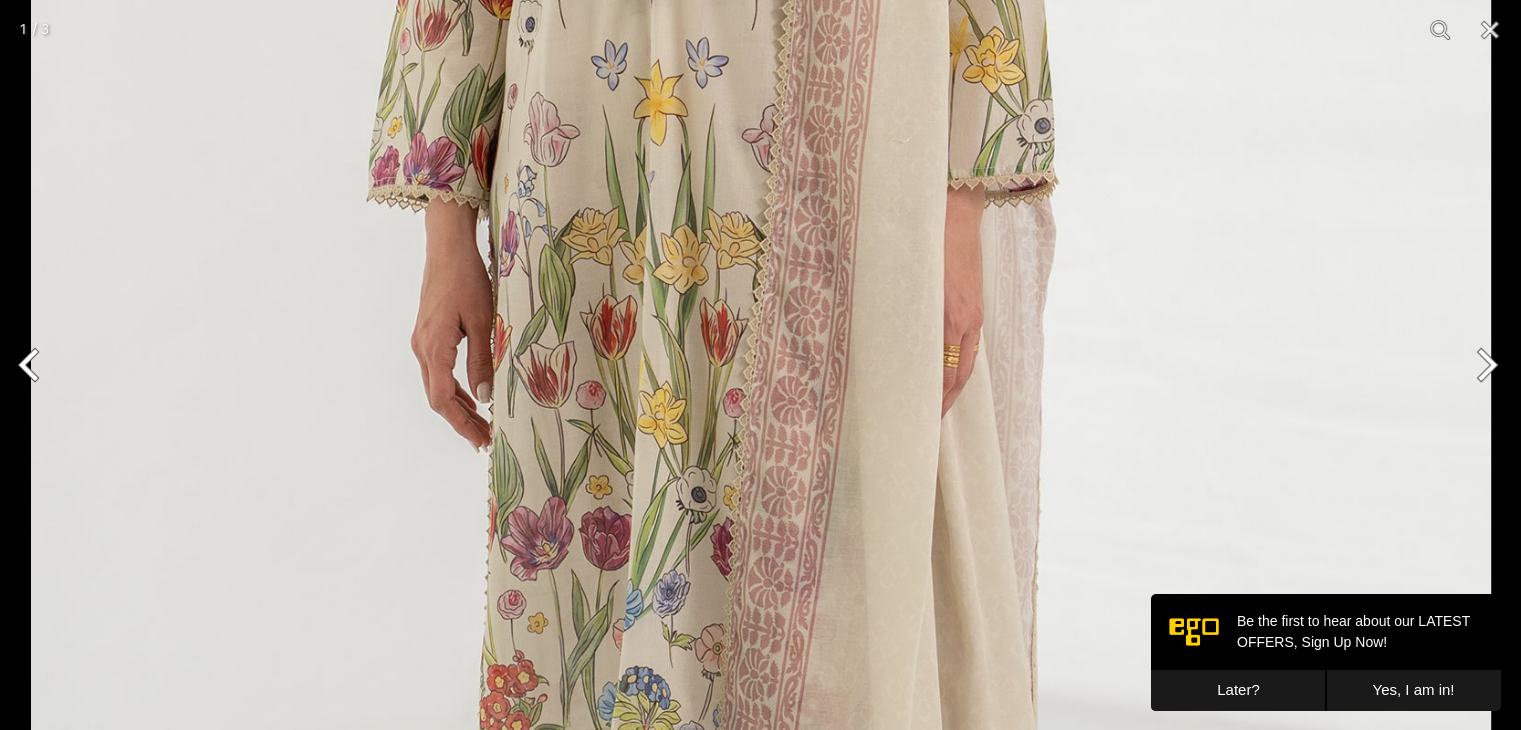 scroll, scrollTop: 0, scrollLeft: 0, axis: both 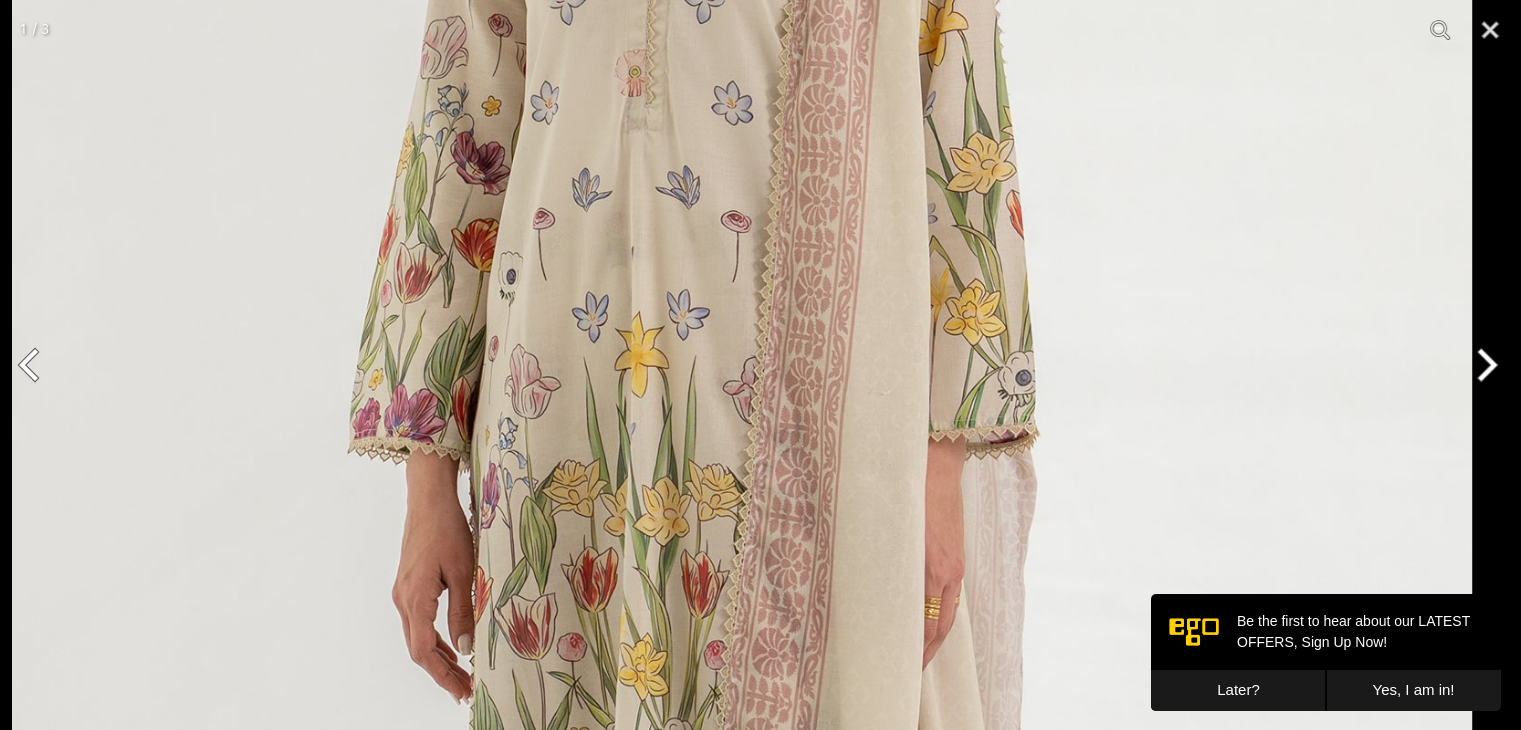 click at bounding box center [742, 481] 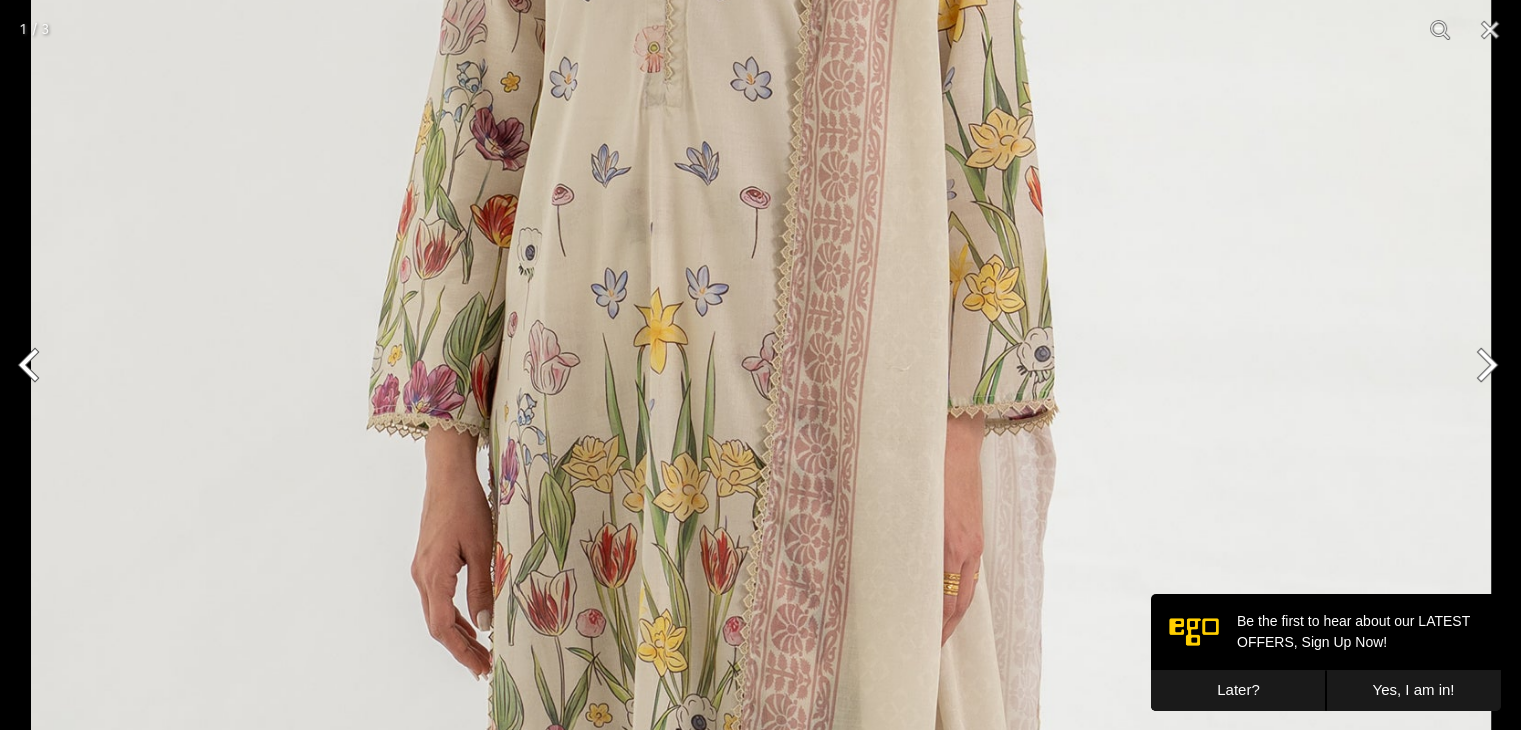 click at bounding box center [761, 457] 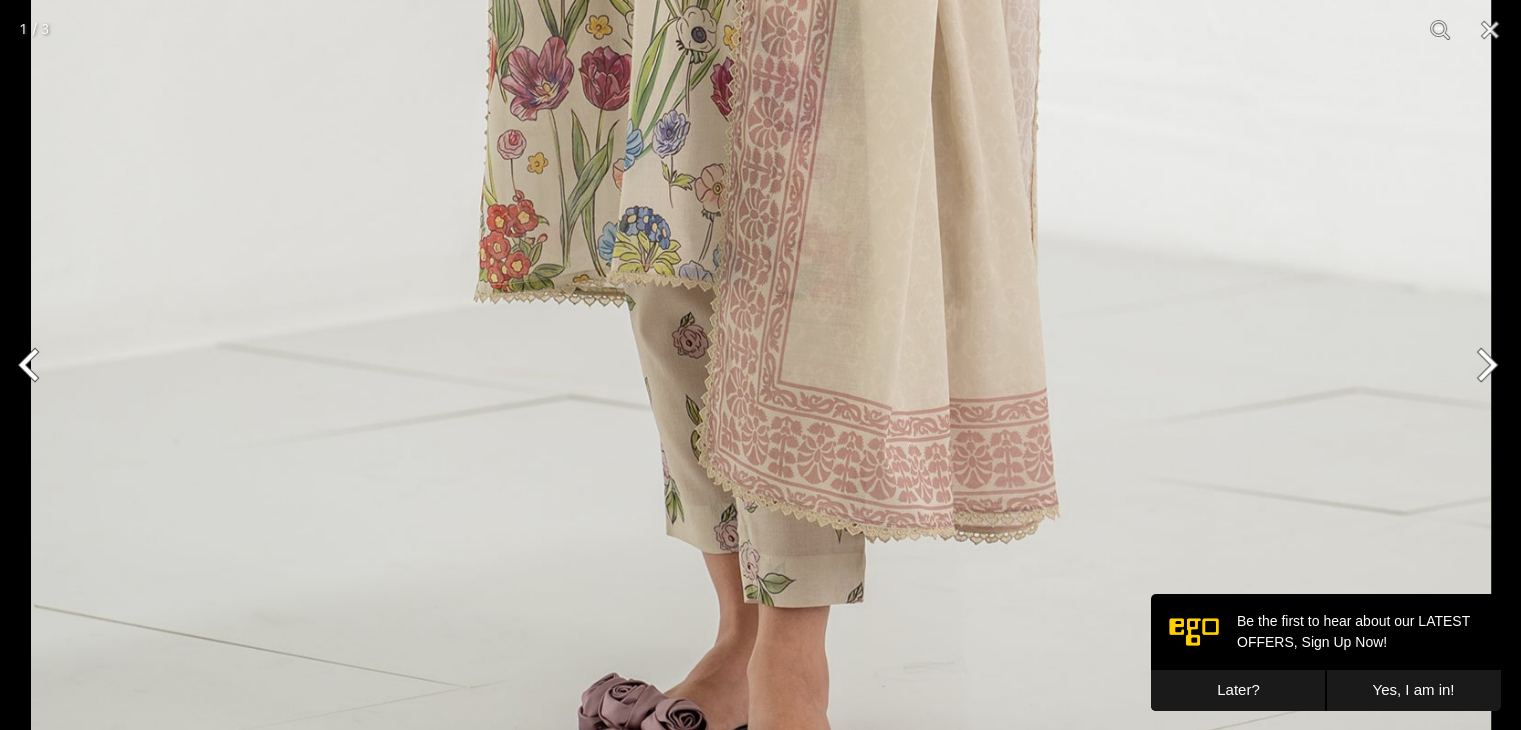 click at bounding box center [1483, 365] 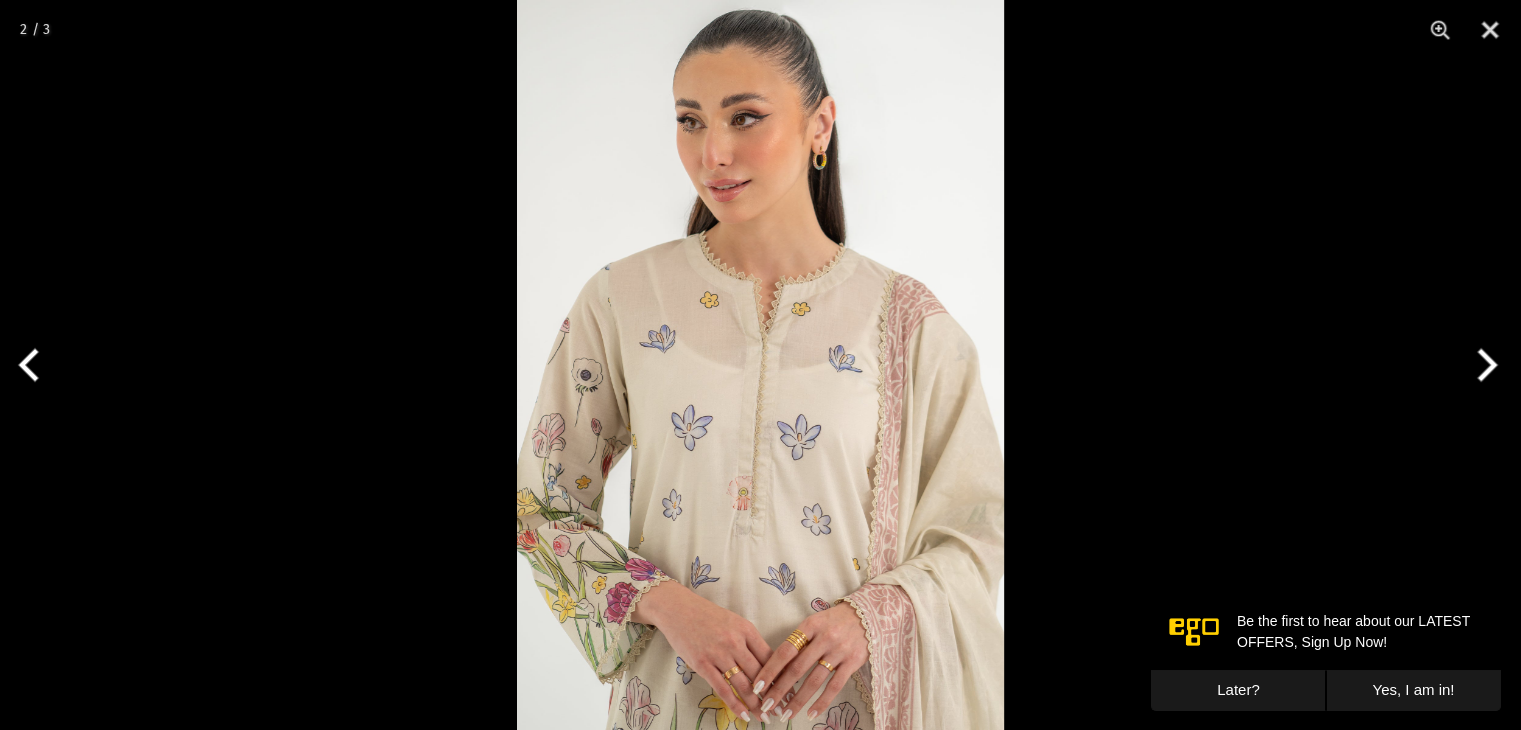 click at bounding box center (1483, 365) 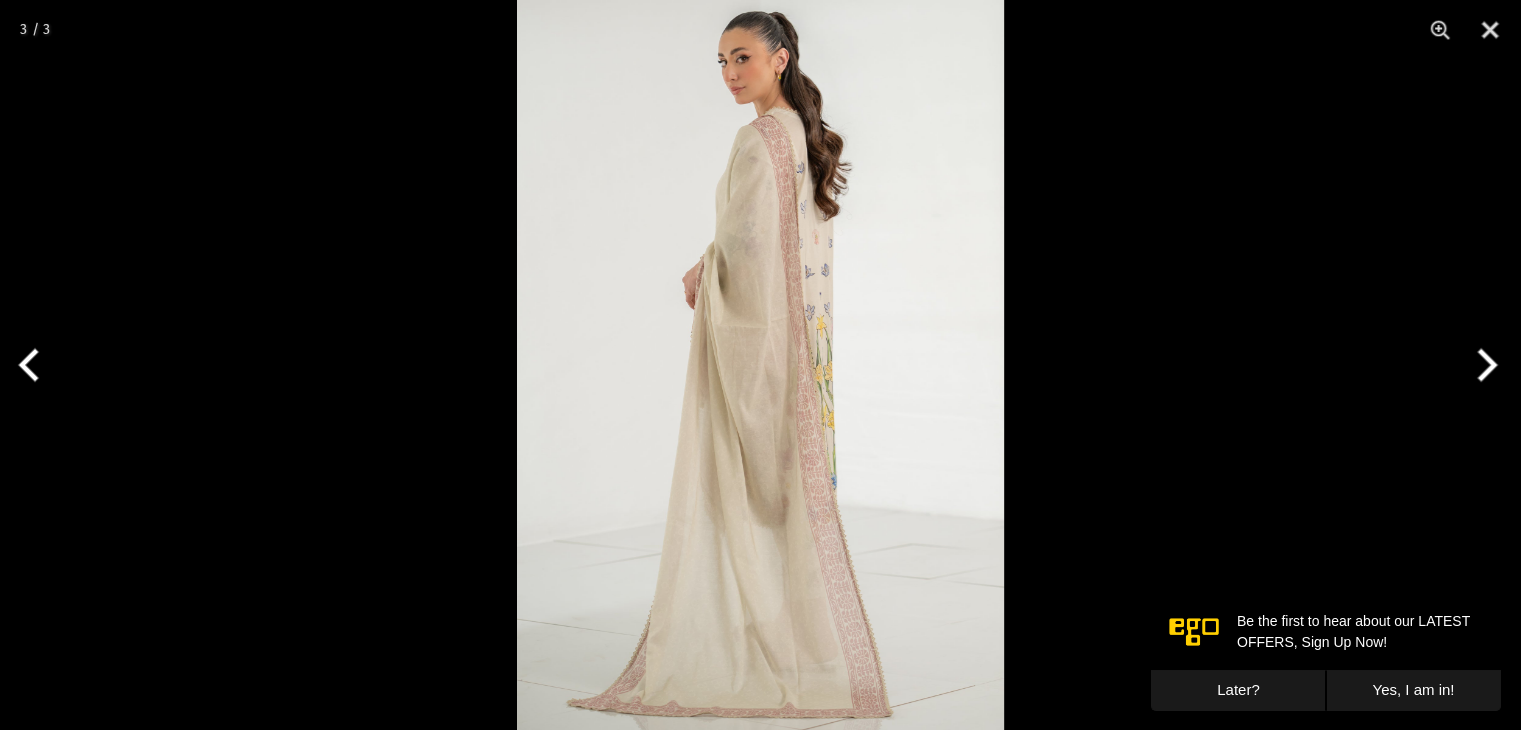 click at bounding box center [1483, 365] 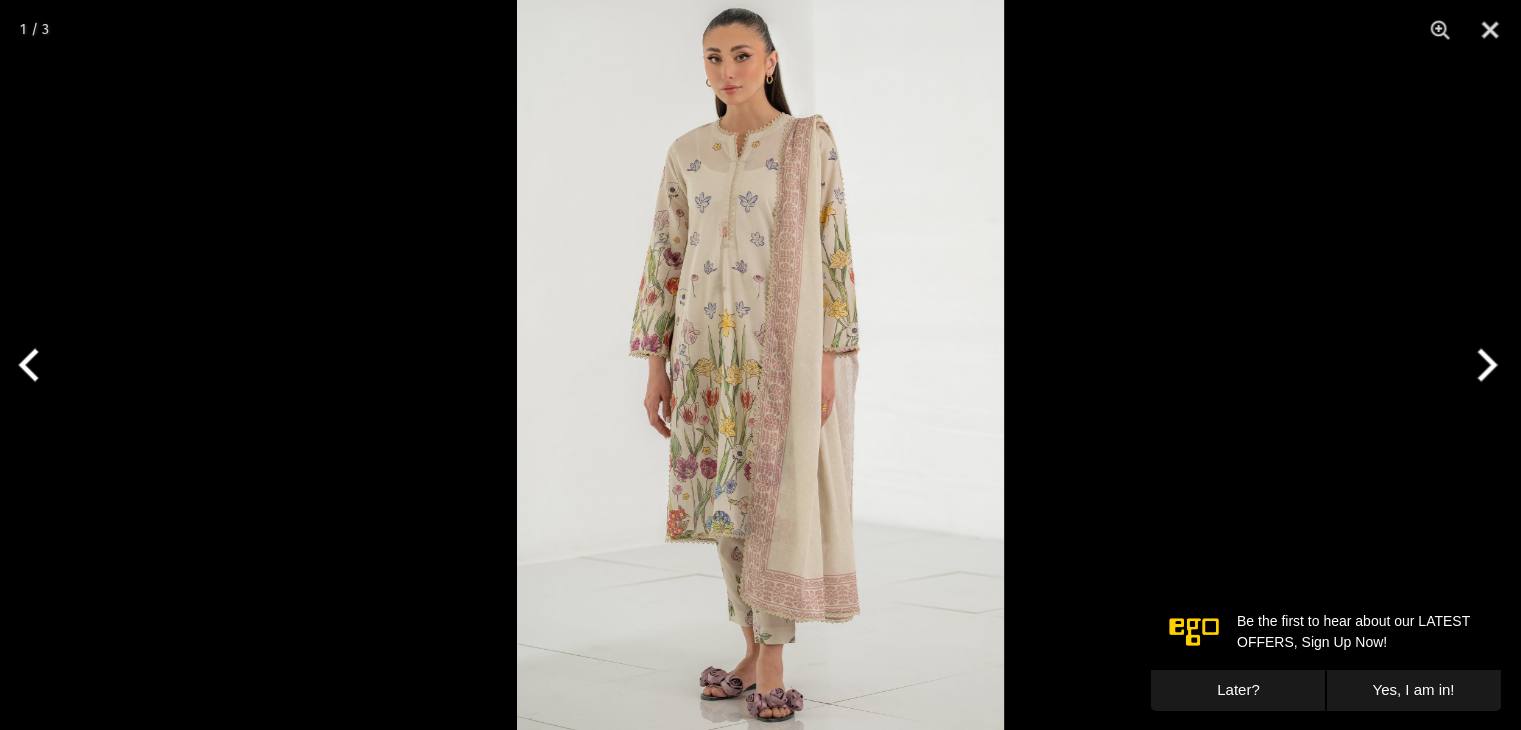 click at bounding box center [1483, 365] 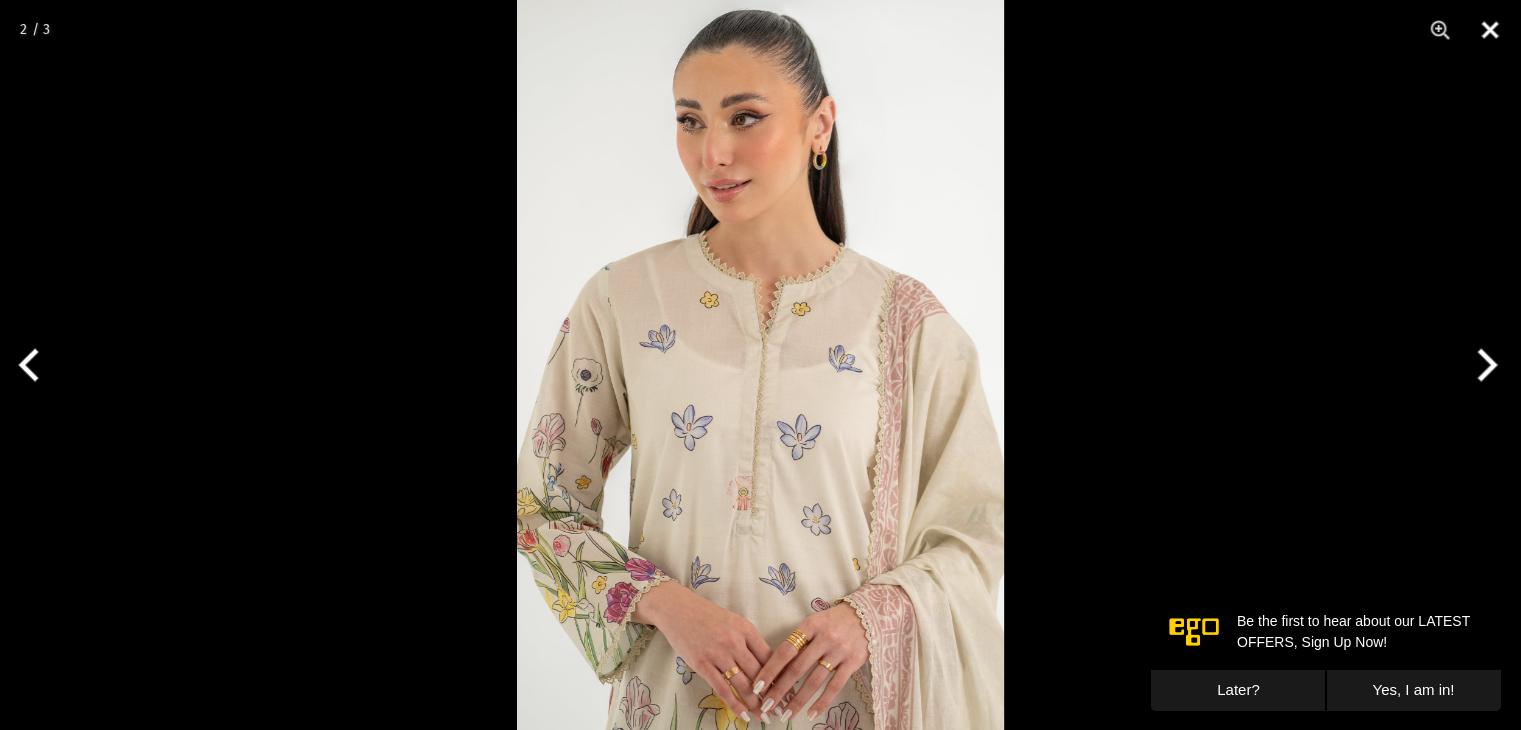 click at bounding box center (1490, 30) 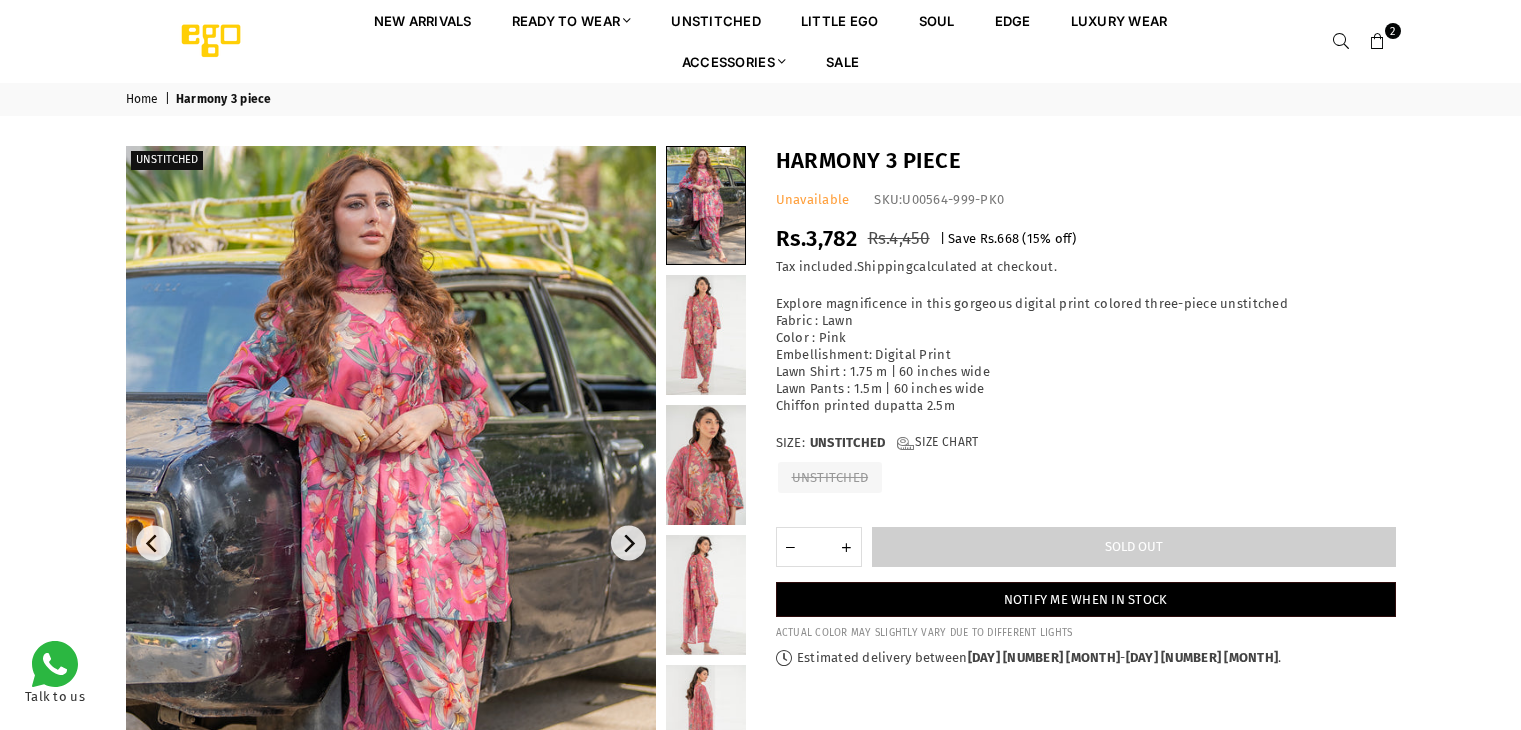 scroll, scrollTop: 0, scrollLeft: 0, axis: both 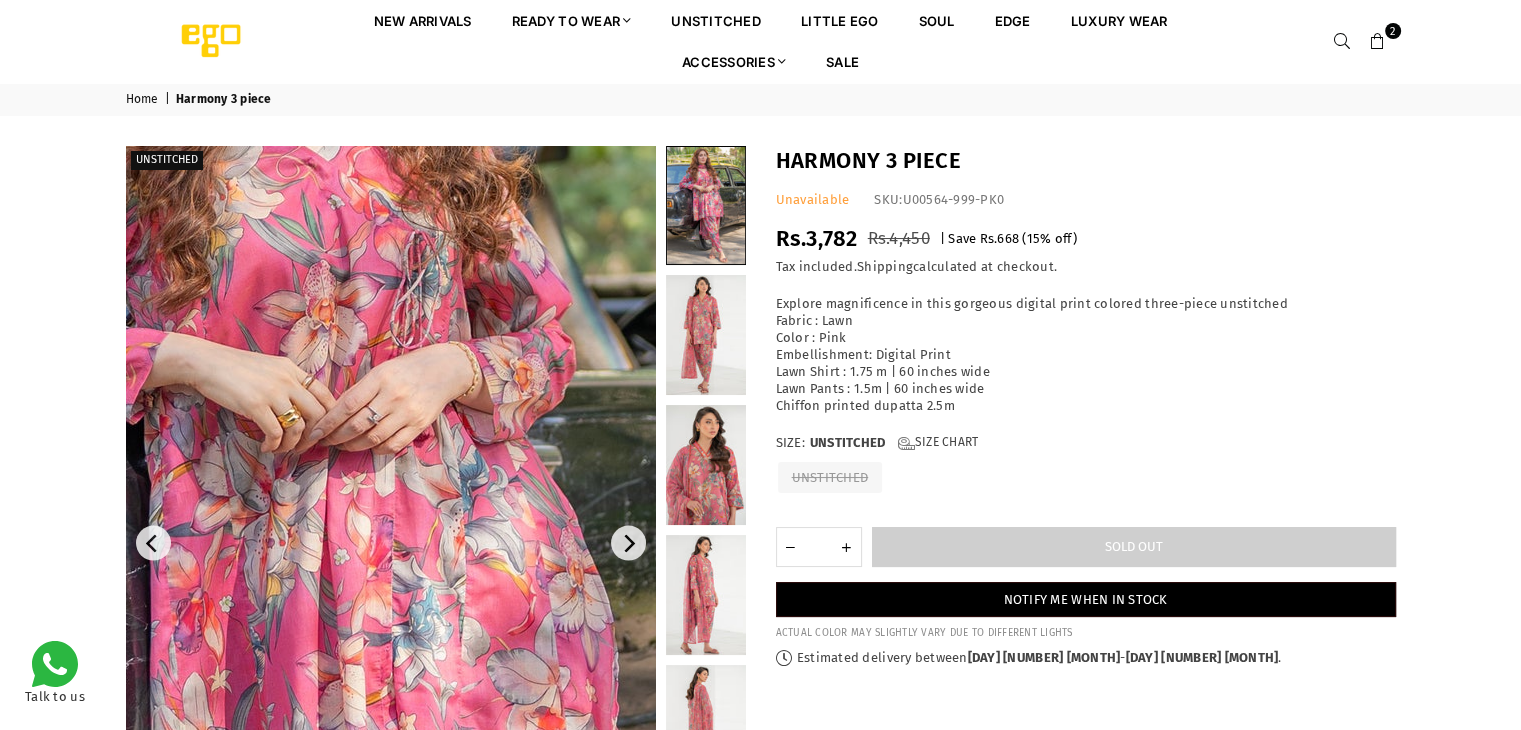 click at bounding box center (353, 658) 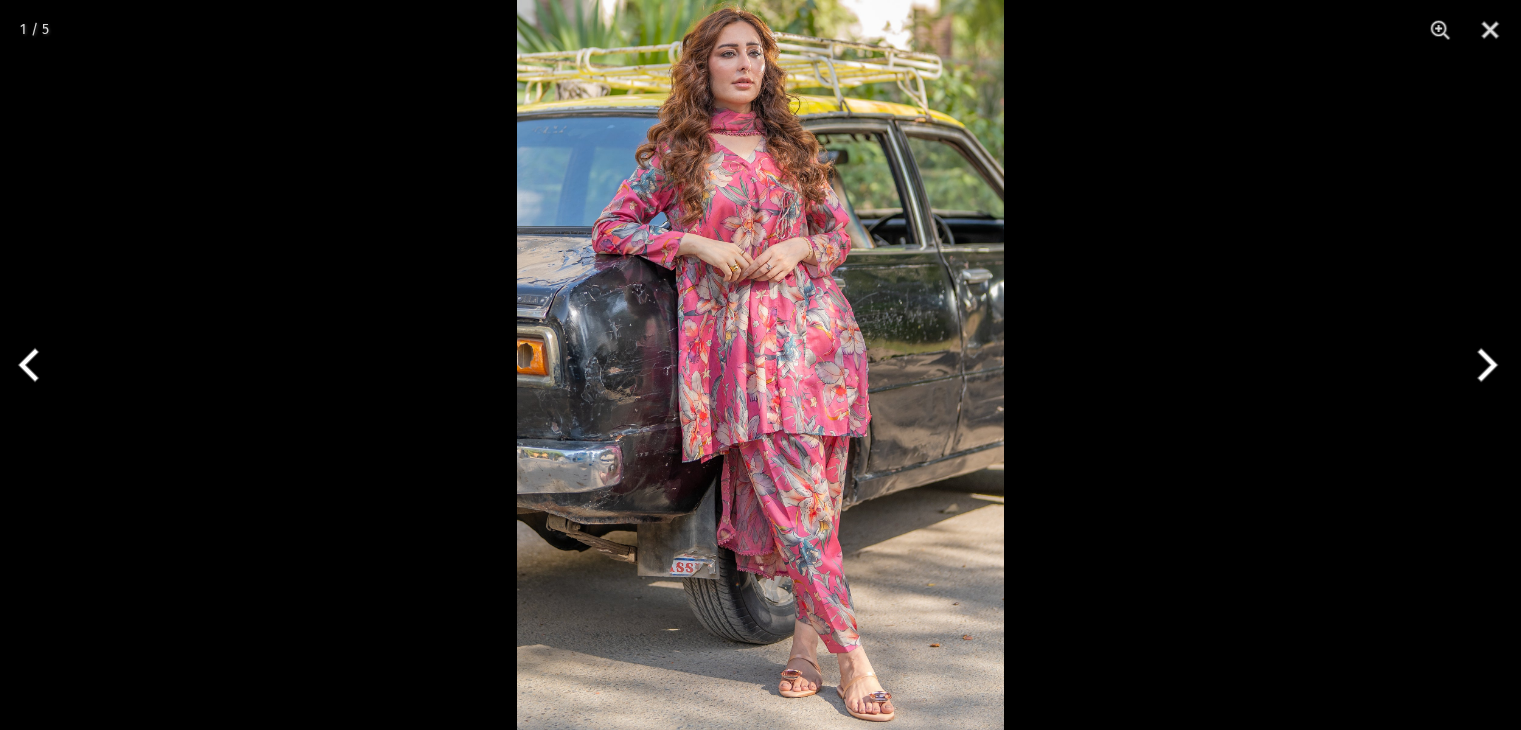 click at bounding box center [760, 365] 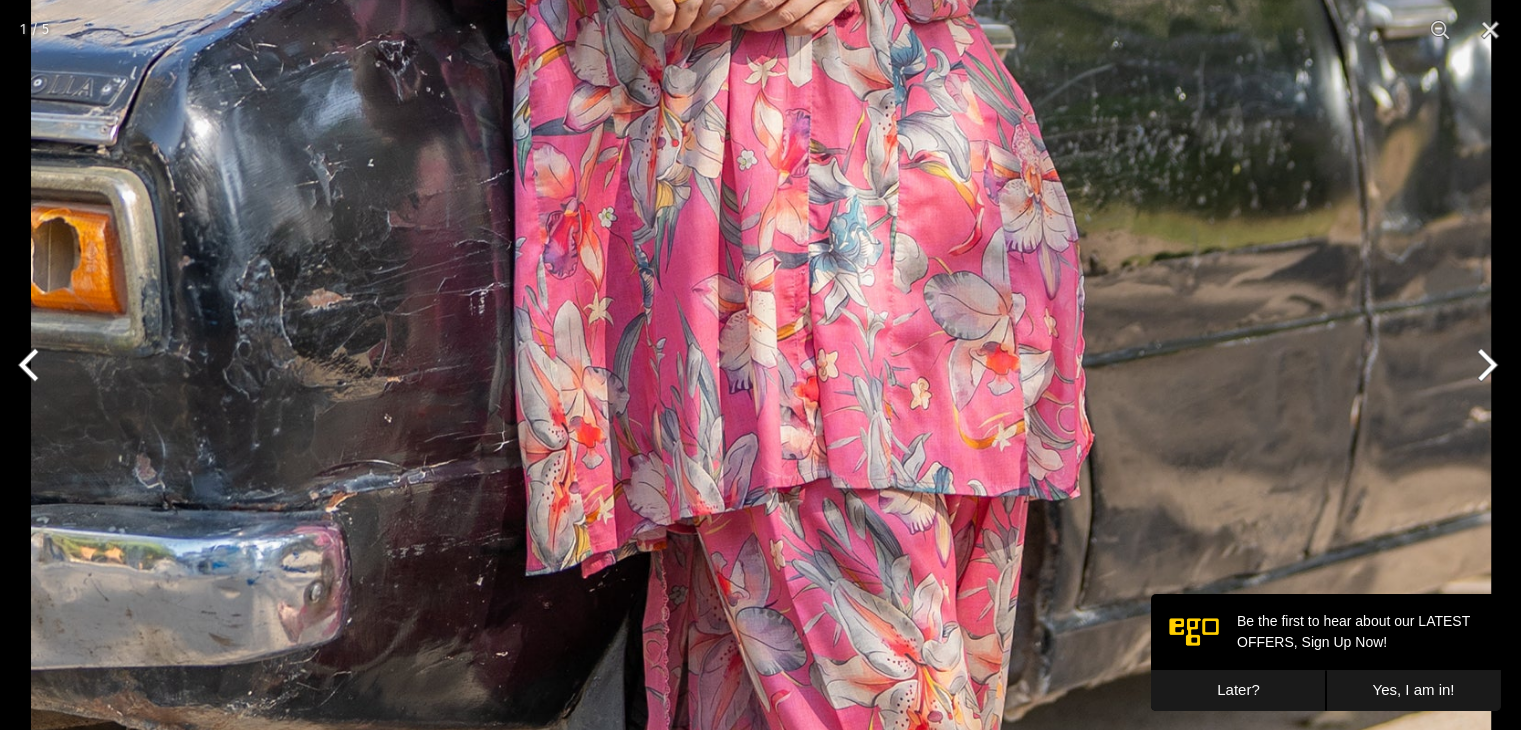 scroll, scrollTop: 0, scrollLeft: 0, axis: both 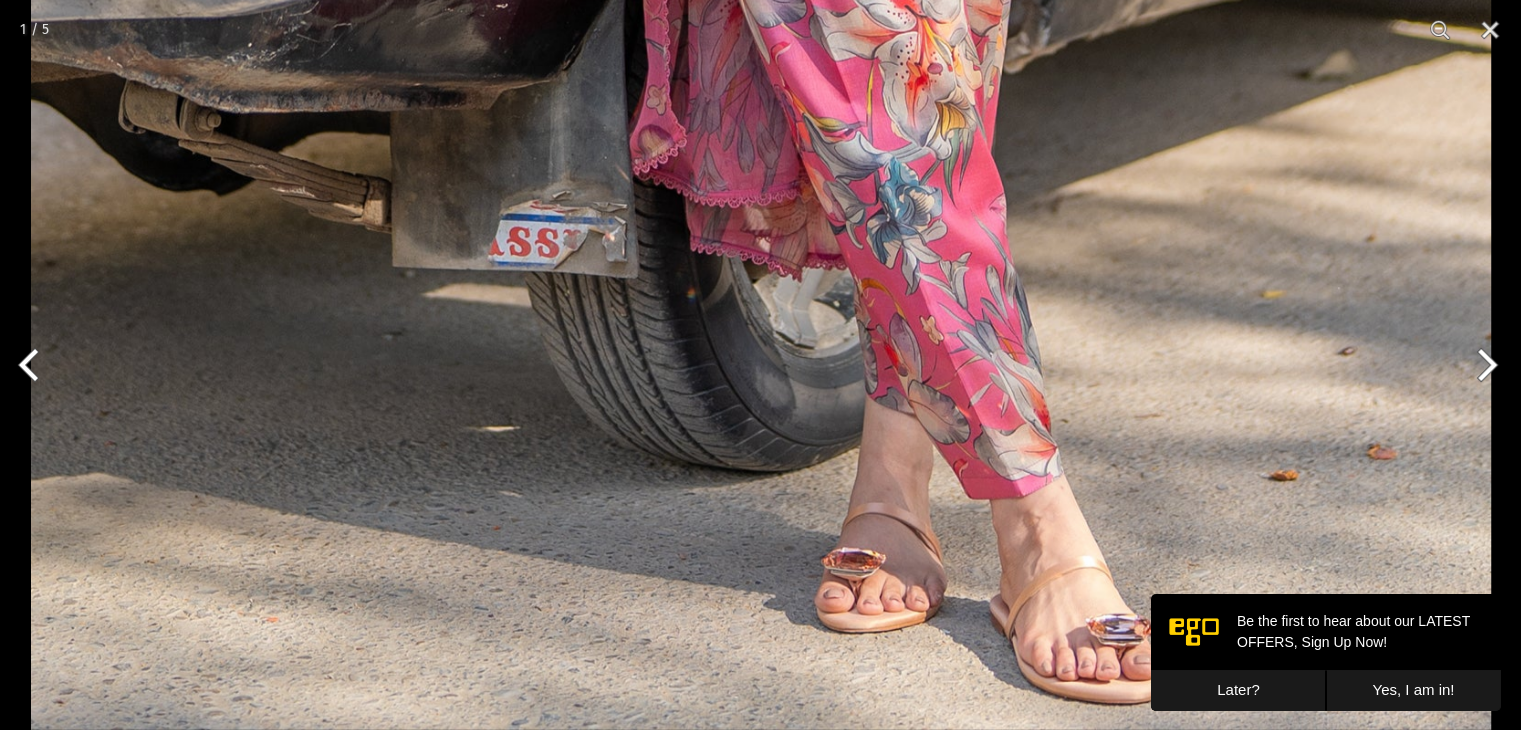 click at bounding box center [761, -365] 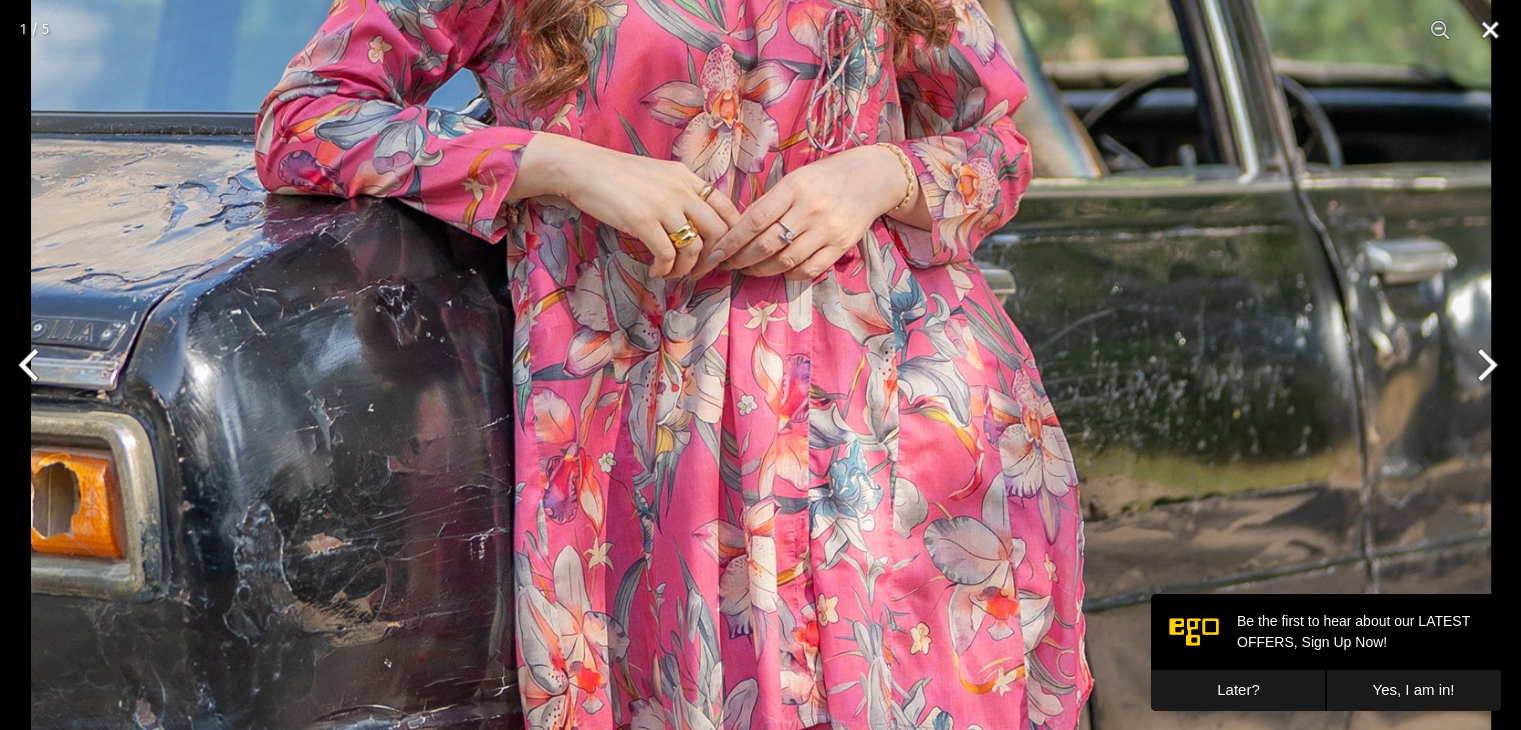 click at bounding box center [1490, 30] 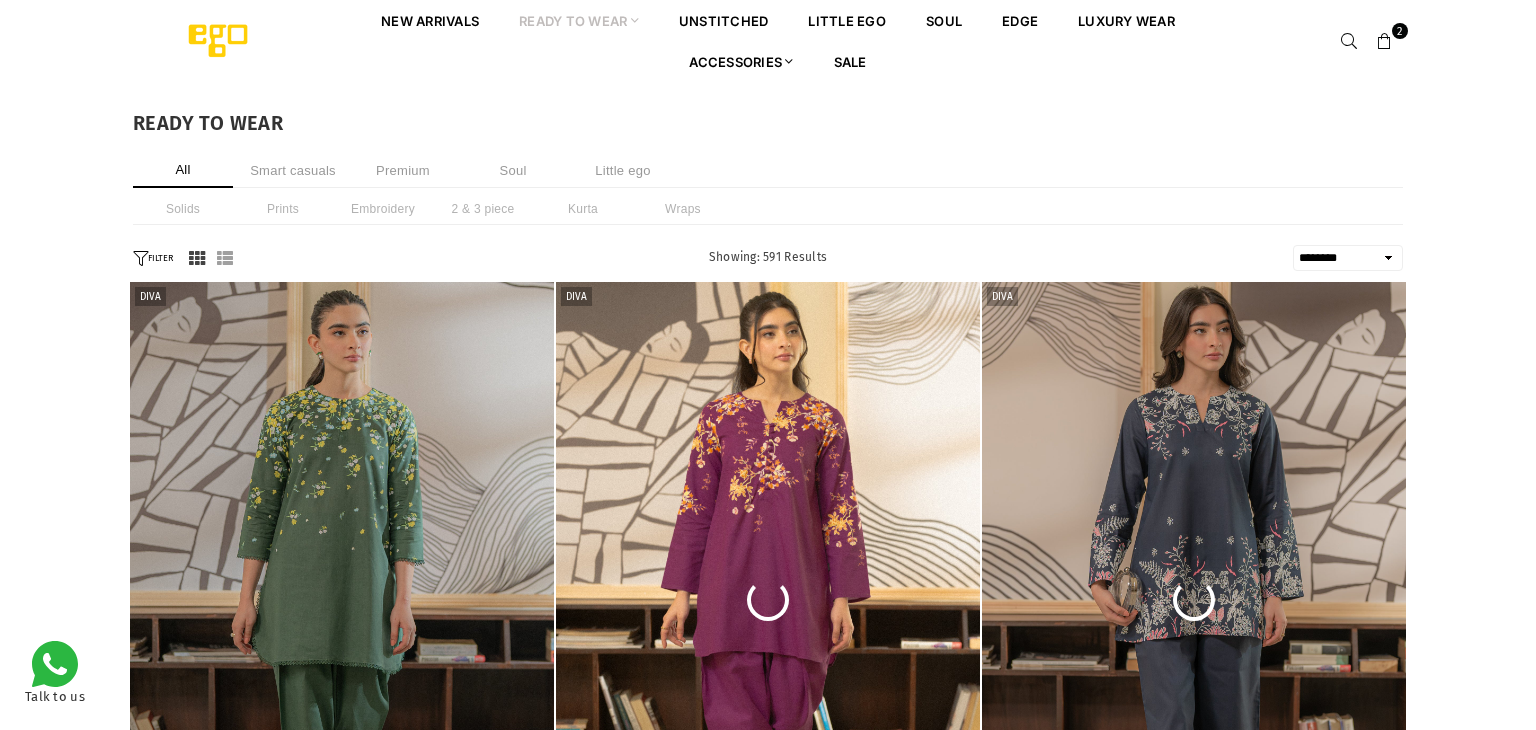 select on "******" 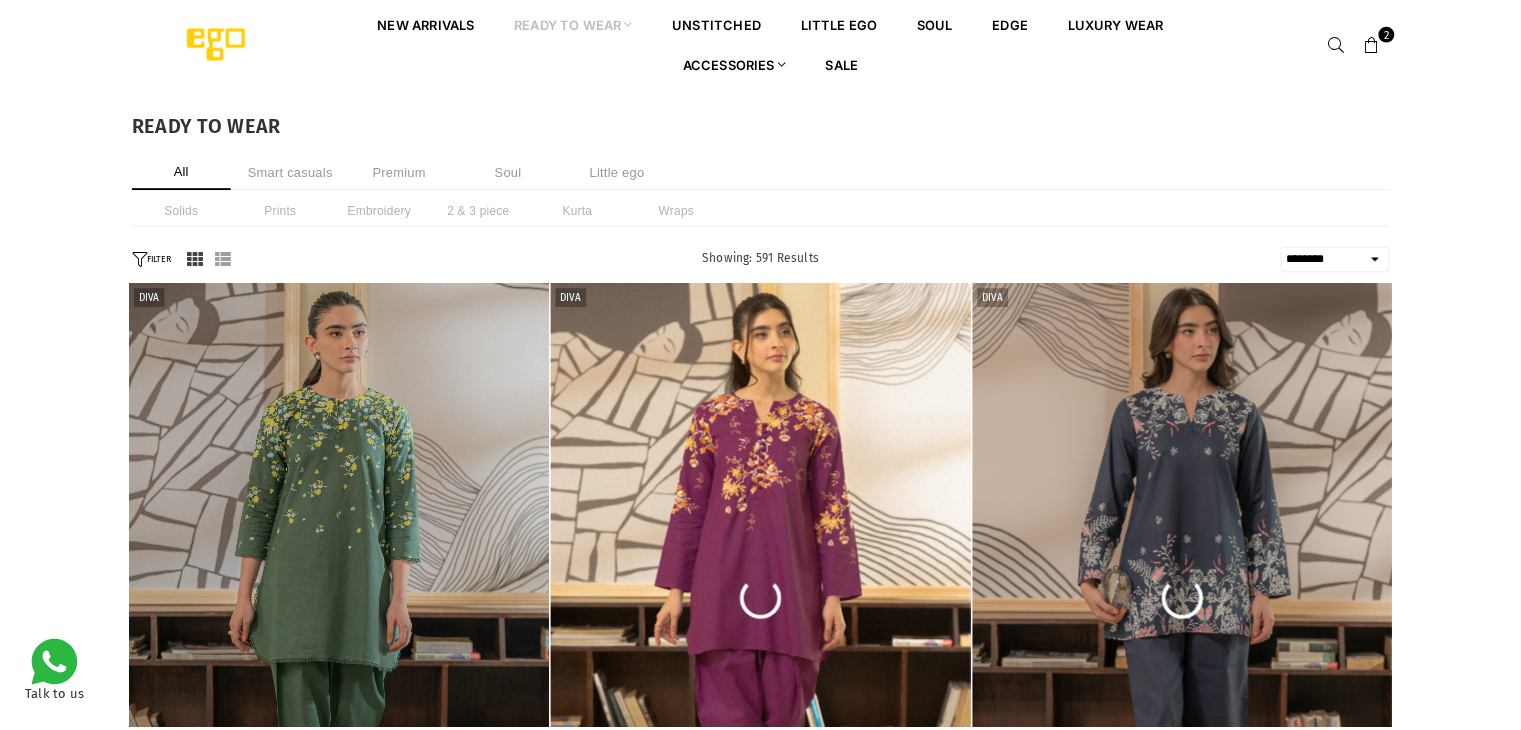 scroll, scrollTop: 0, scrollLeft: 0, axis: both 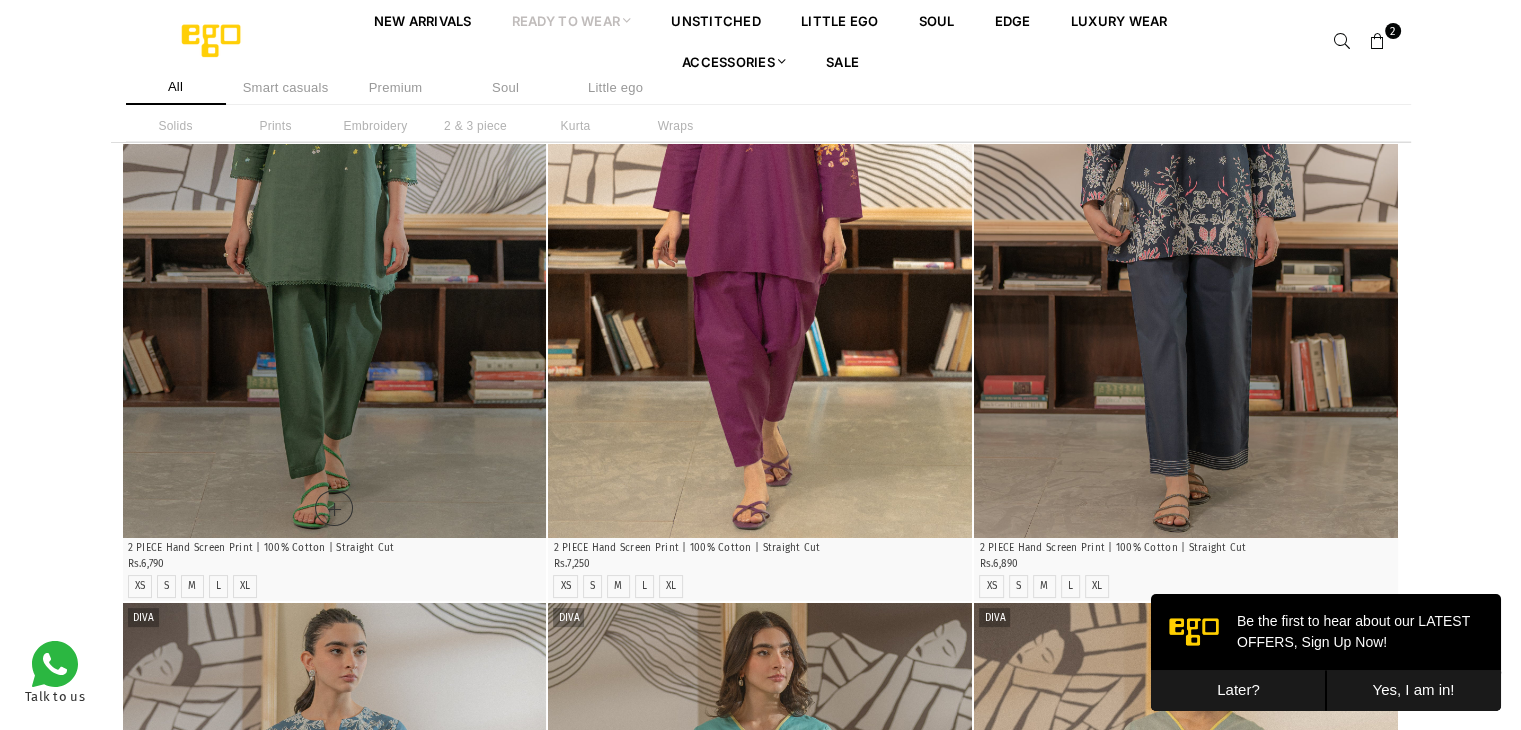 click at bounding box center [335, 220] 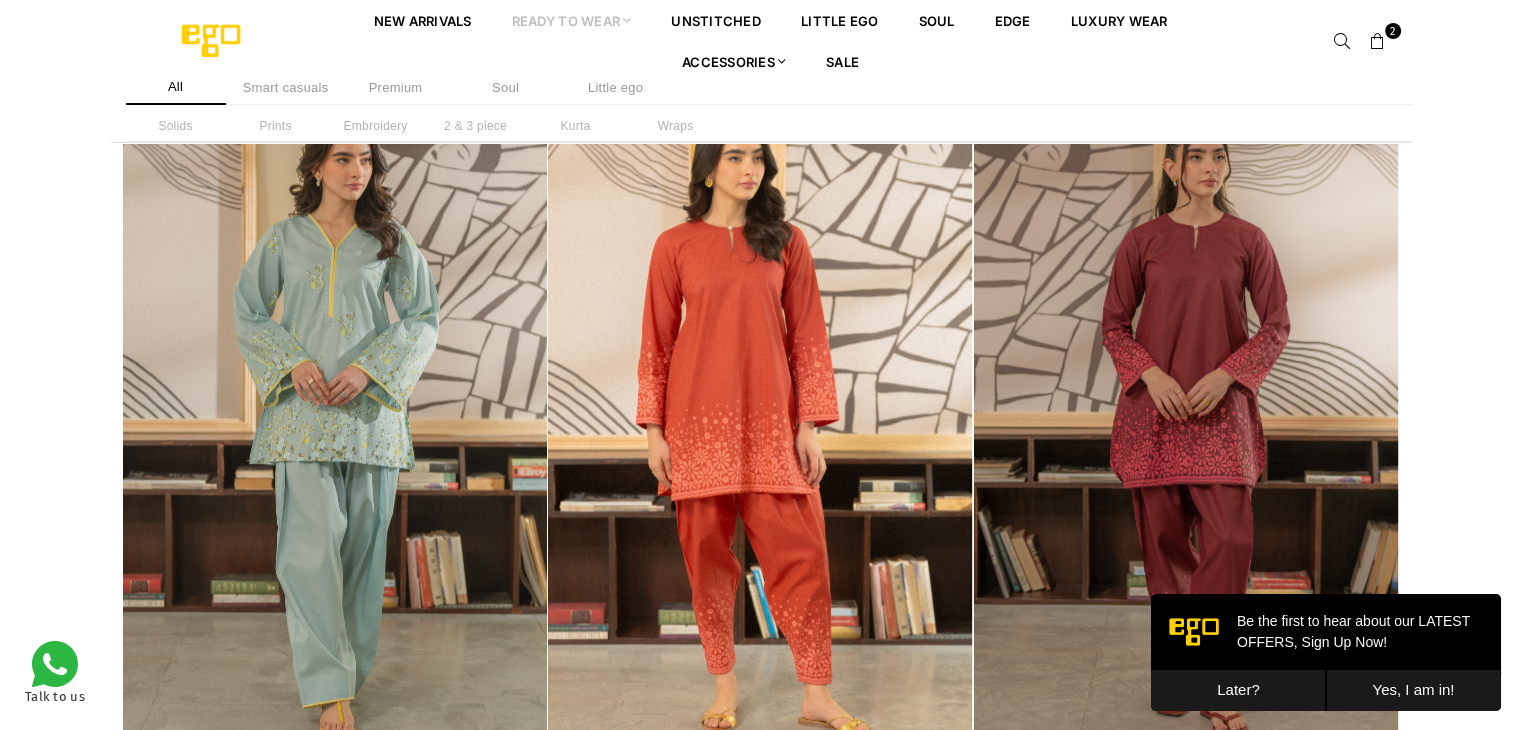 scroll, scrollTop: 1564, scrollLeft: 0, axis: vertical 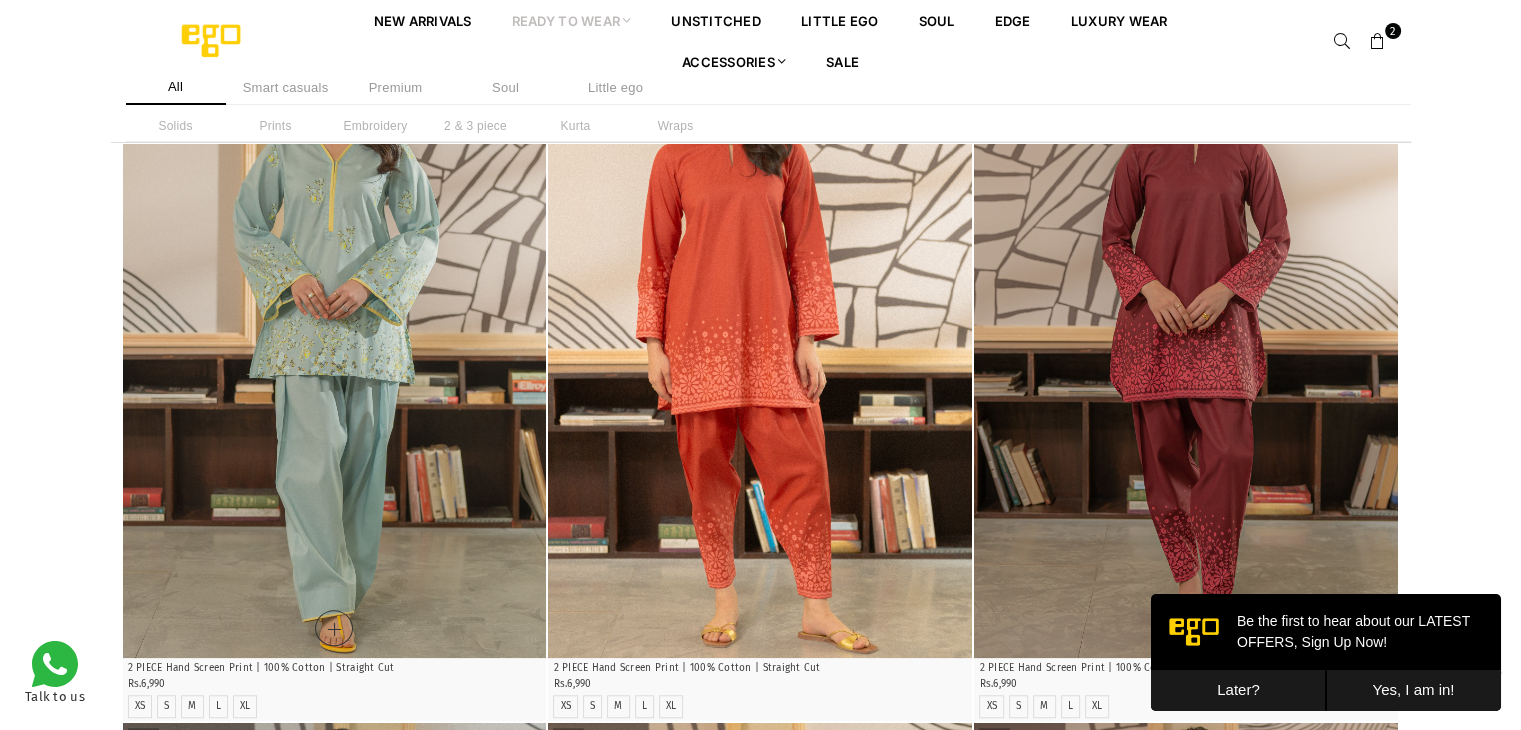 click at bounding box center (335, 340) 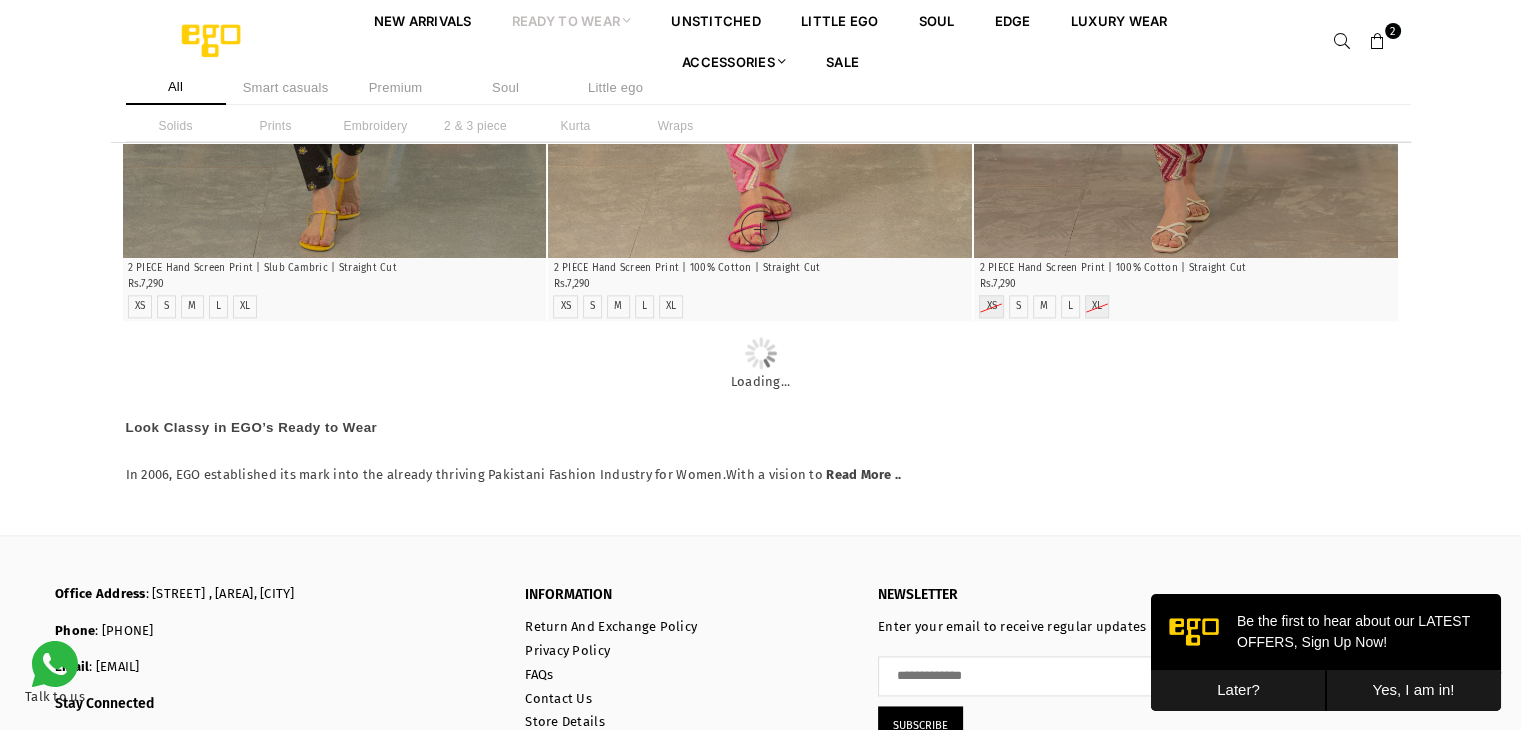 scroll, scrollTop: 2764, scrollLeft: 0, axis: vertical 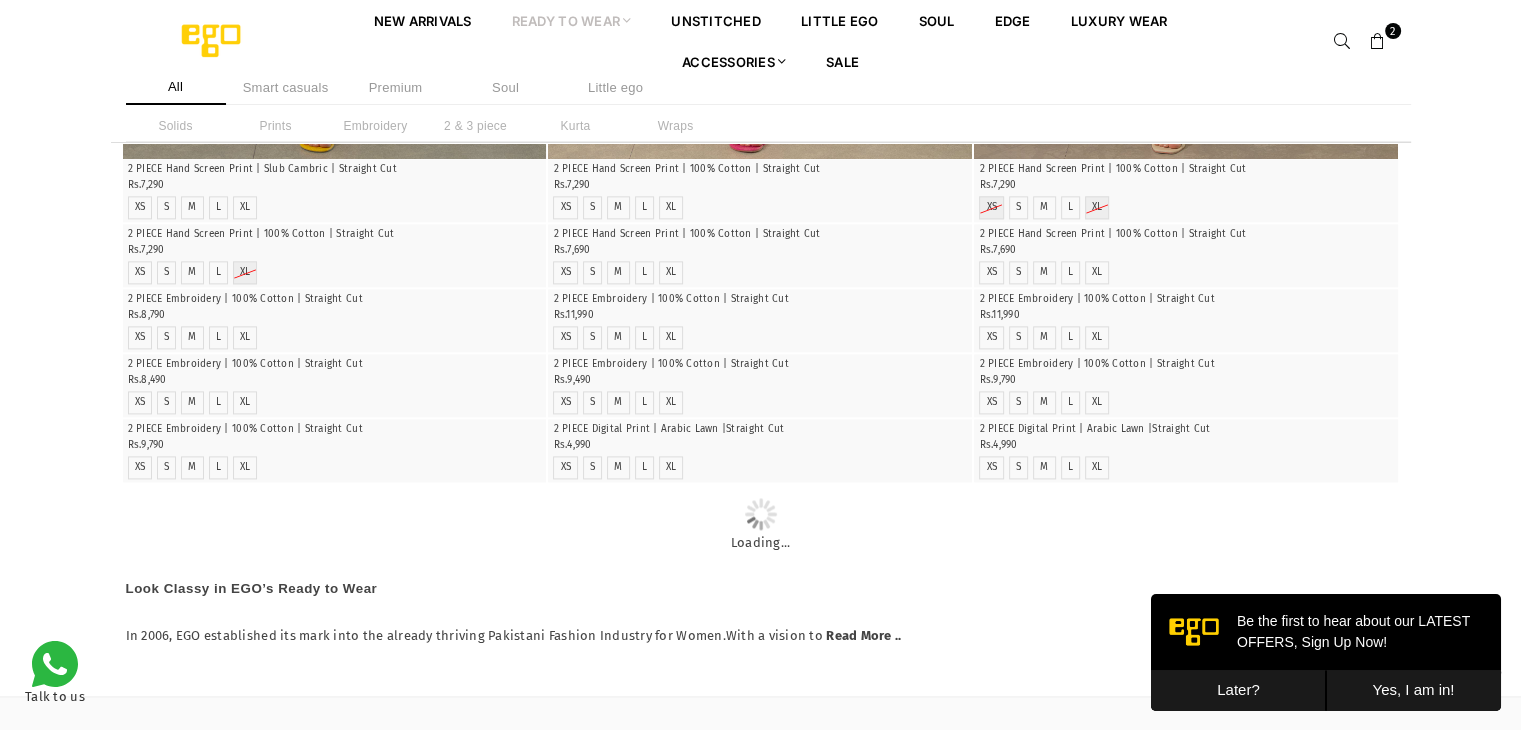 click on "Later?" at bounding box center [1238, 690] 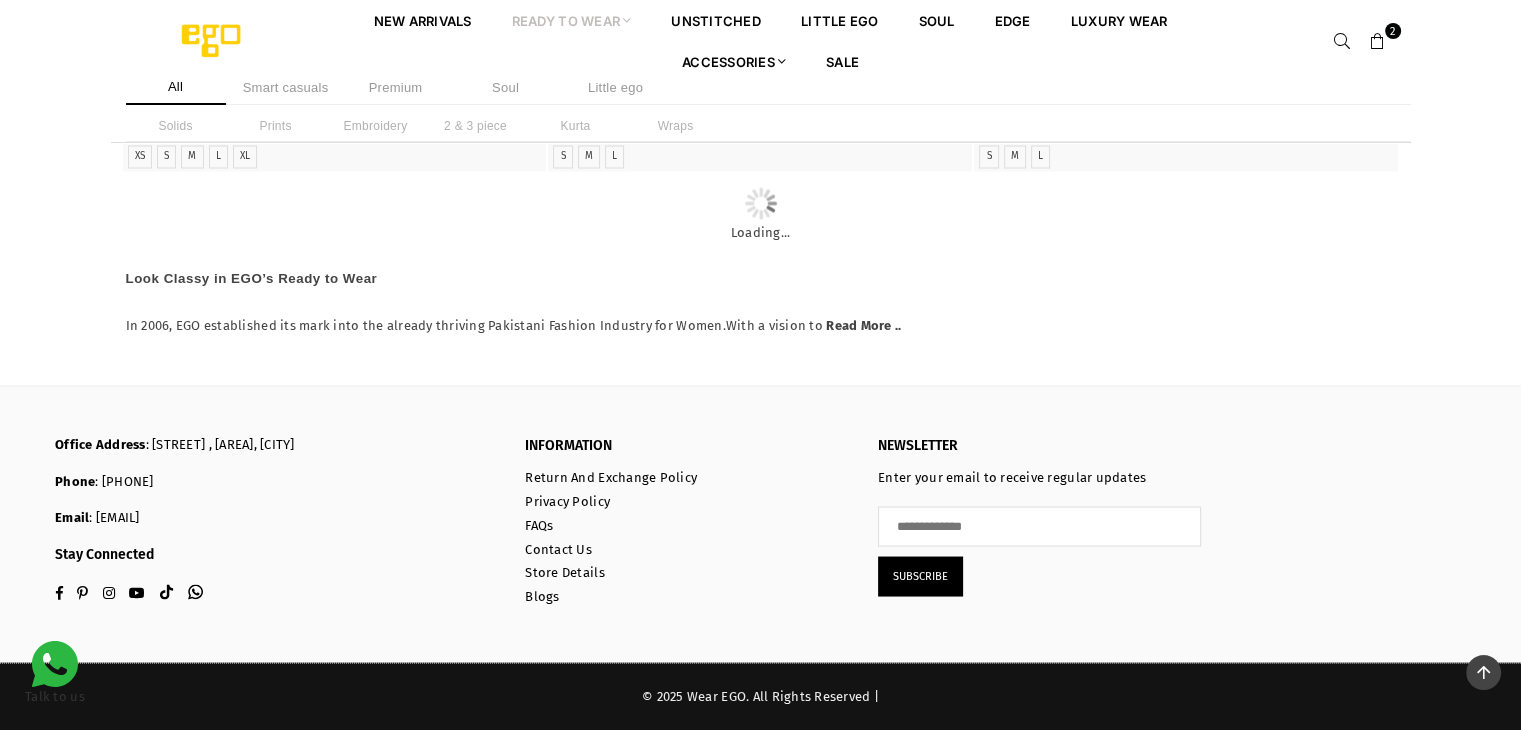 scroll, scrollTop: 11112, scrollLeft: 0, axis: vertical 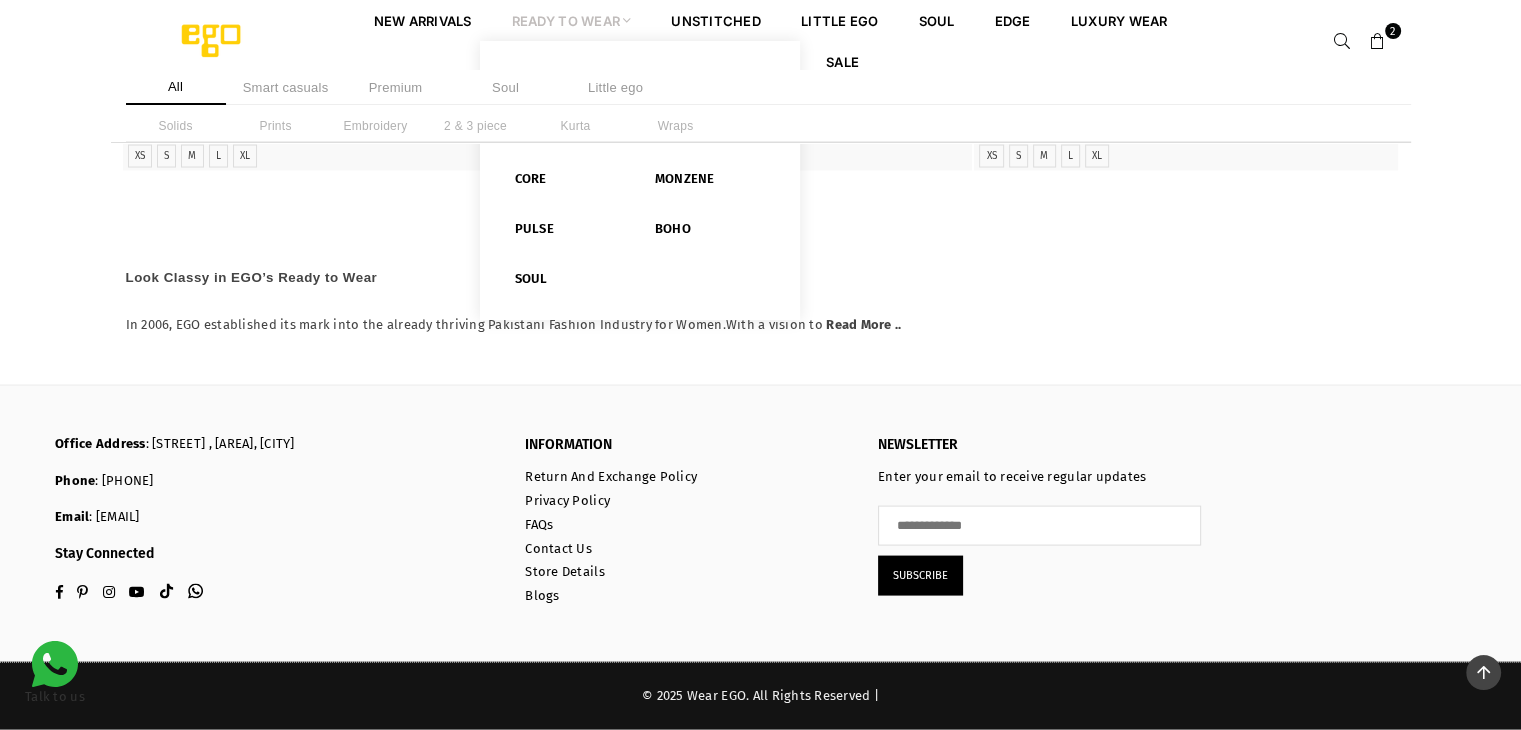 click on "Ready to Wear" at bounding box center [572, 20] 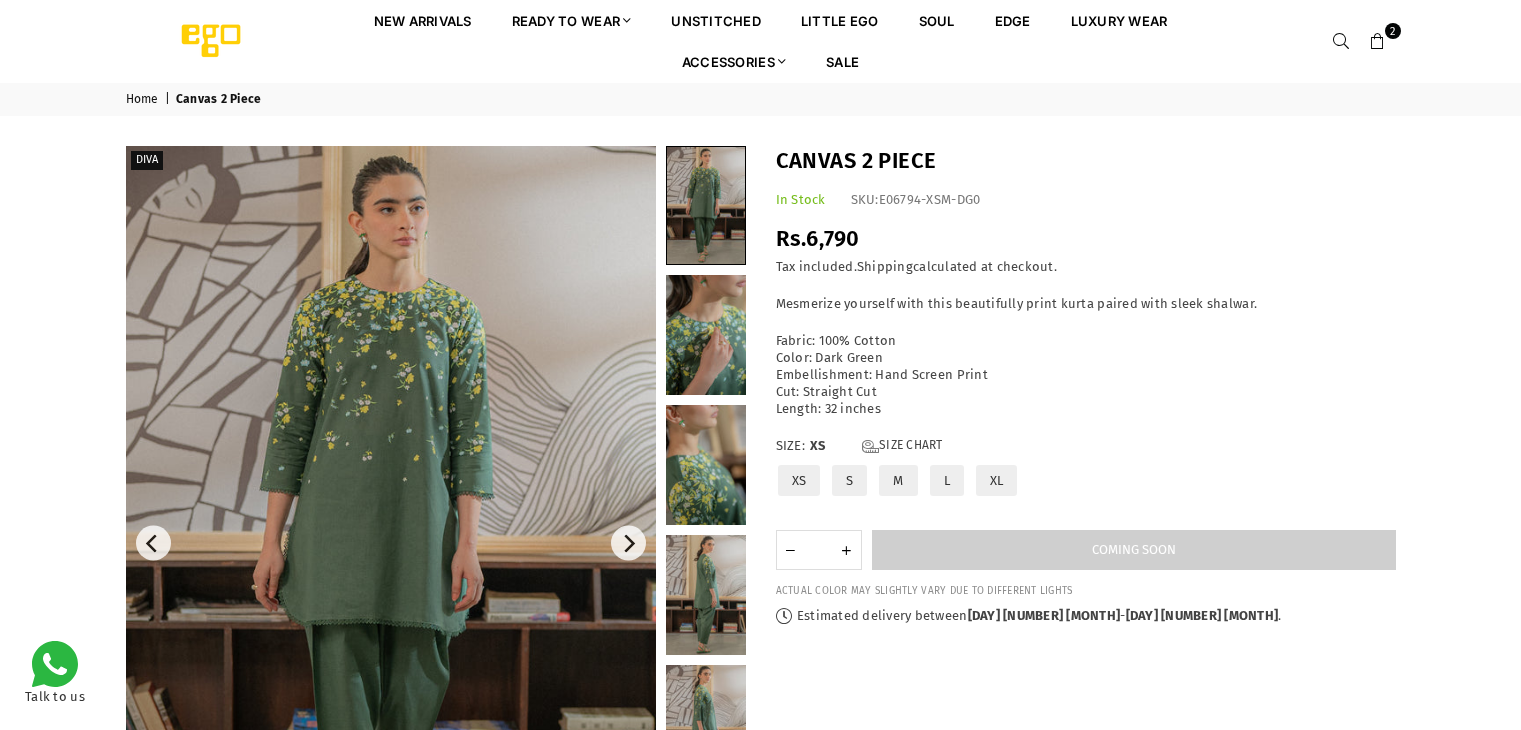 scroll, scrollTop: 0, scrollLeft: 0, axis: both 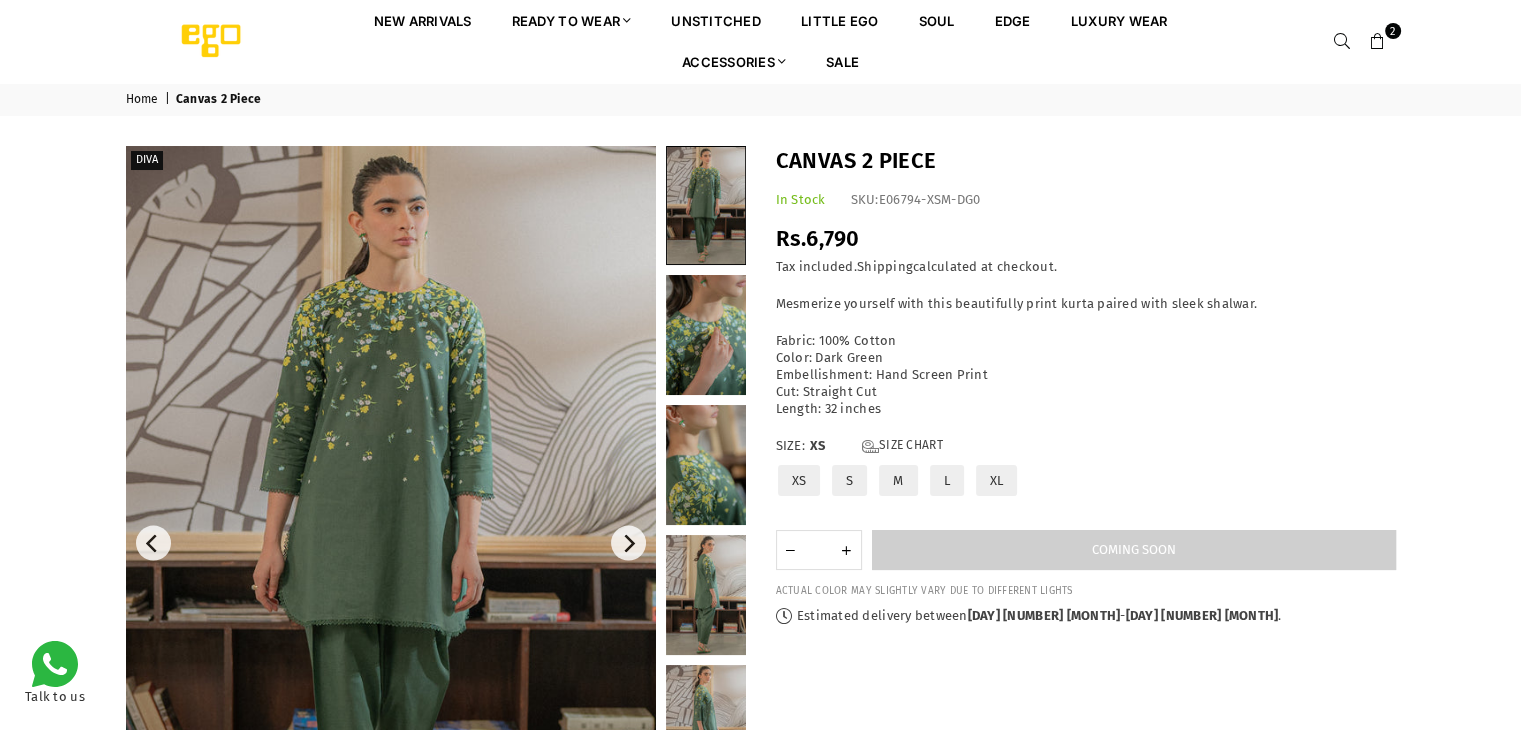 click at bounding box center (391, 543) 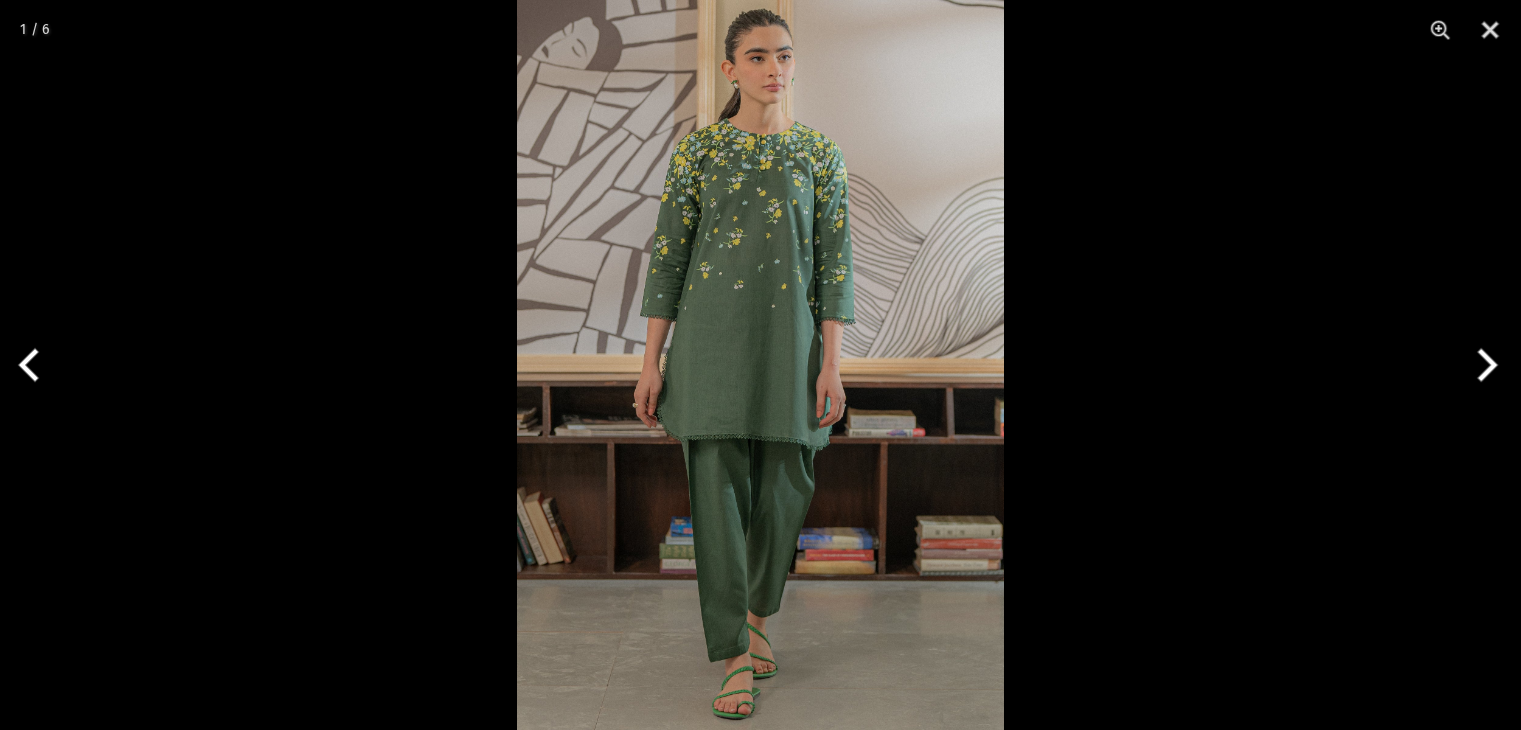 click at bounding box center [760, 365] 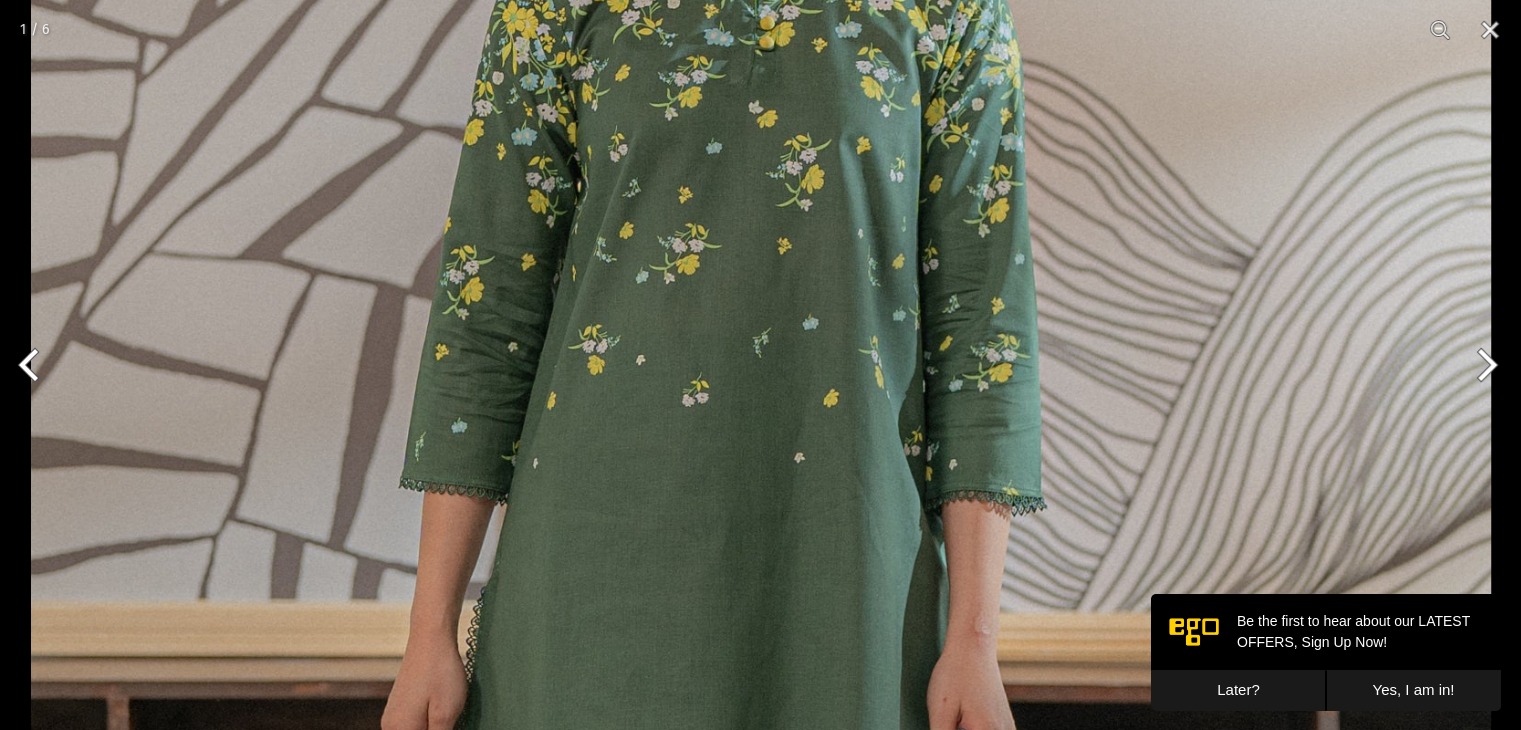 scroll, scrollTop: 0, scrollLeft: 0, axis: both 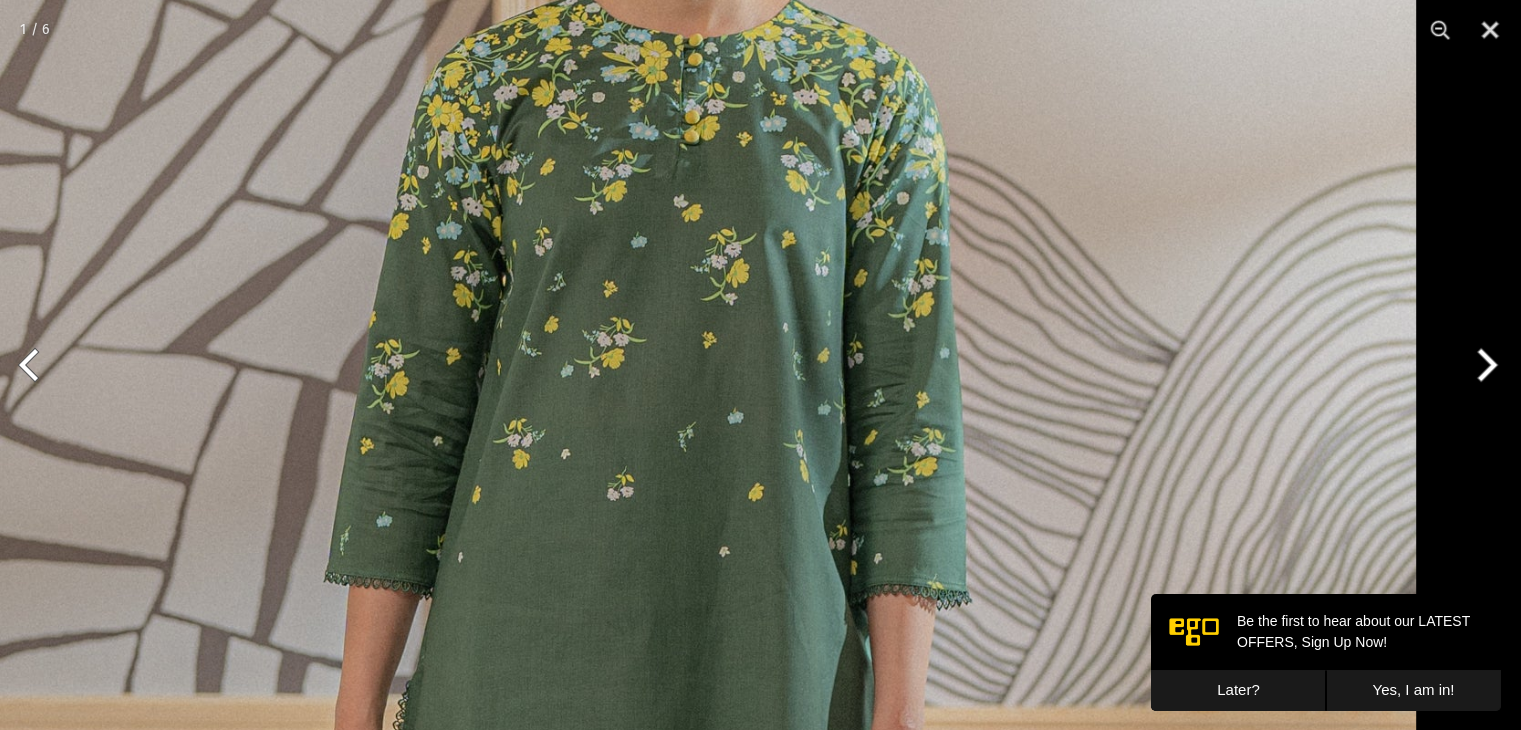 click at bounding box center [686, 728] 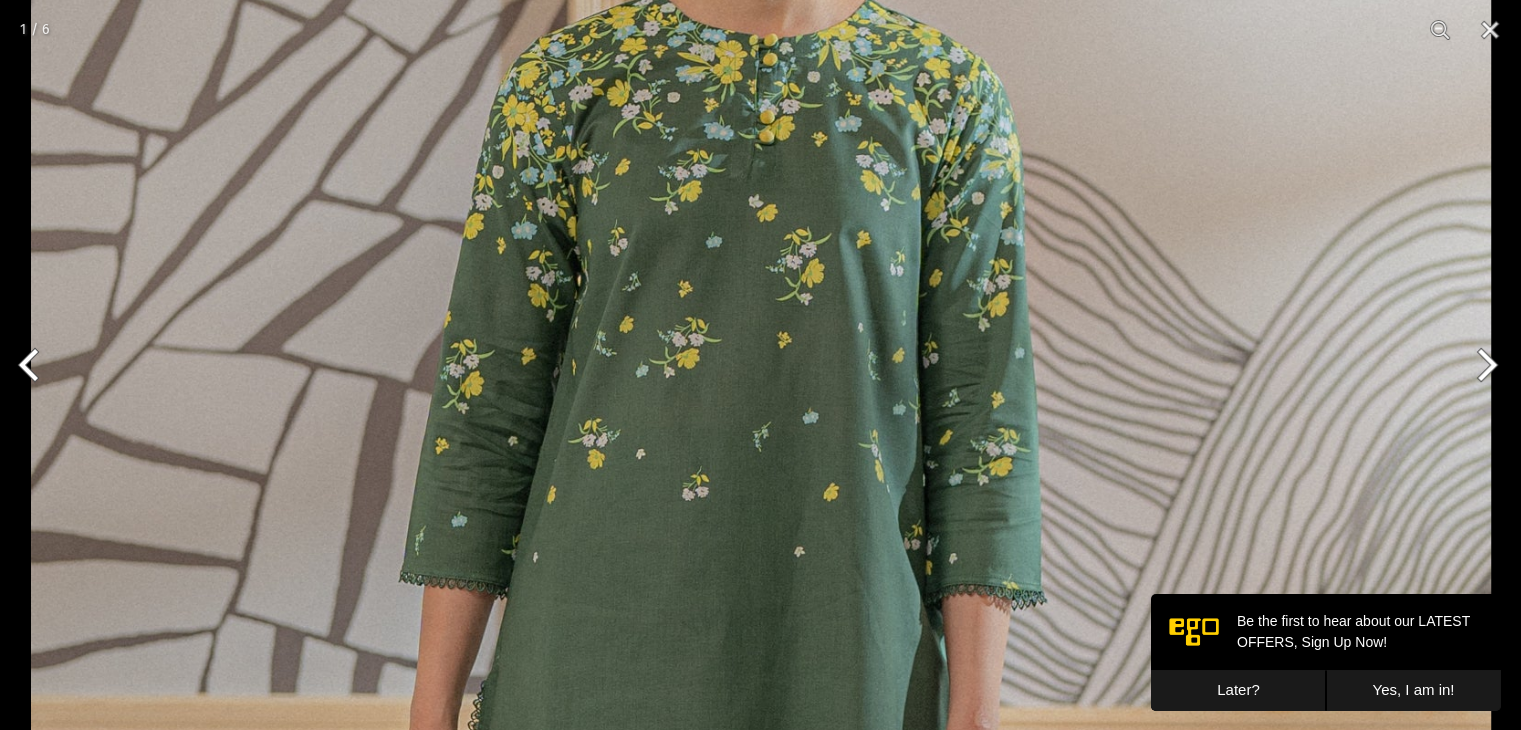 click on "Later?" at bounding box center (1238, 690) 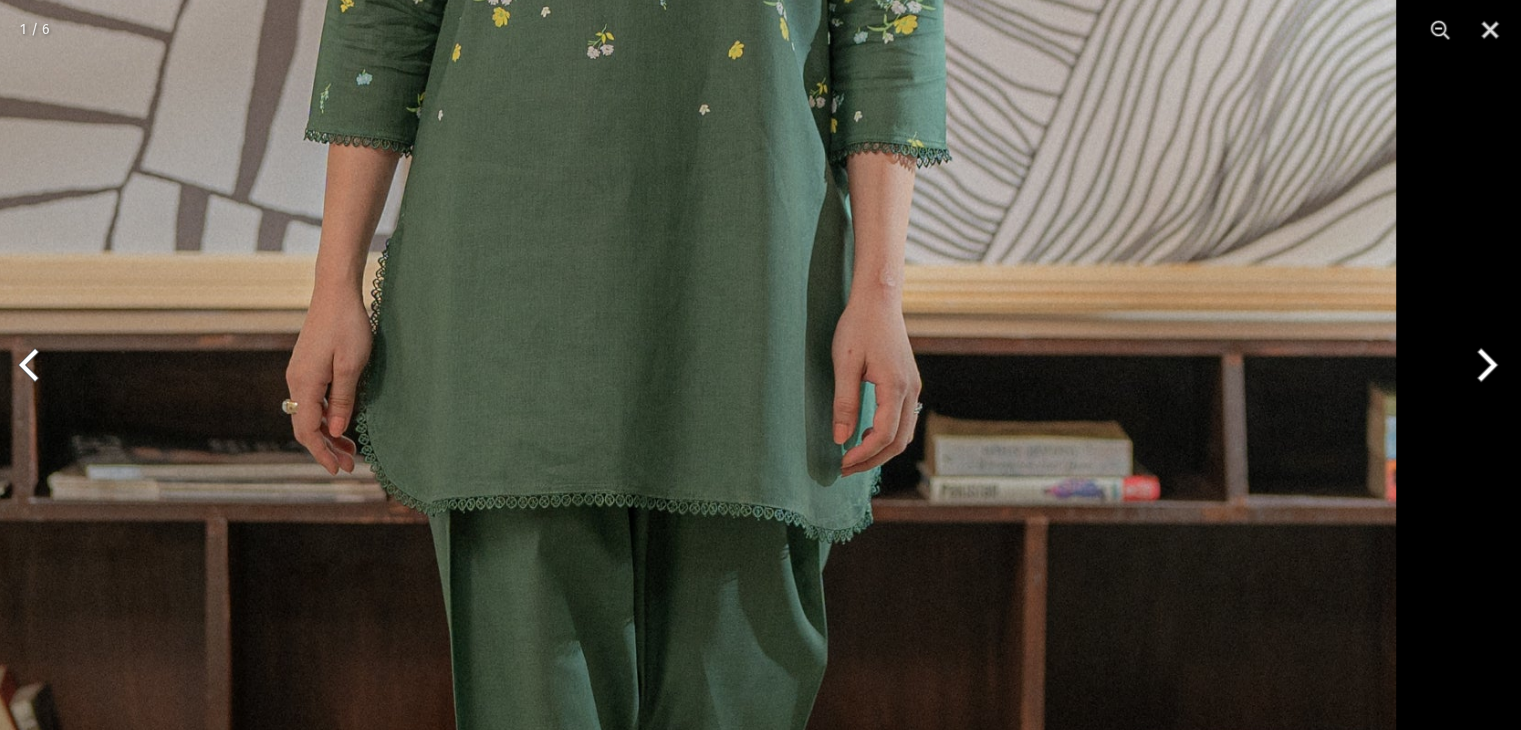 click at bounding box center (666, 286) 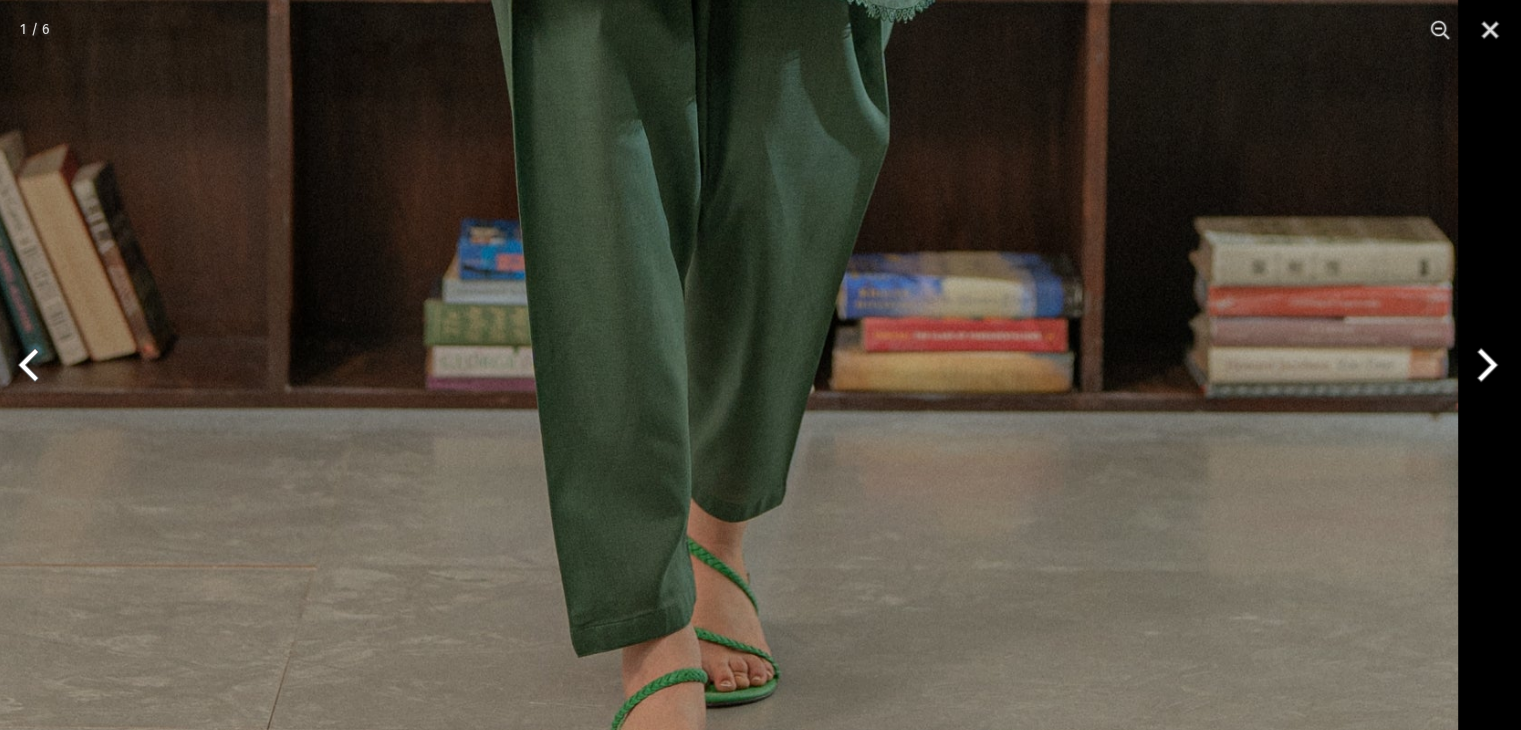 click at bounding box center [728, -235] 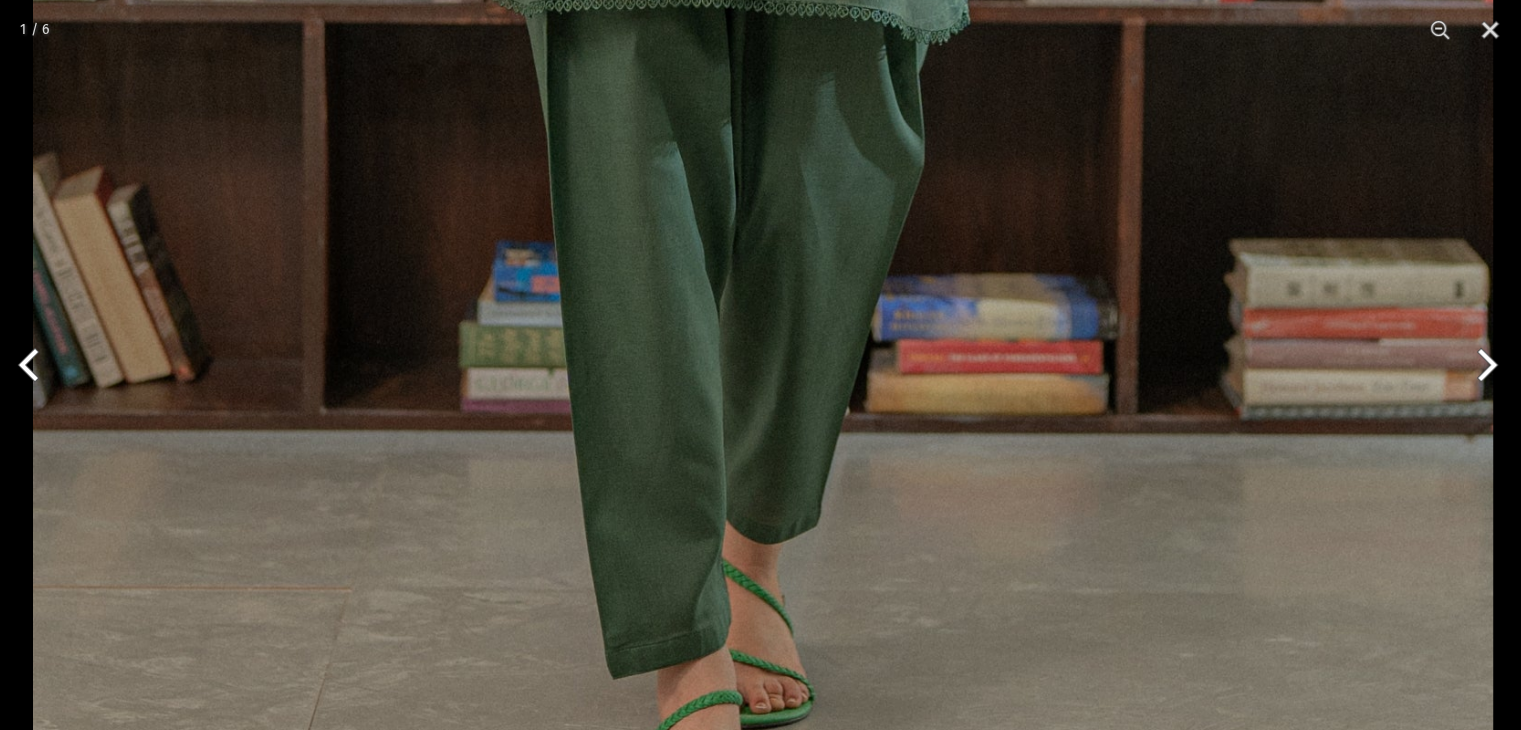 click at bounding box center (763, -213) 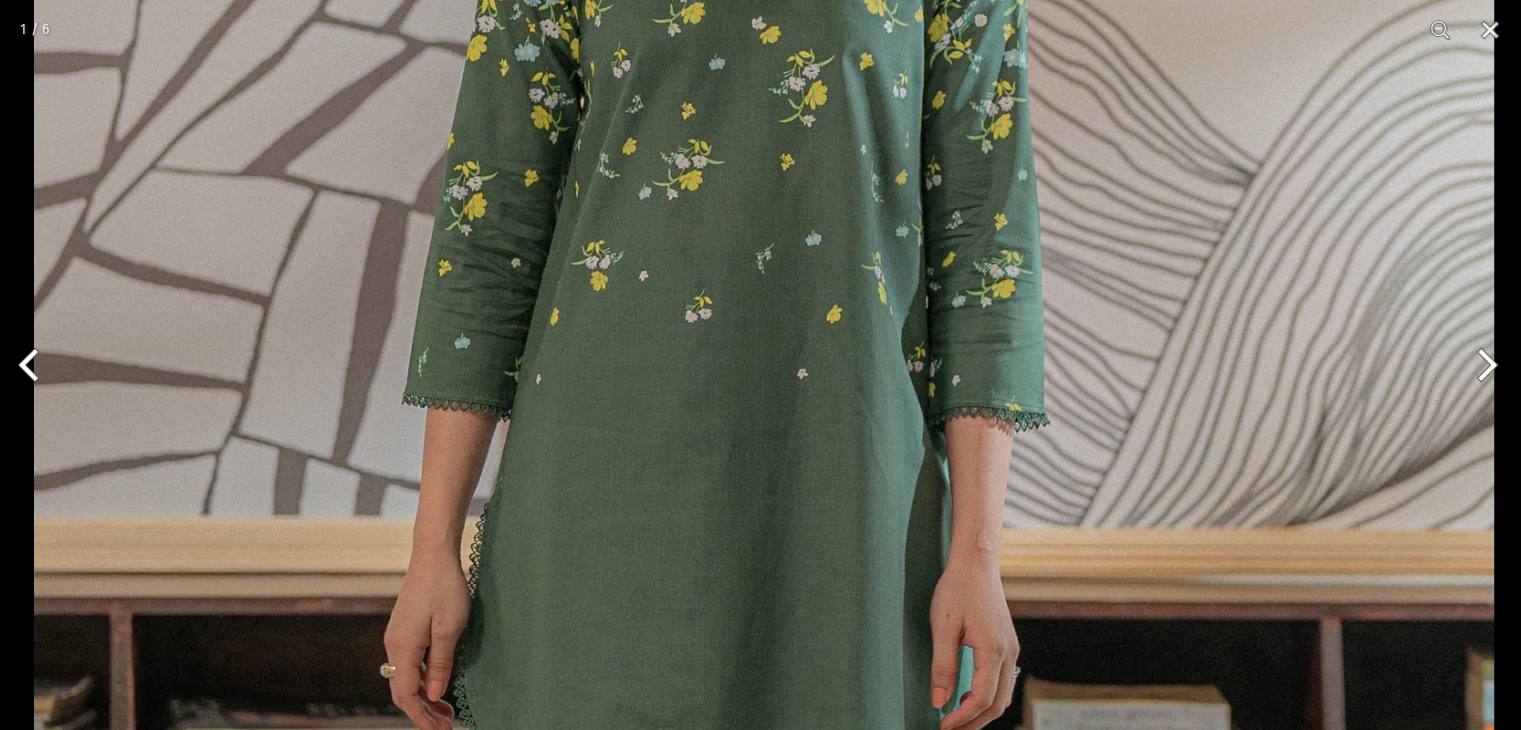 click at bounding box center [764, 550] 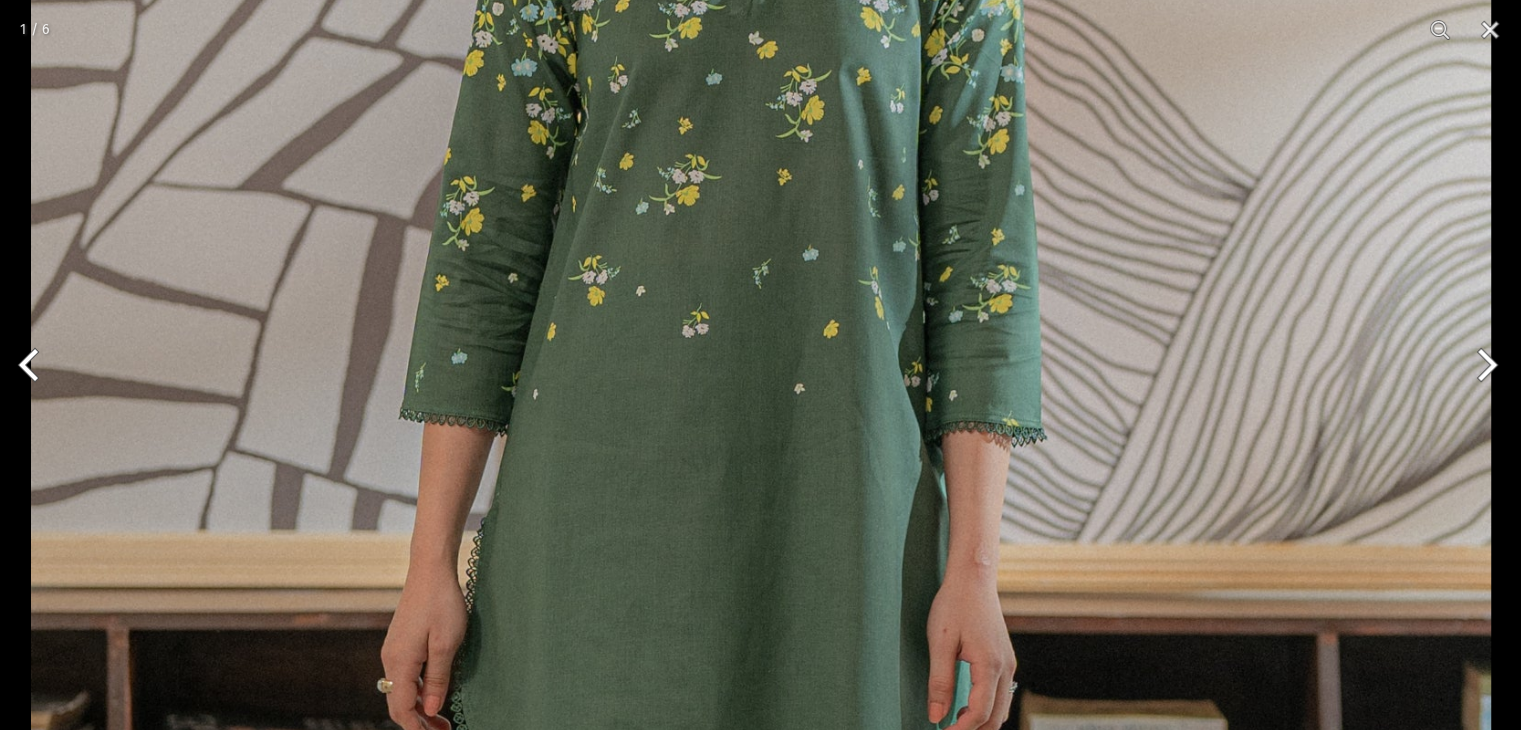 click at bounding box center [761, 565] 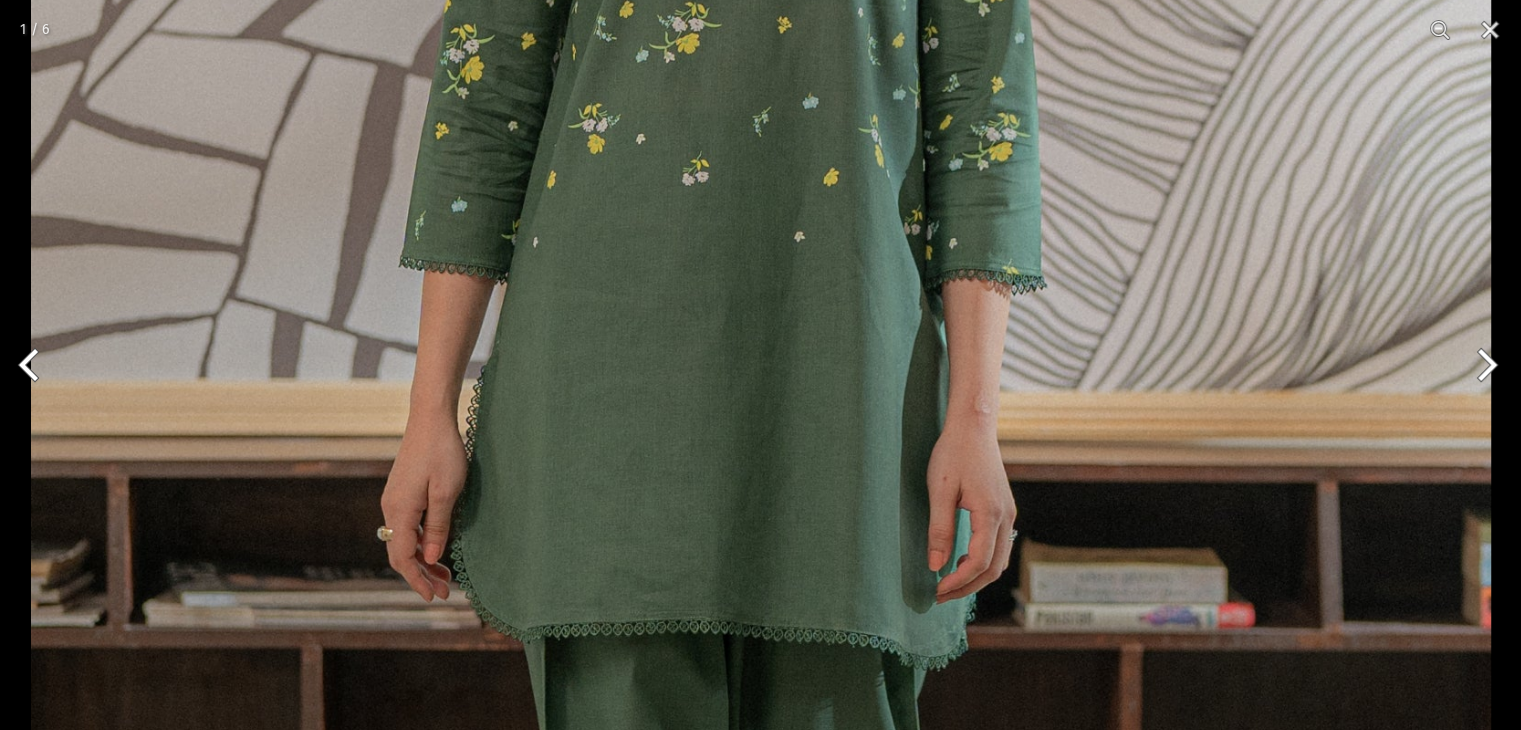 click at bounding box center [761, 413] 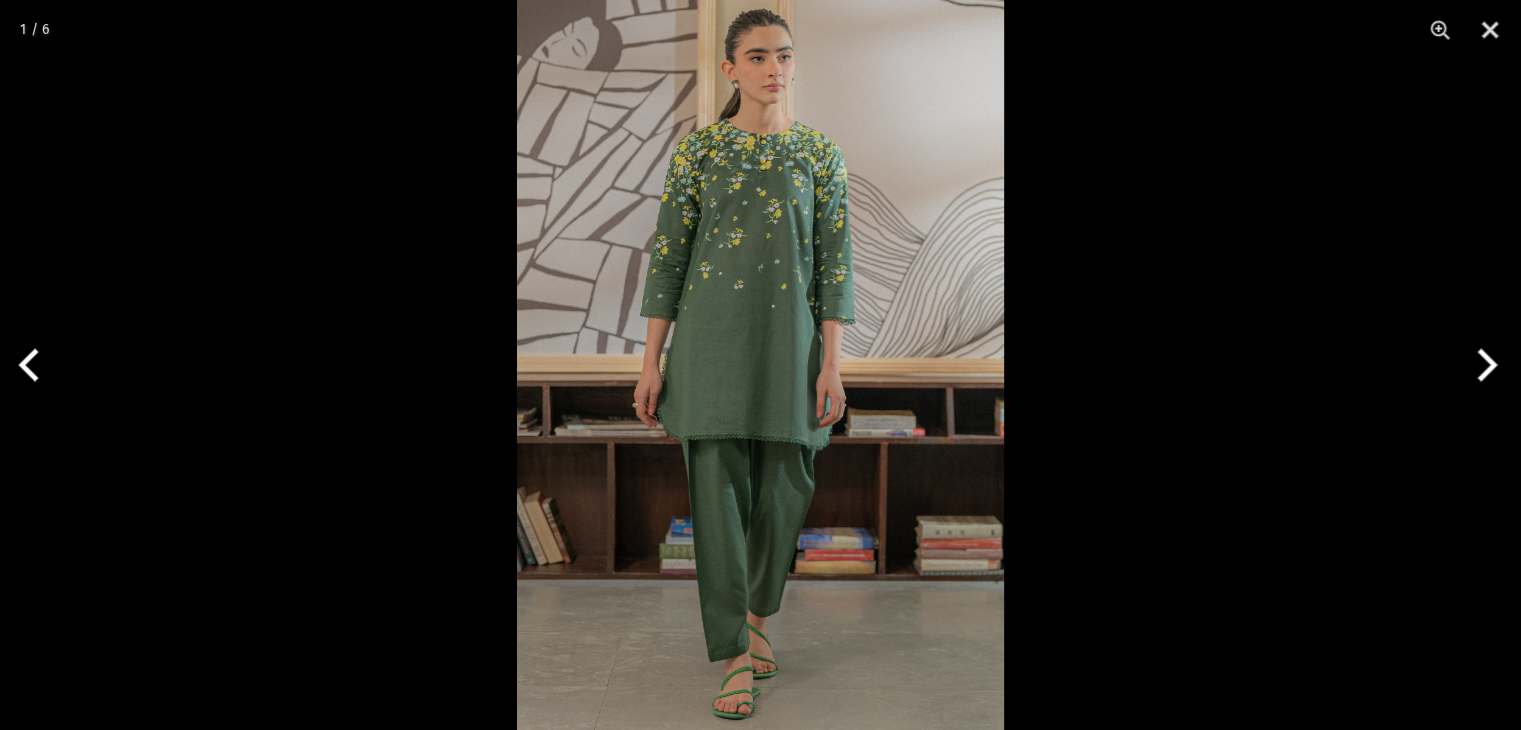 click at bounding box center (760, 365) 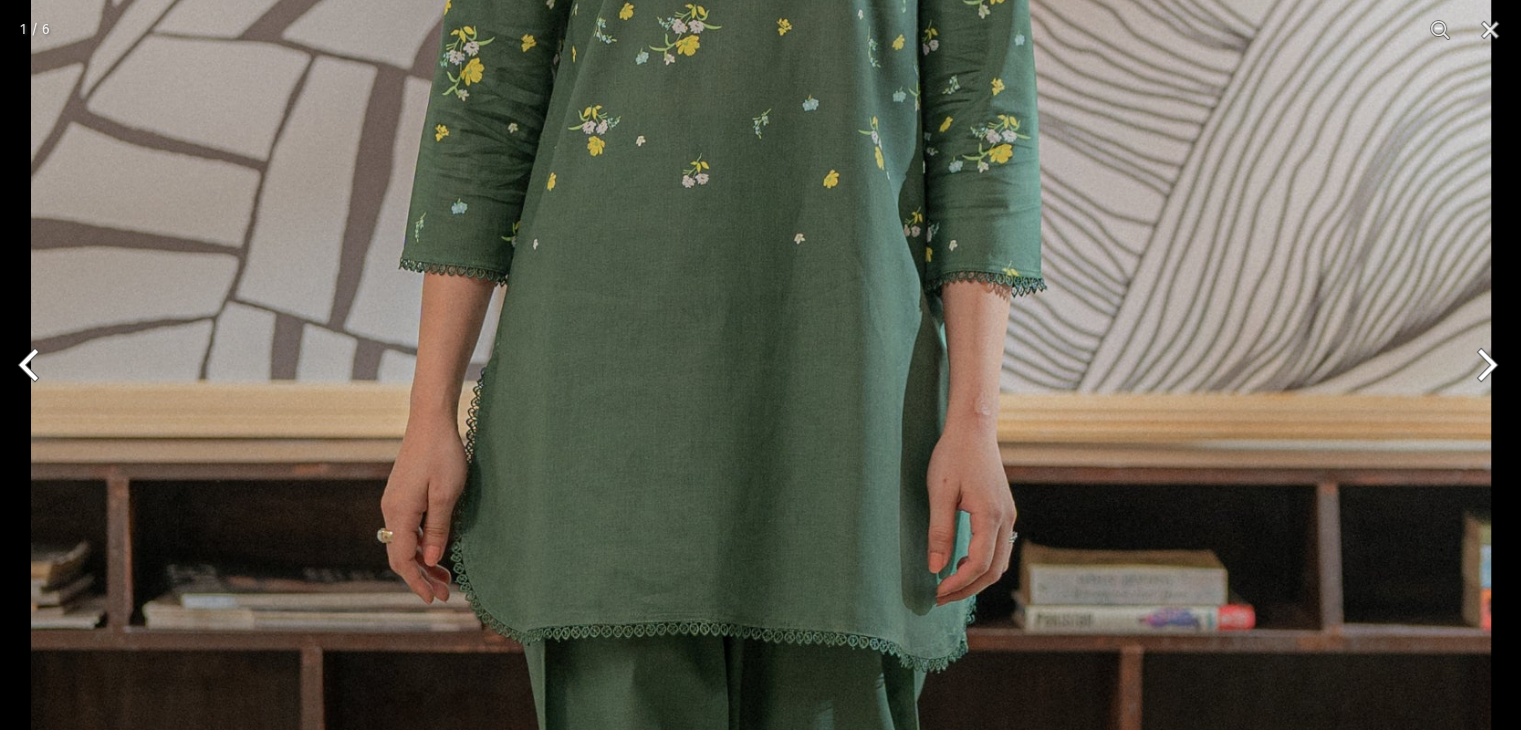 click at bounding box center (761, 415) 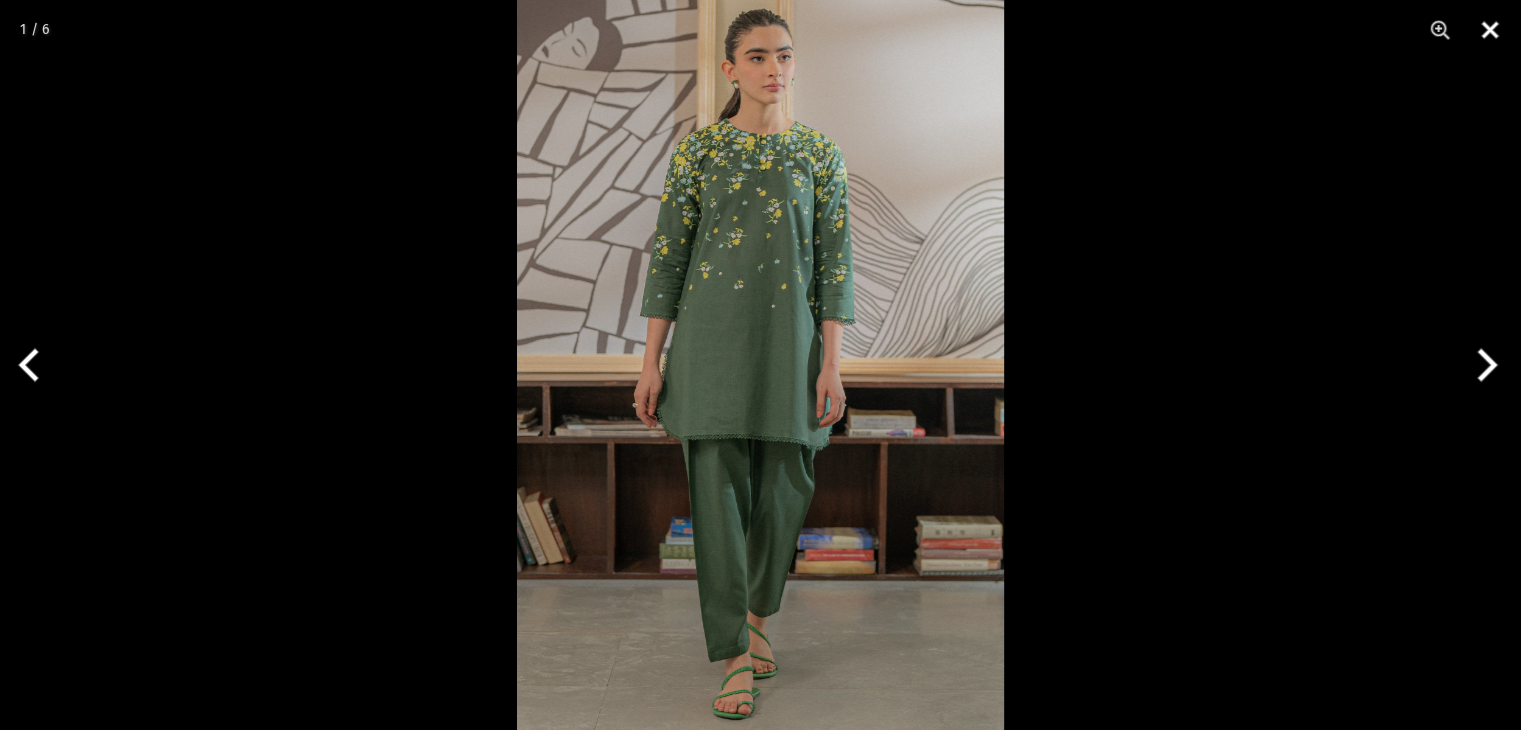 click at bounding box center (1490, 30) 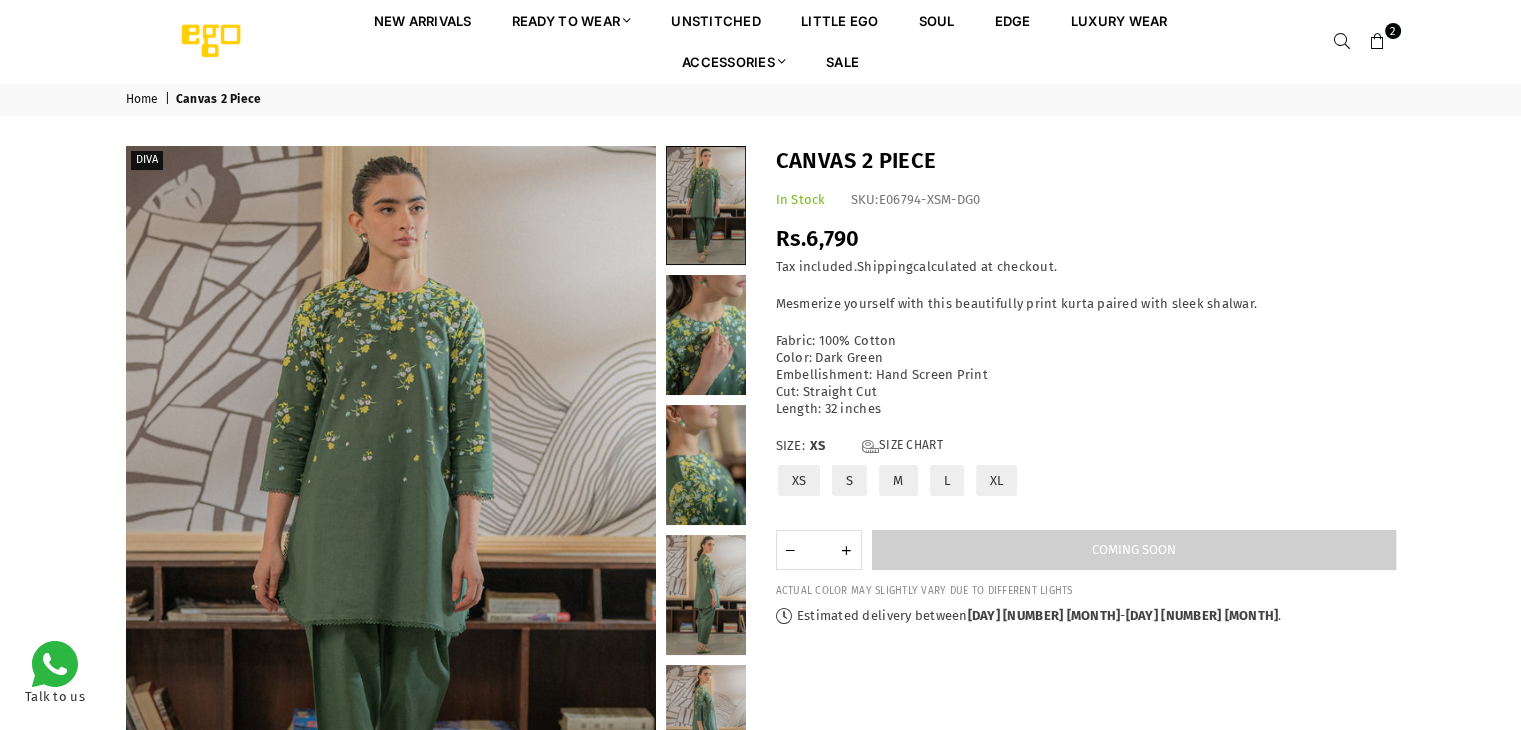 click on "XL" at bounding box center (997, 480) 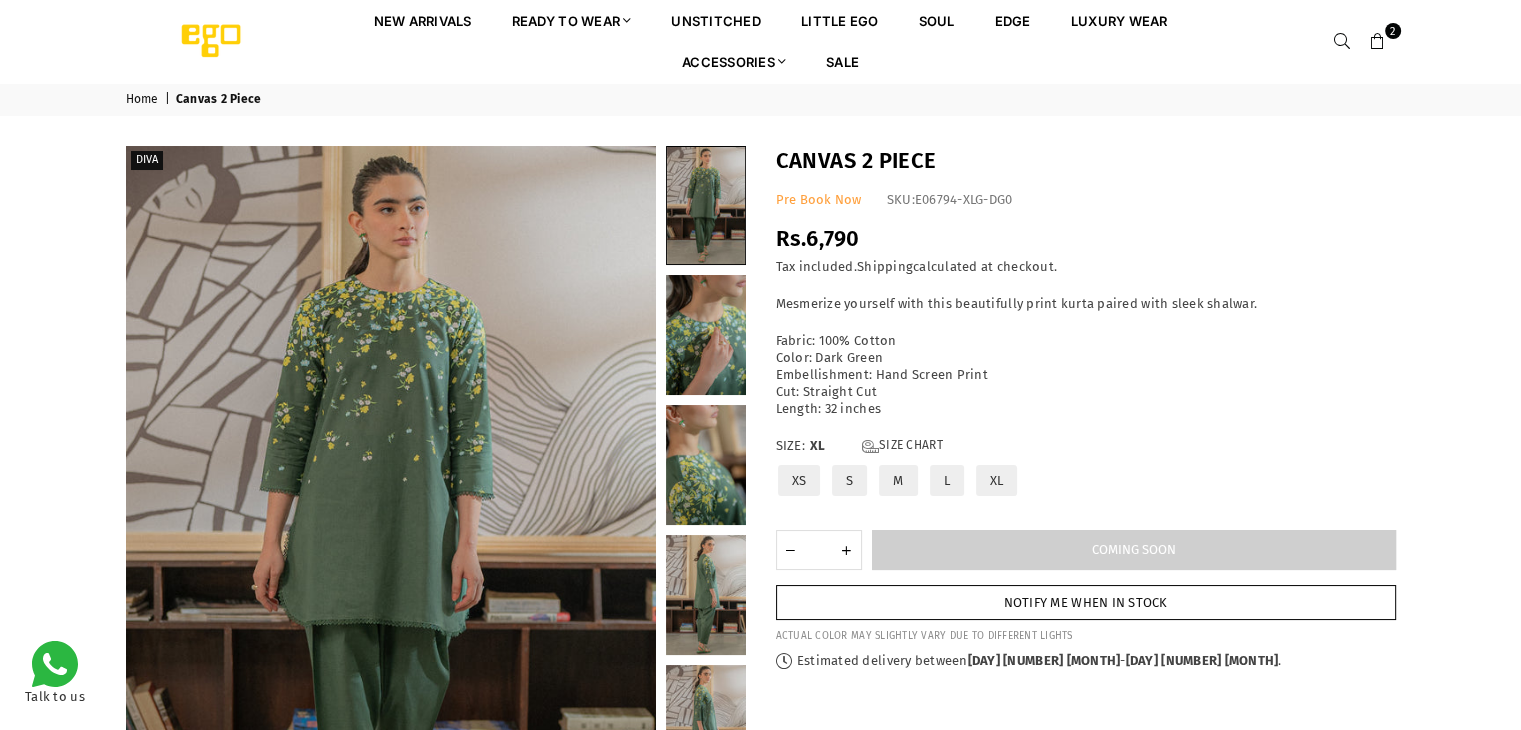 click on "Notify me when in stock" at bounding box center (1086, 602) 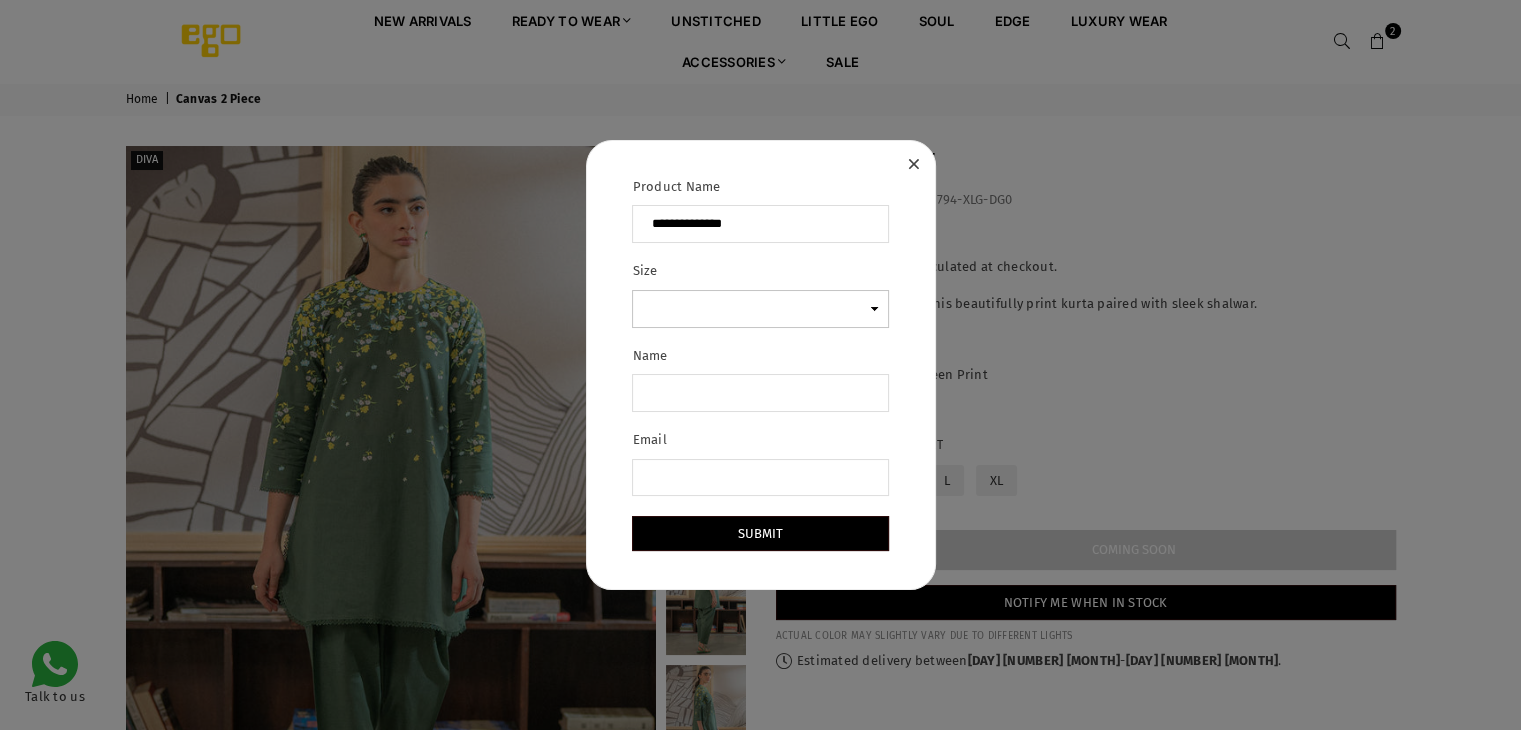 click on "Size" at bounding box center (760, 309) 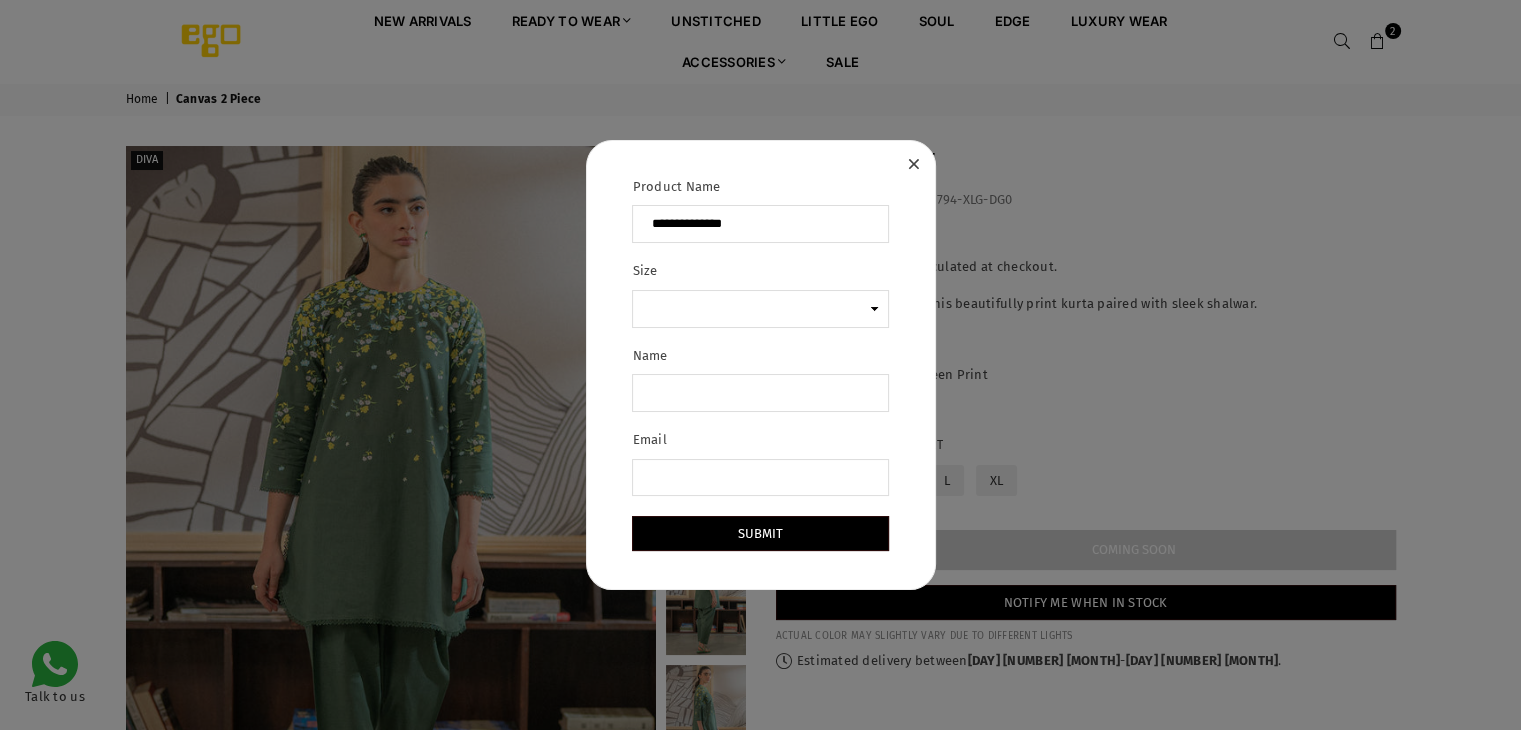 click on "**********" at bounding box center [761, 365] 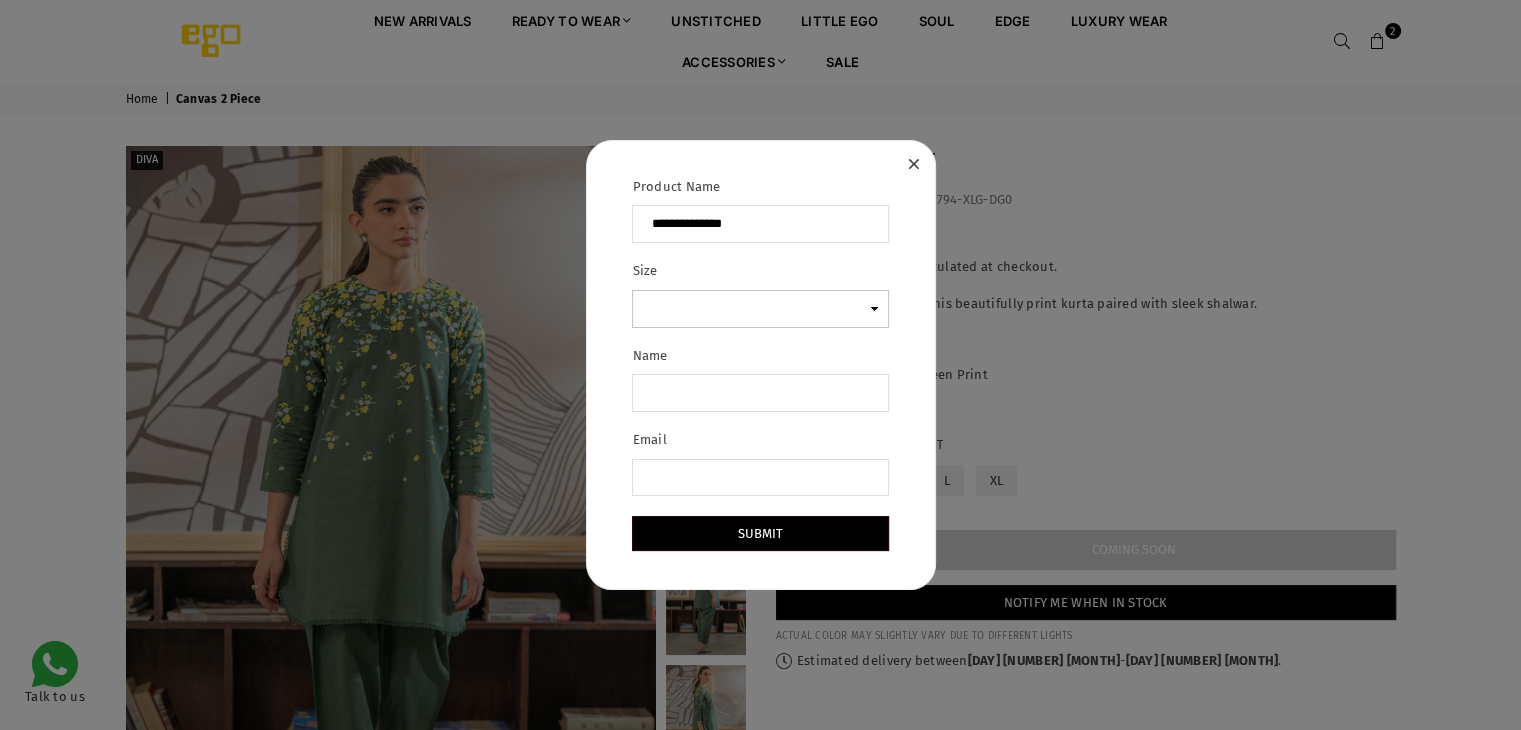 click on "Size" at bounding box center (760, 309) 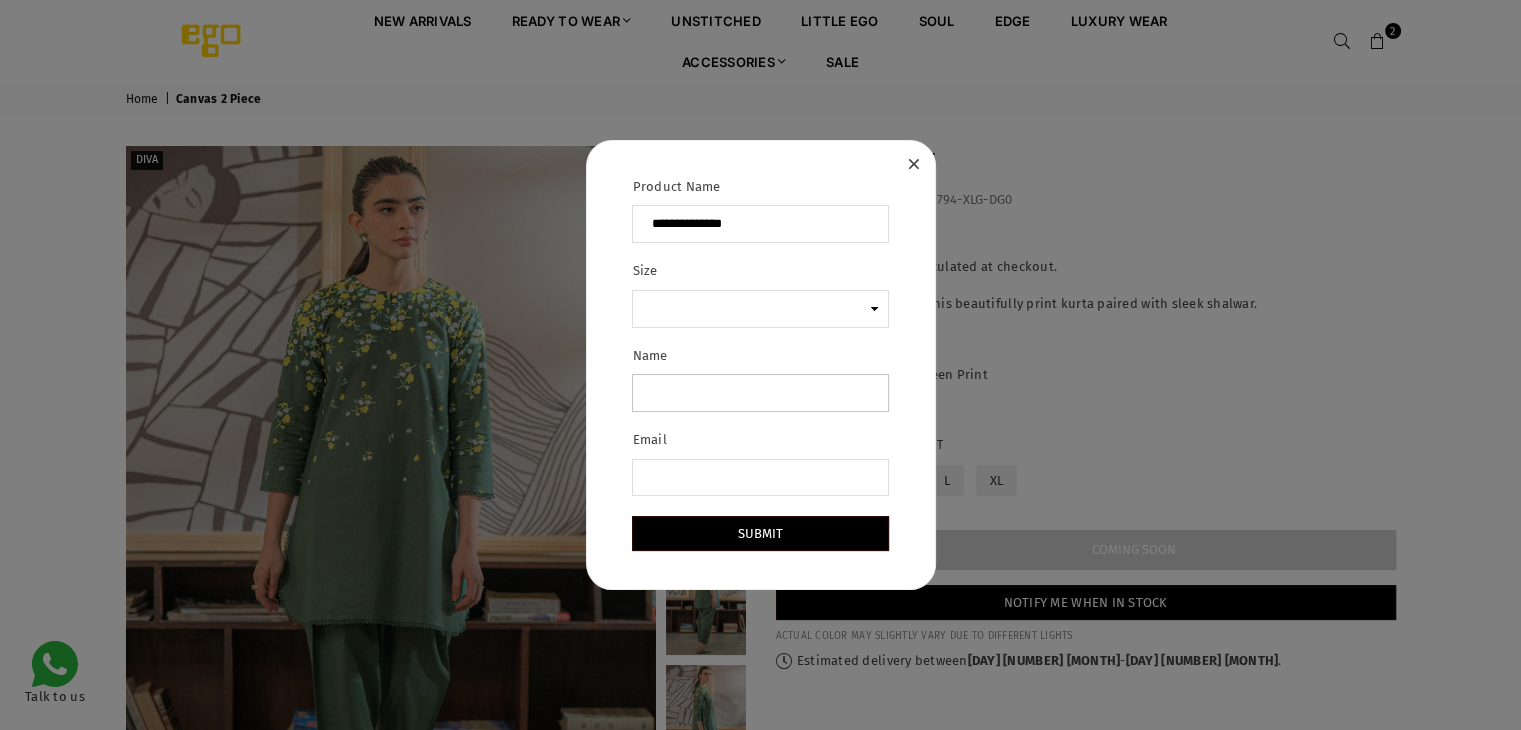 click on "Name" at bounding box center (760, 393) 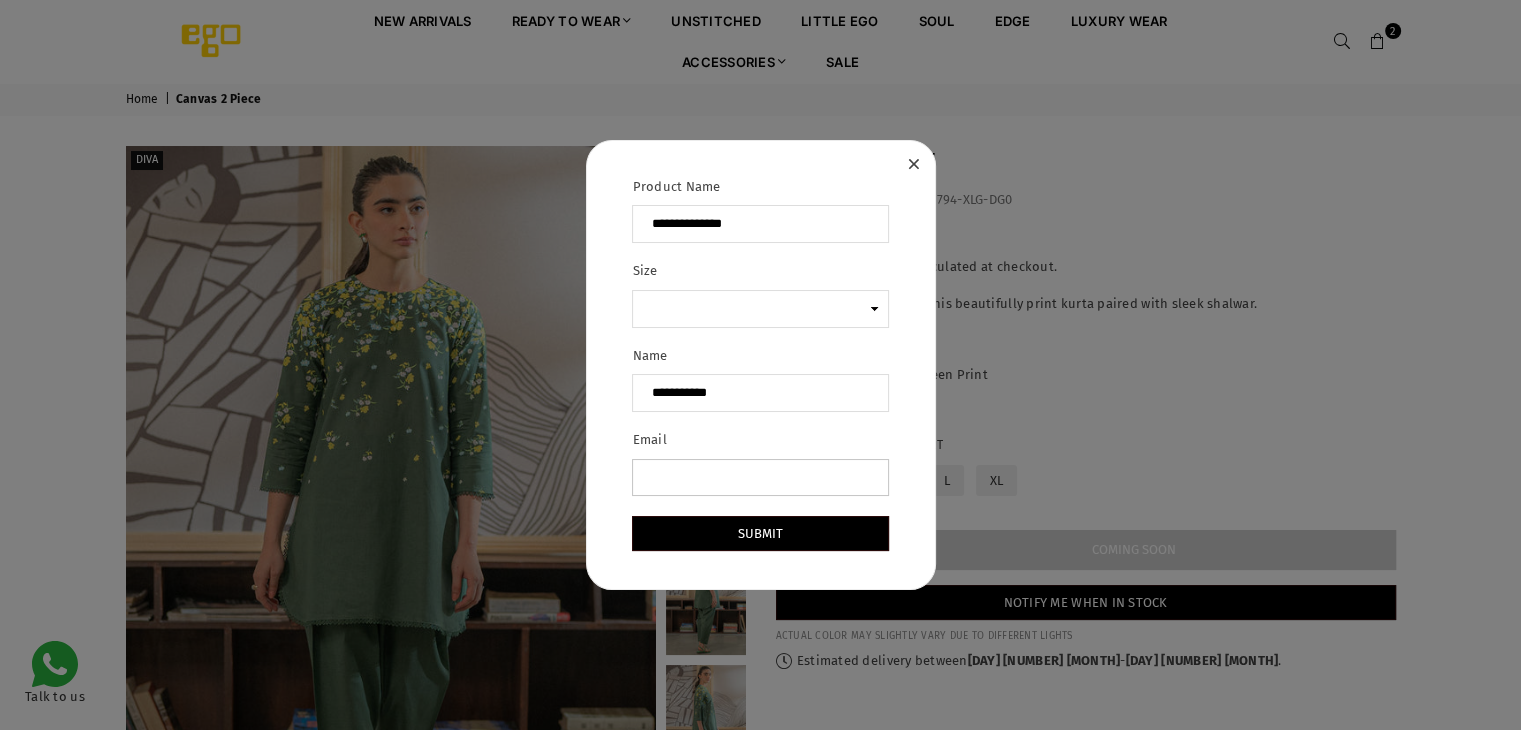 click on "Email" at bounding box center (760, 478) 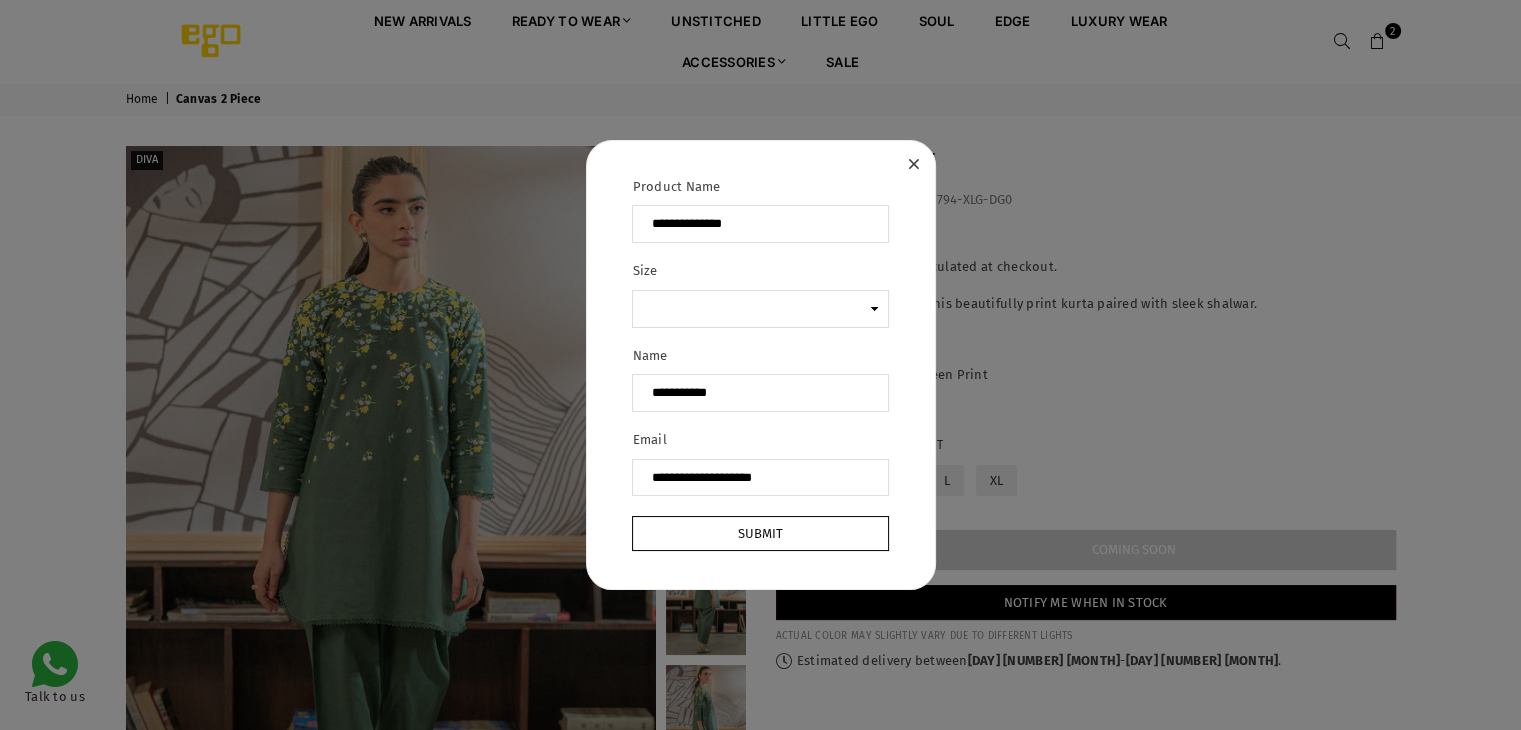 click on "Submit" at bounding box center [760, 533] 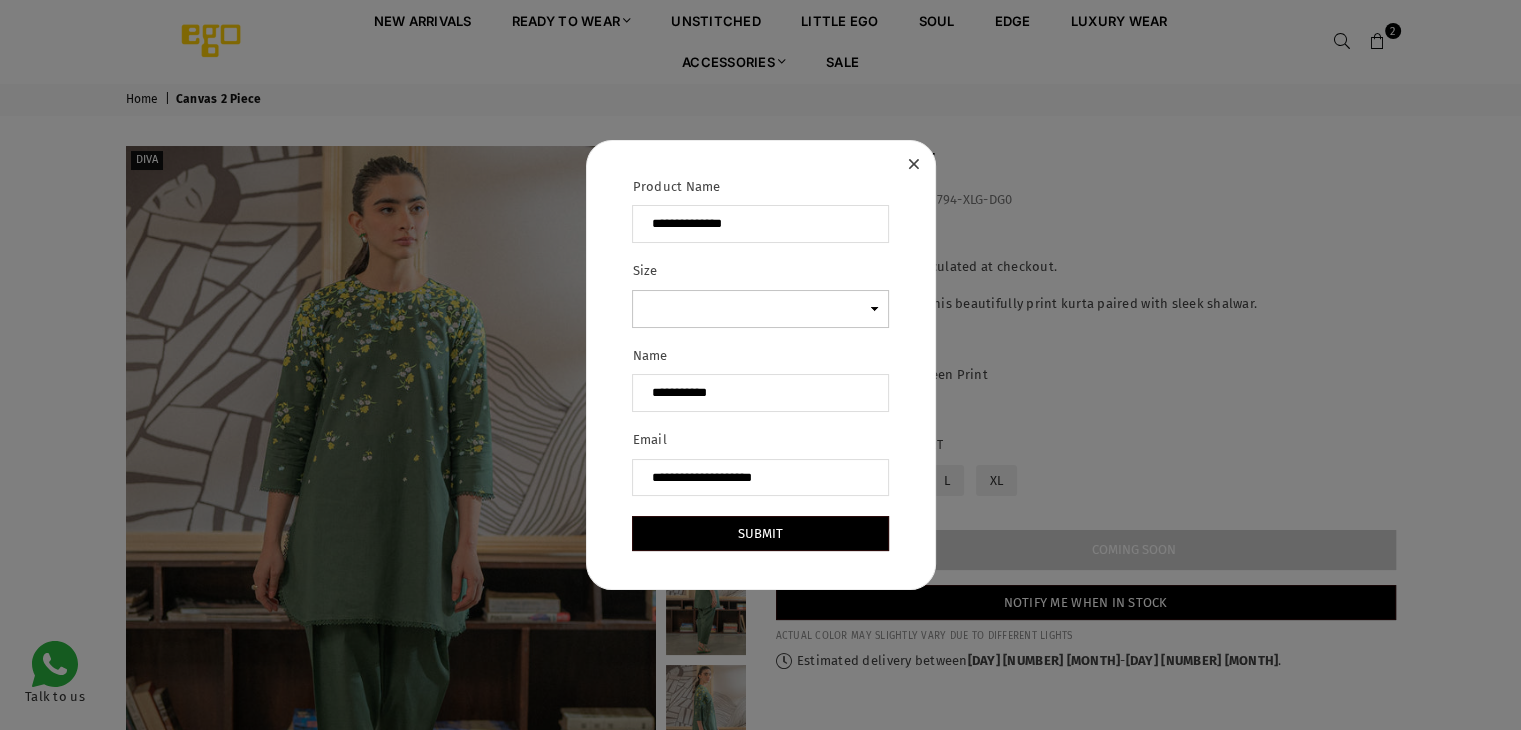 drag, startPoint x: 722, startPoint y: 310, endPoint x: 734, endPoint y: 307, distance: 12.369317 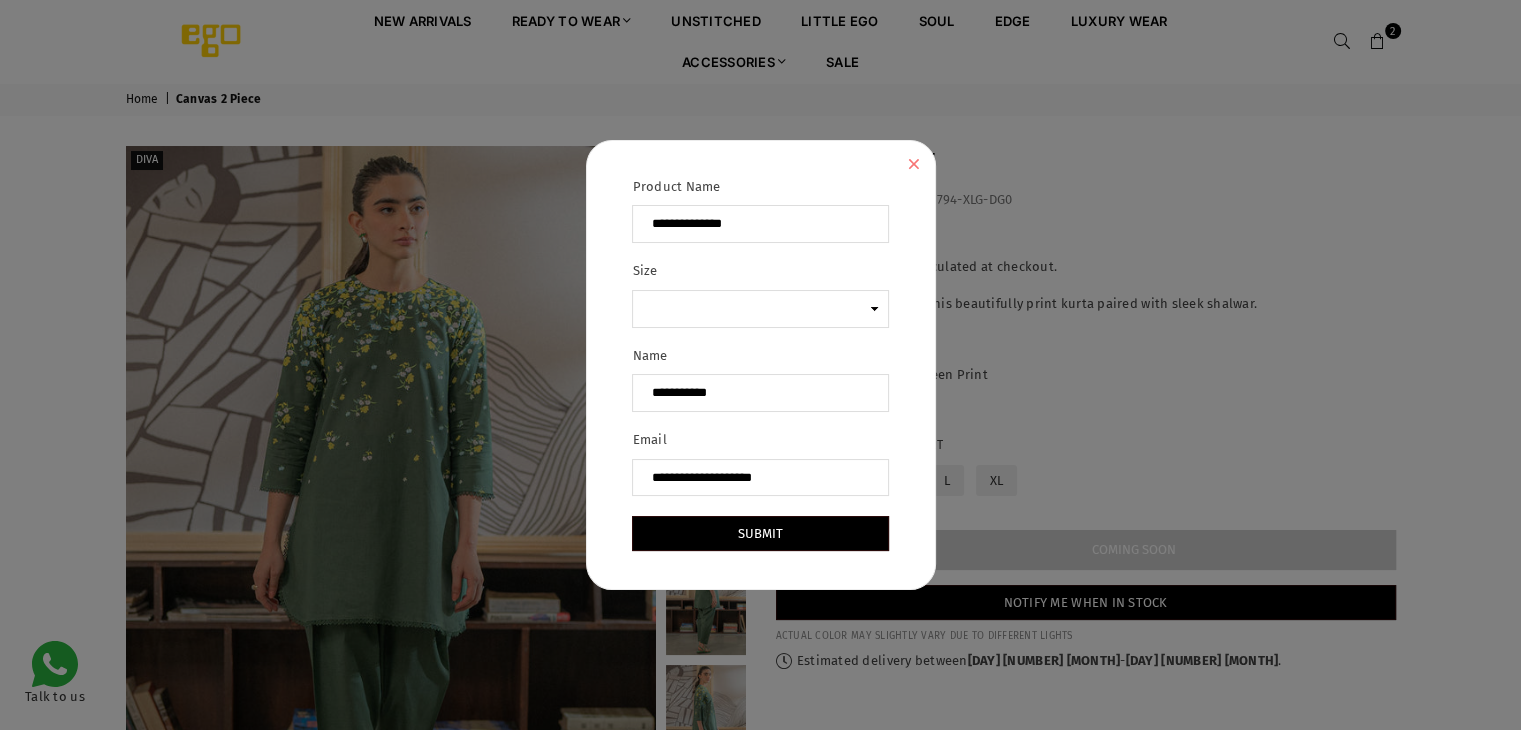 click at bounding box center (913, 164) 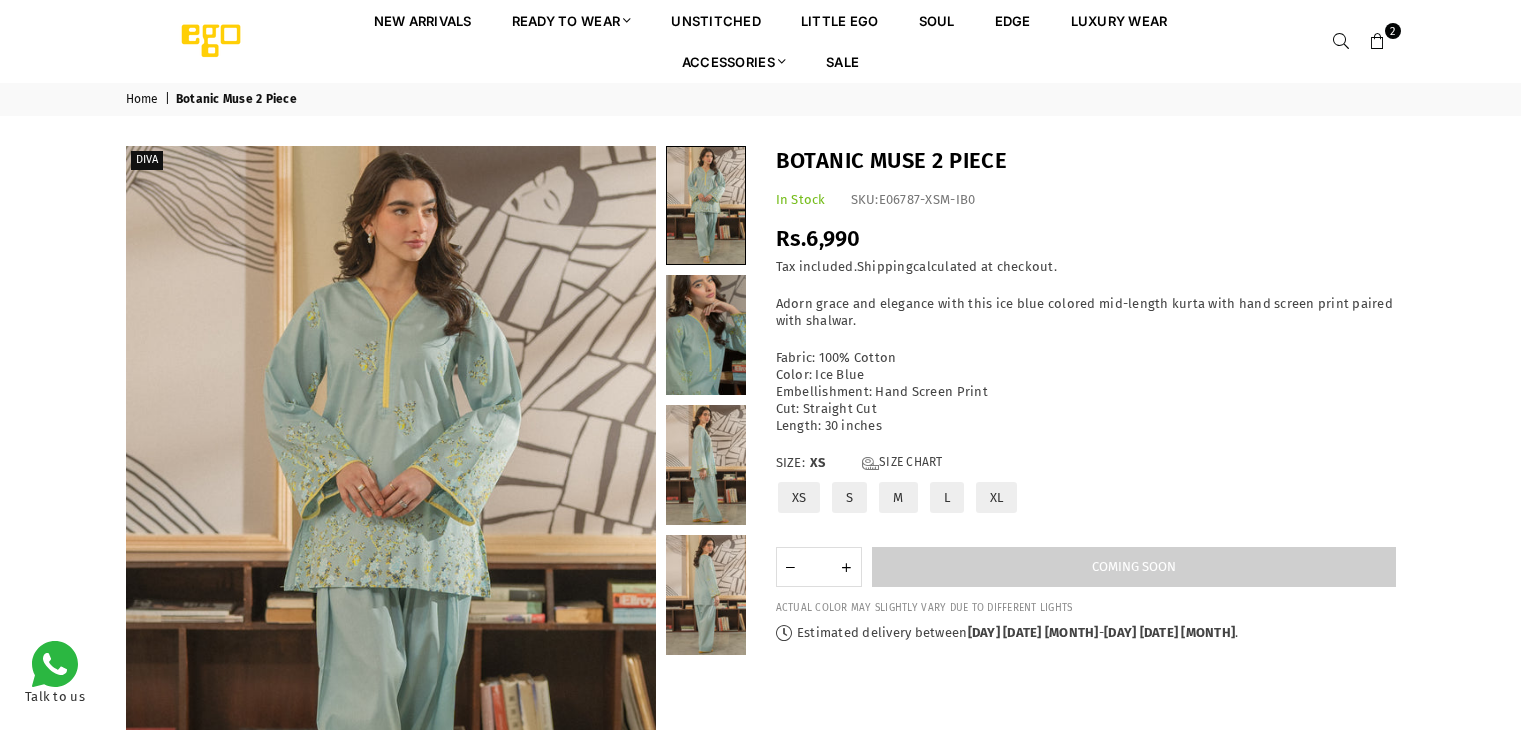 scroll, scrollTop: 0, scrollLeft: 0, axis: both 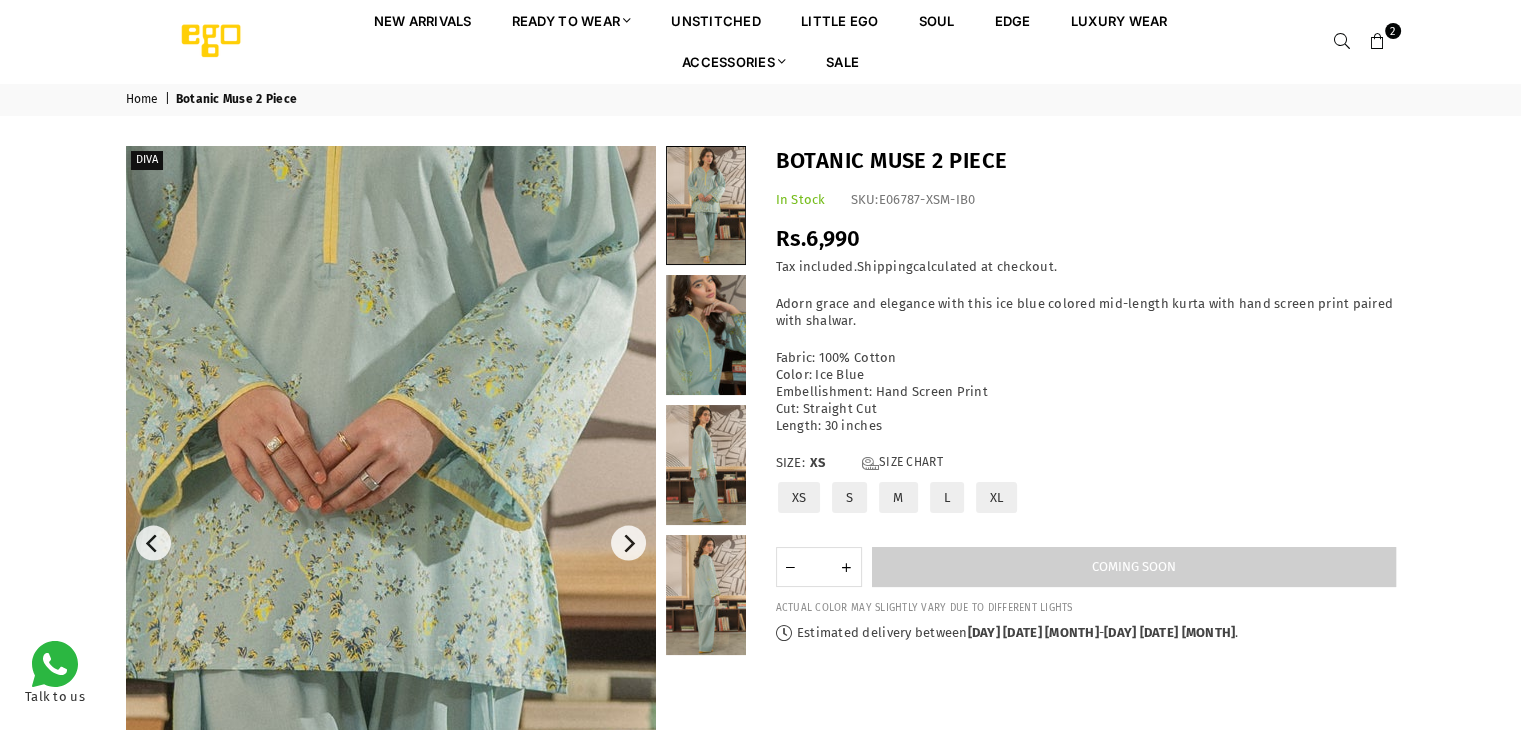 click at bounding box center [342, 571] 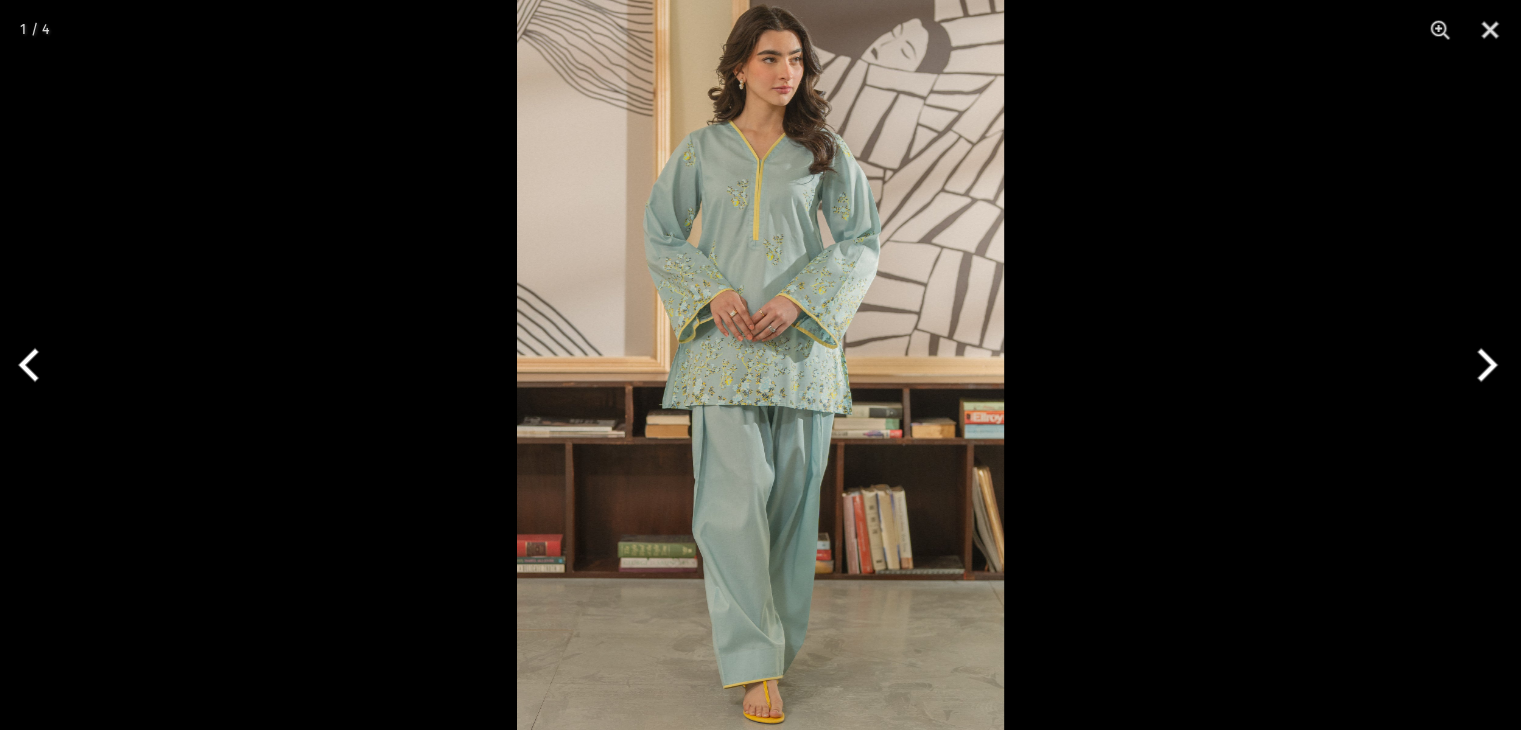 click at bounding box center [760, 365] 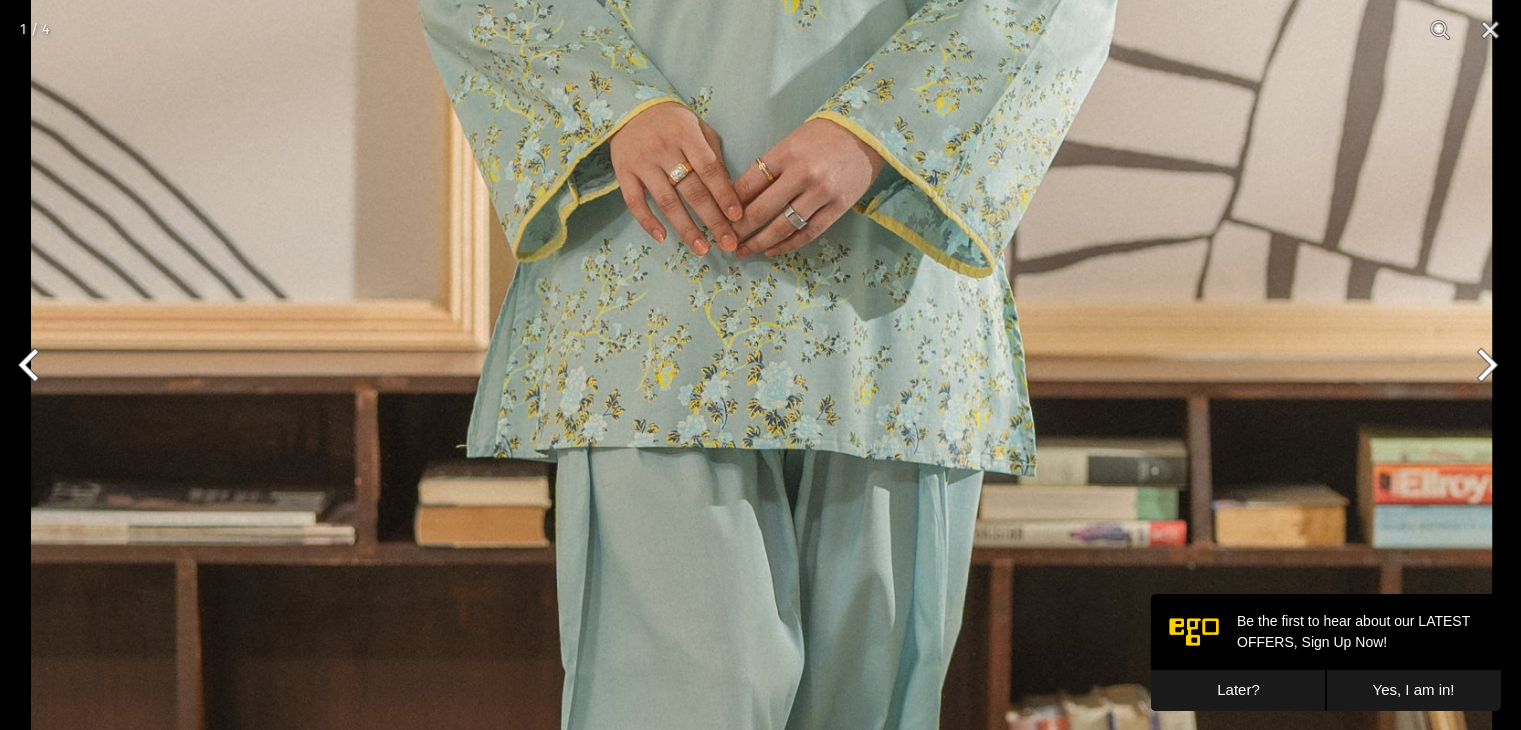 scroll, scrollTop: 0, scrollLeft: 0, axis: both 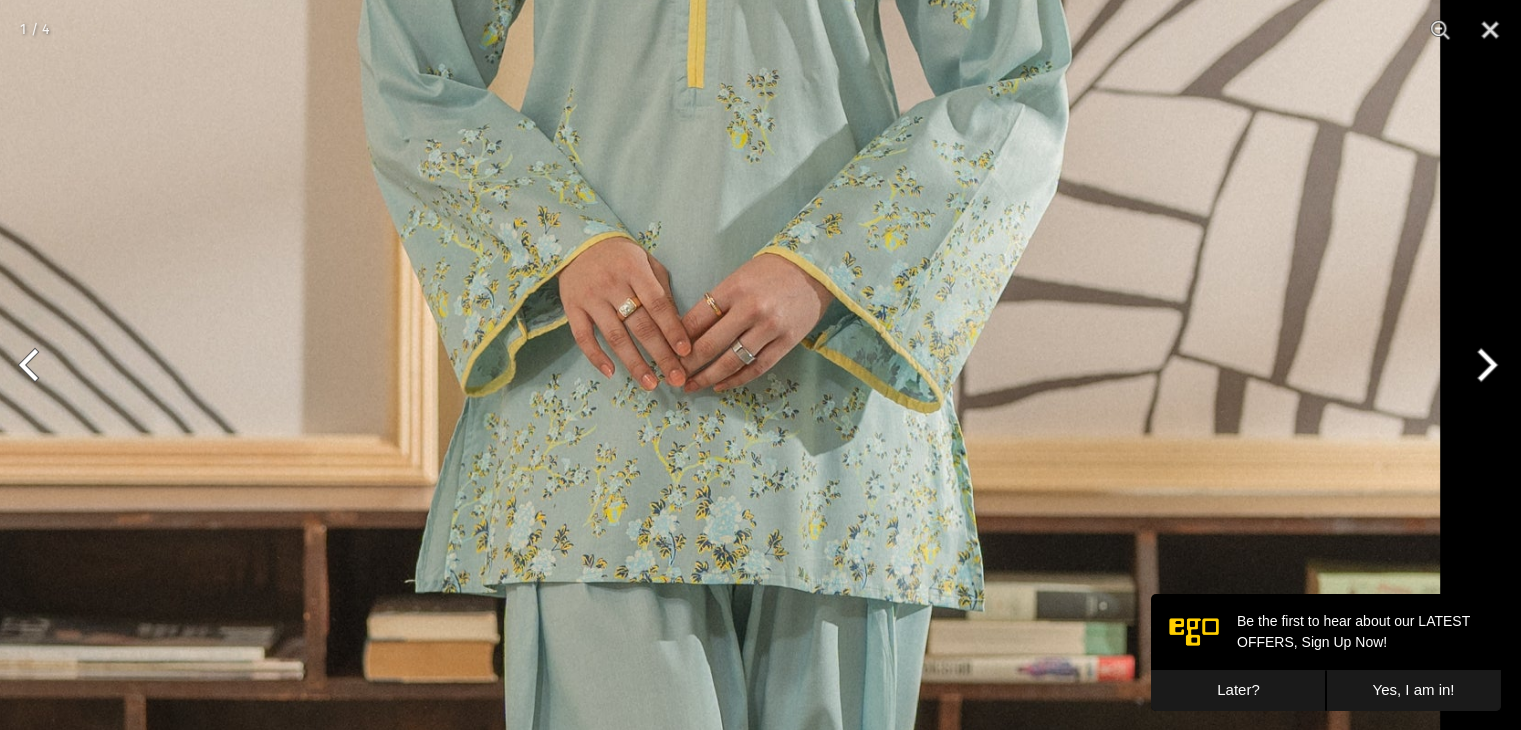 click at bounding box center (710, 462) 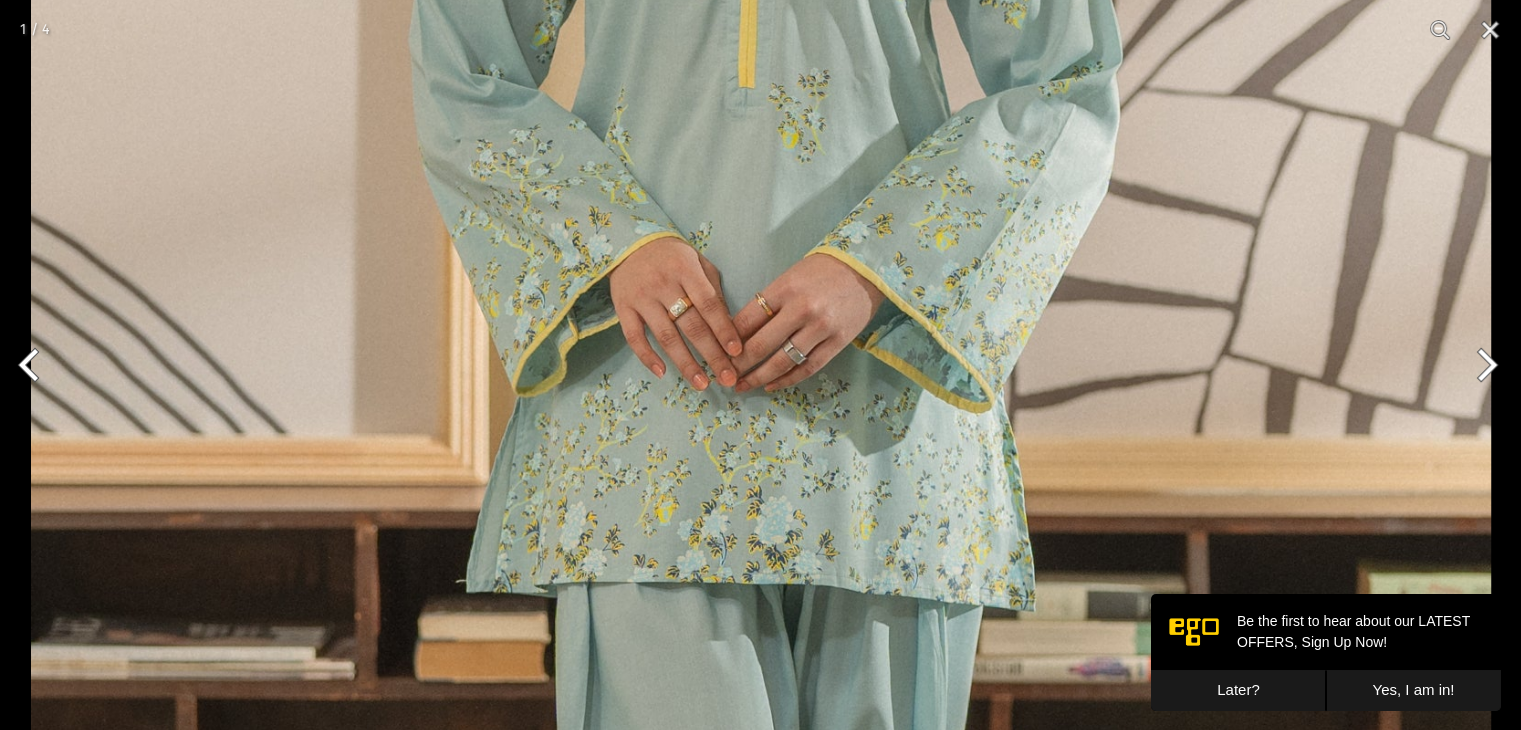 click at bounding box center (761, 462) 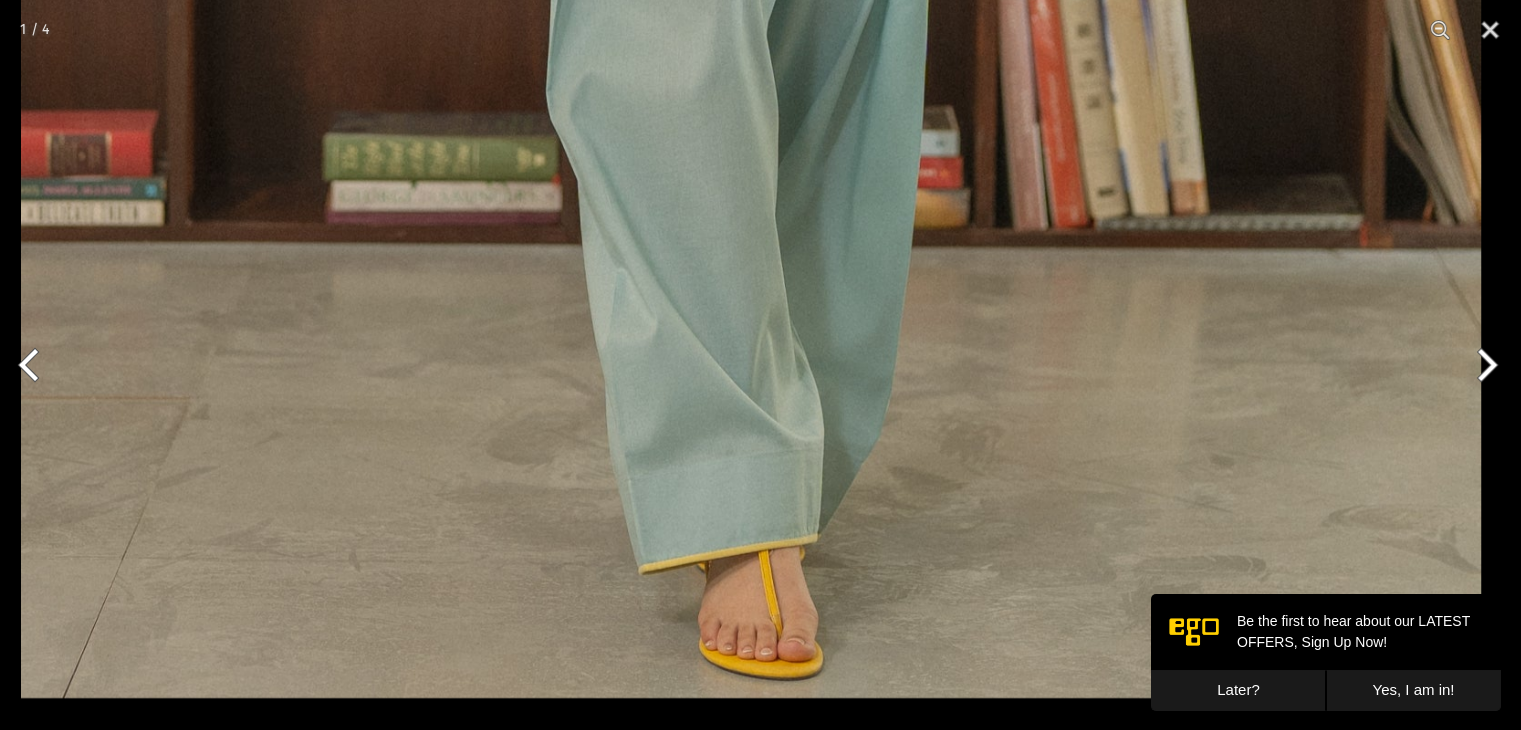 click at bounding box center [751, -397] 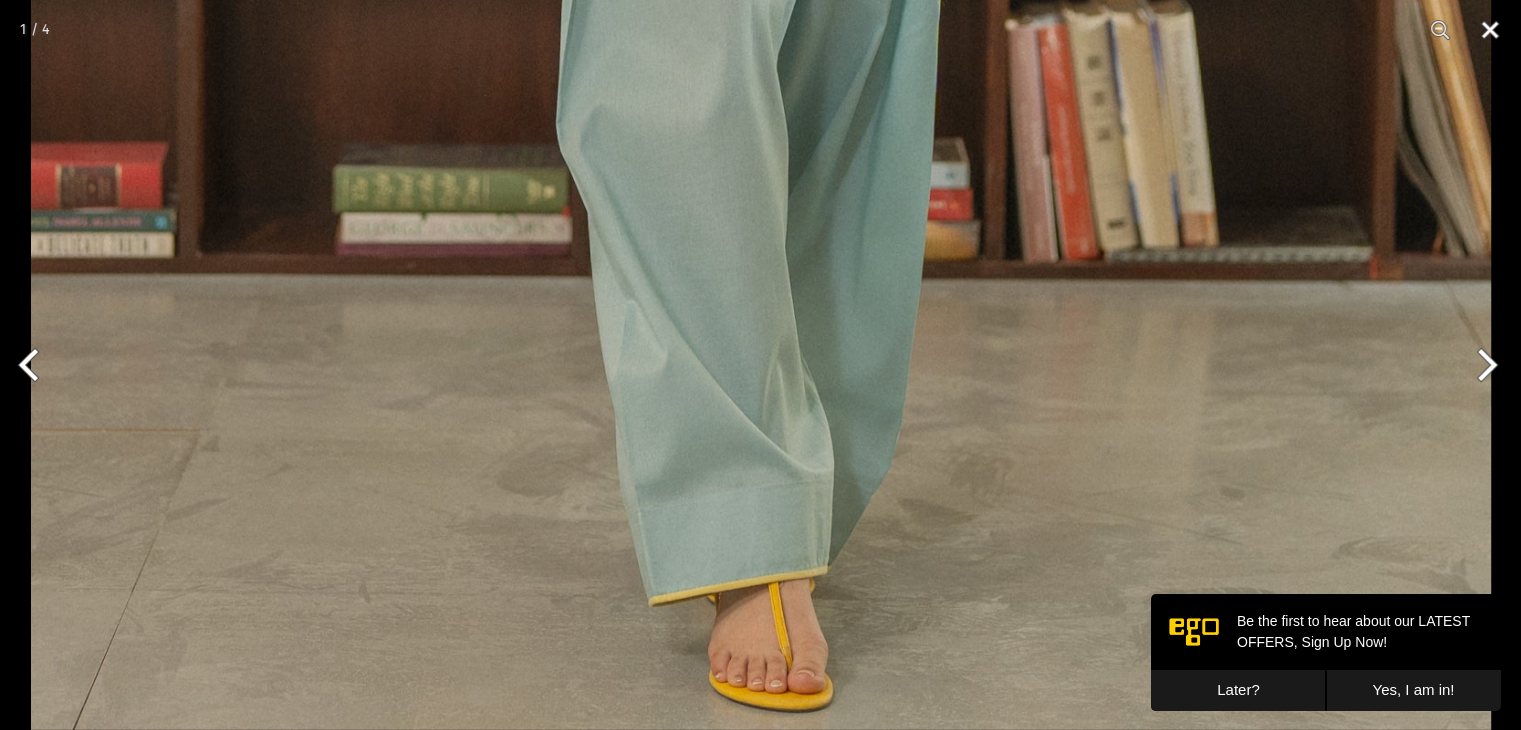 click at bounding box center [1490, 30] 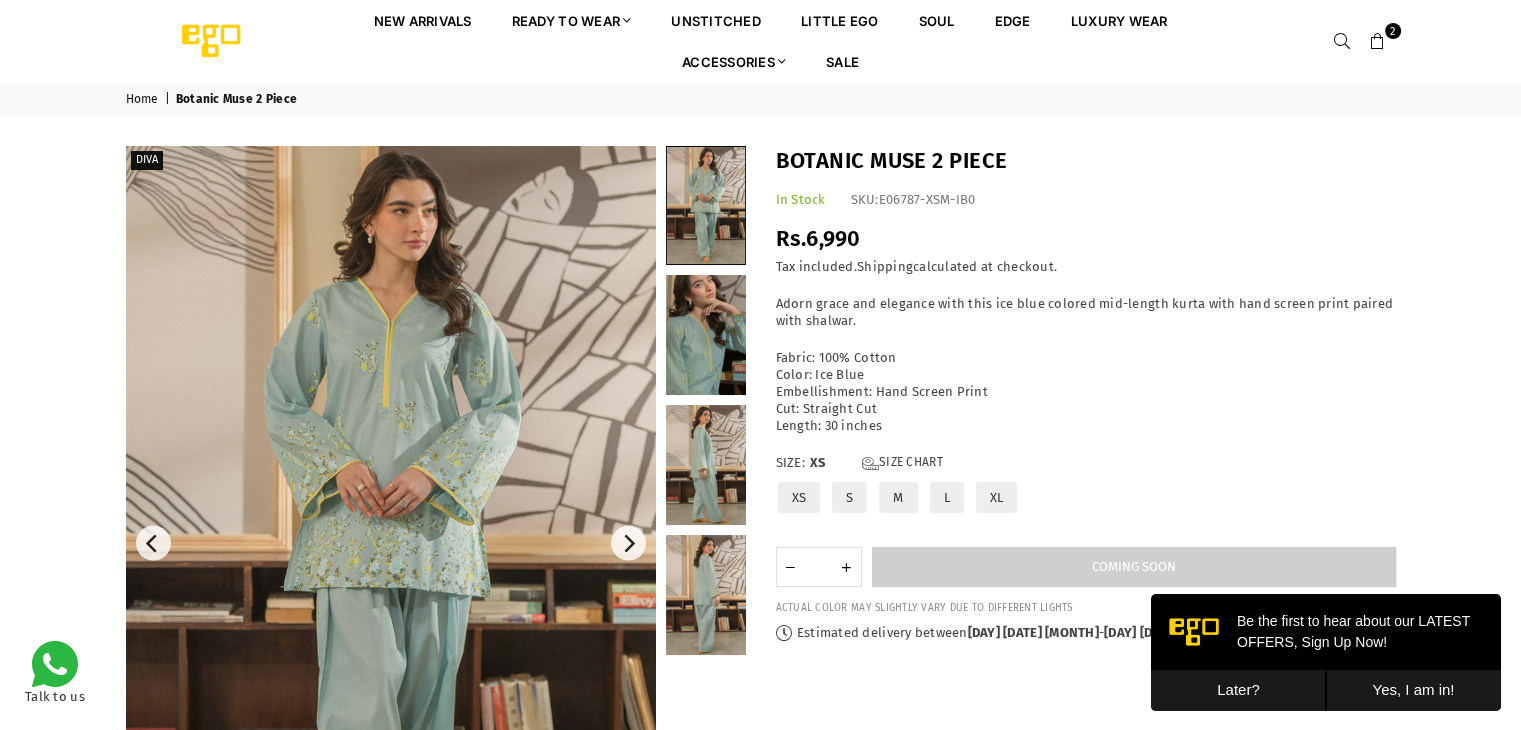 click on "XL" at bounding box center (997, 497) 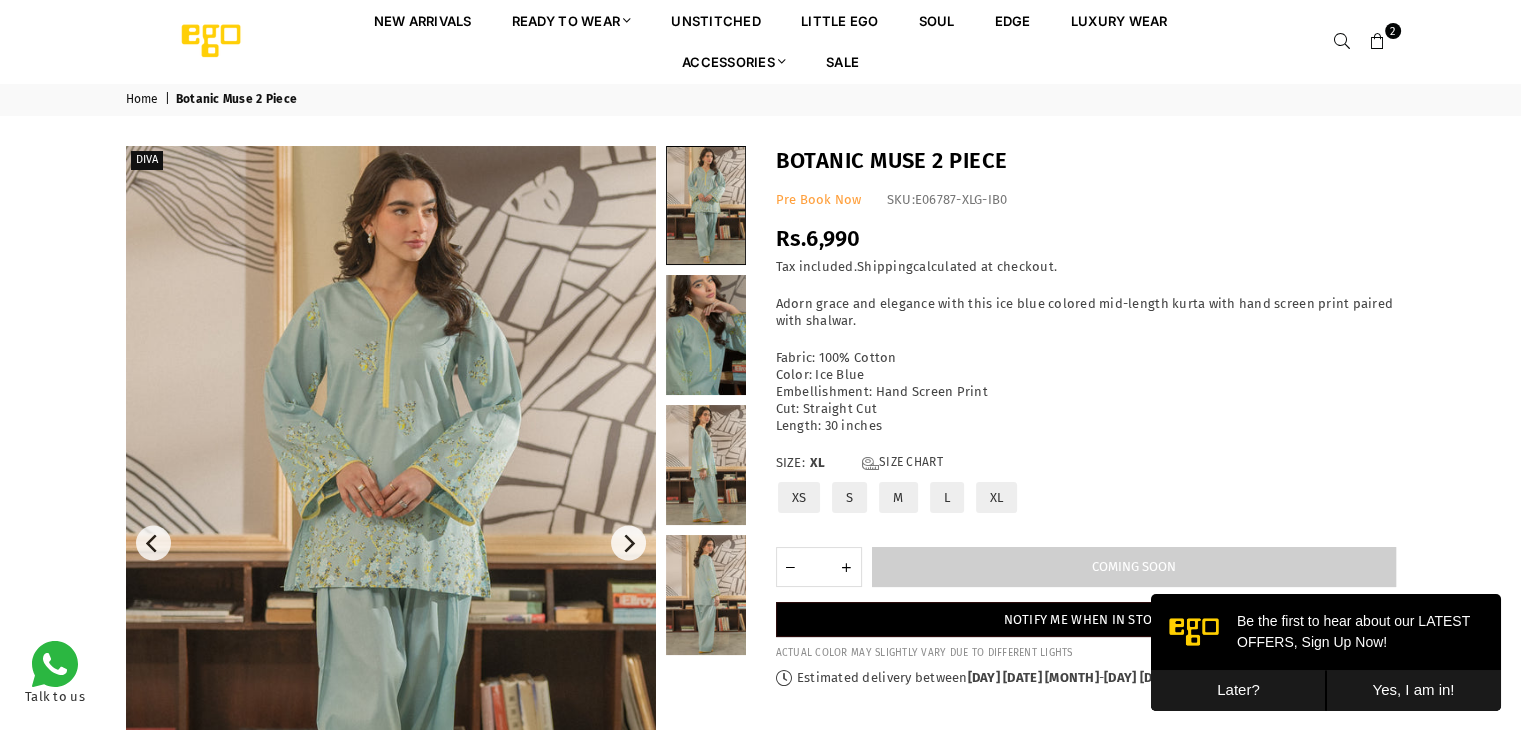 click on "XS" at bounding box center [799, 497] 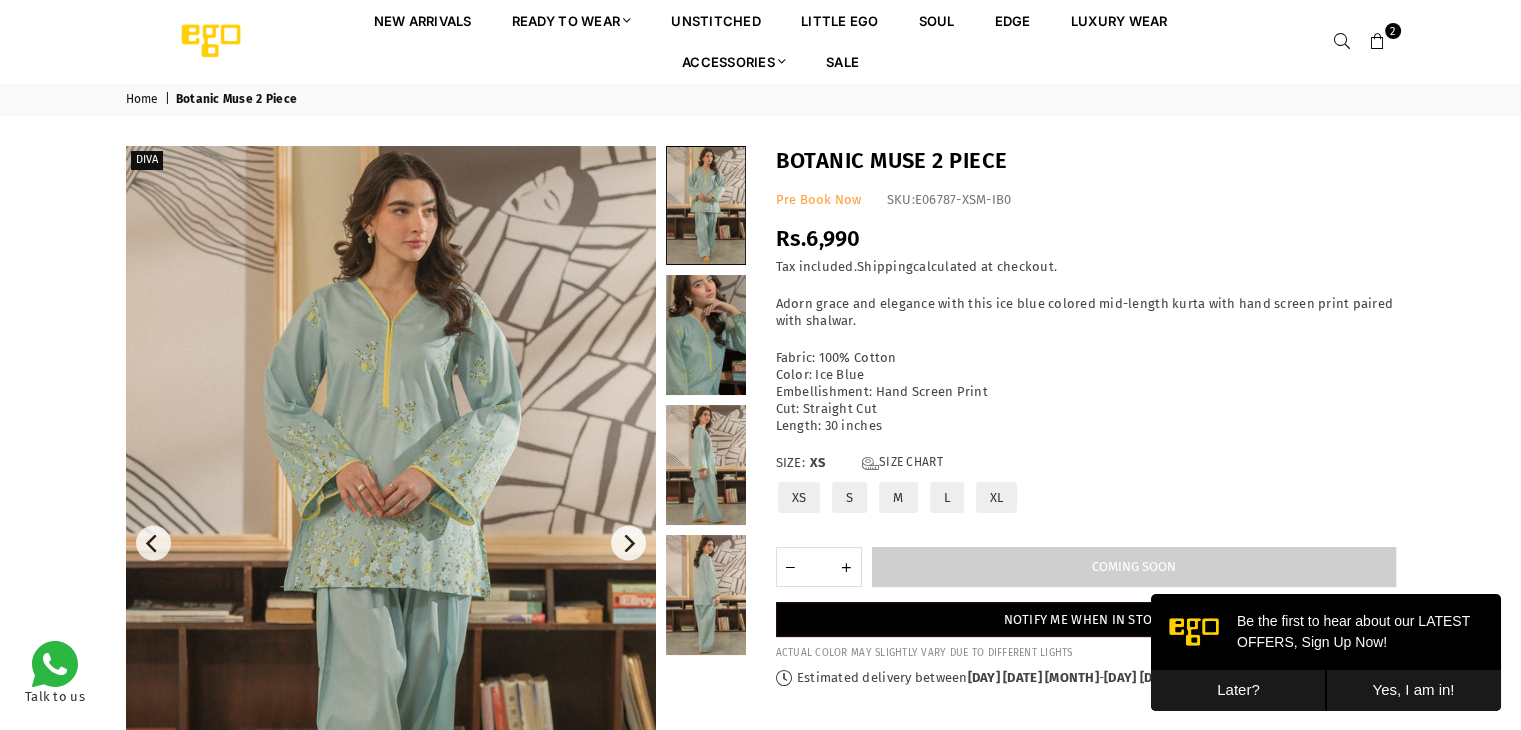 click on "S" at bounding box center (849, 497) 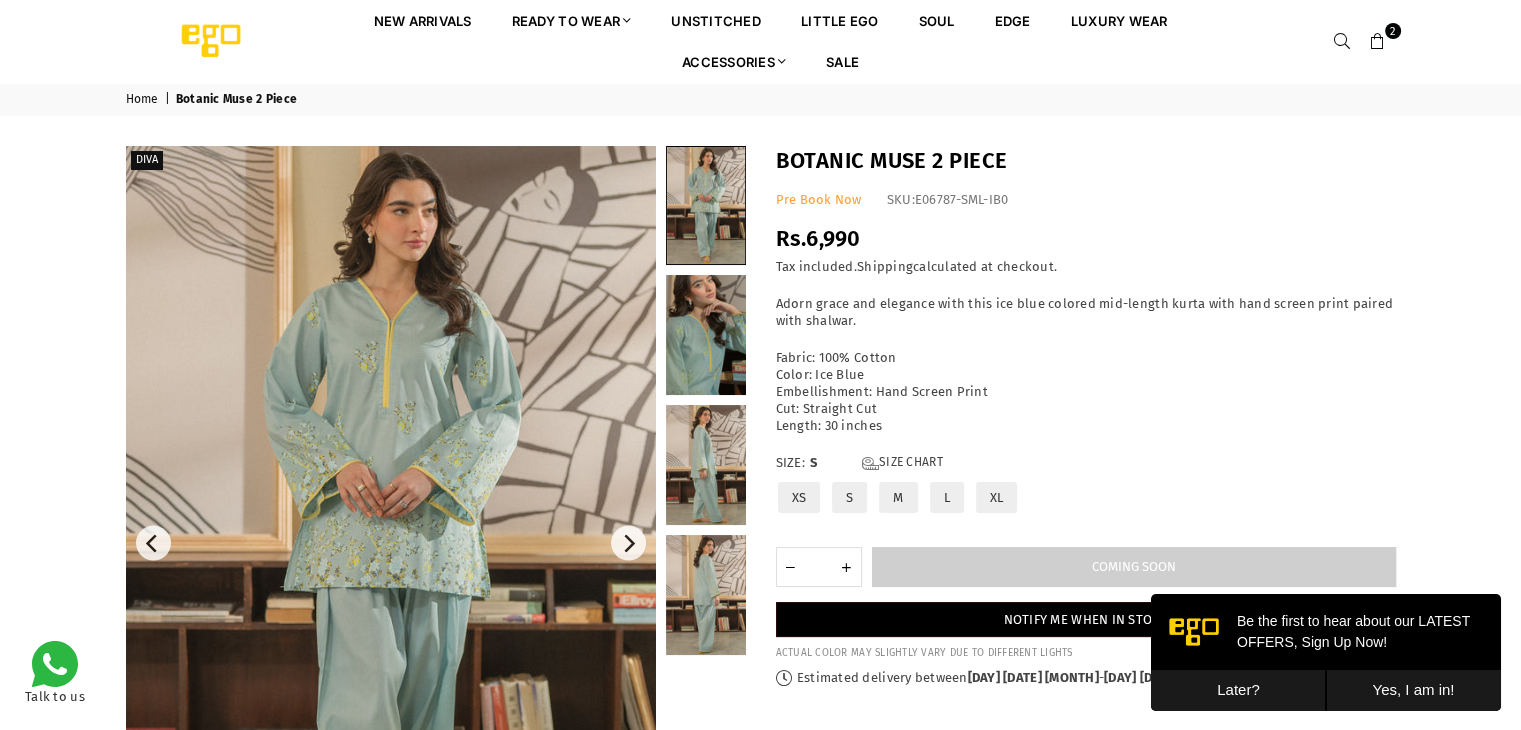 click on "M" at bounding box center (898, 497) 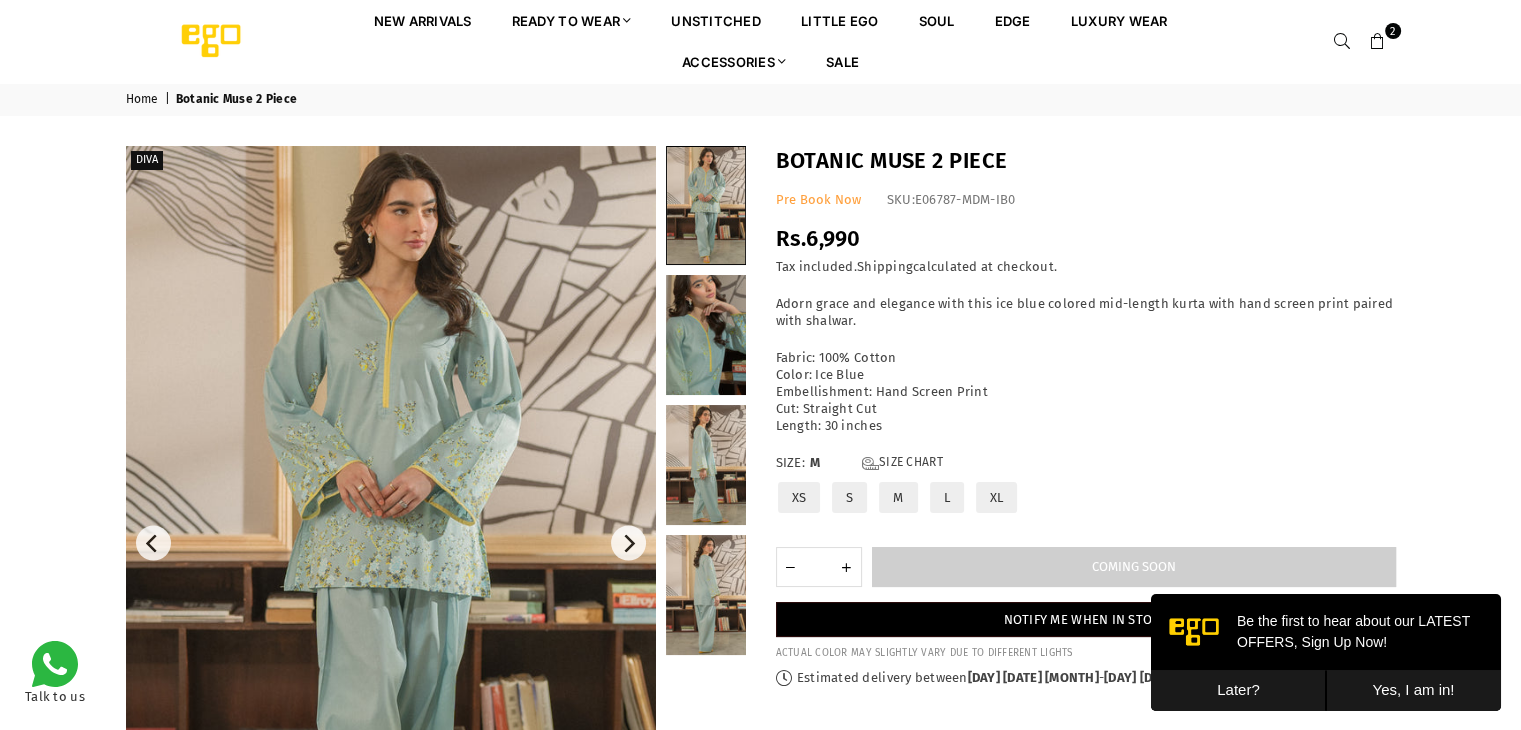 click on "L" at bounding box center (947, 497) 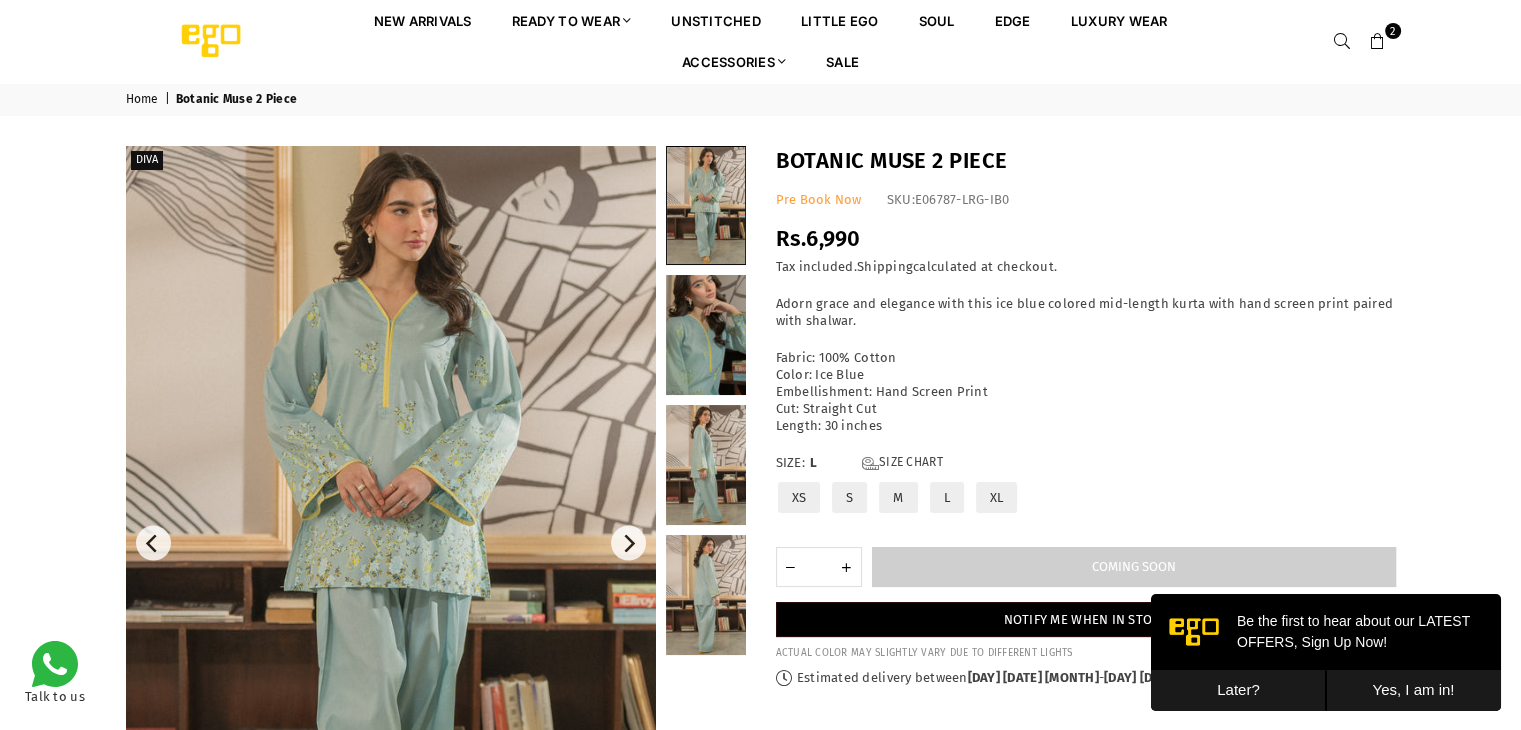 click on "XL" at bounding box center [997, 497] 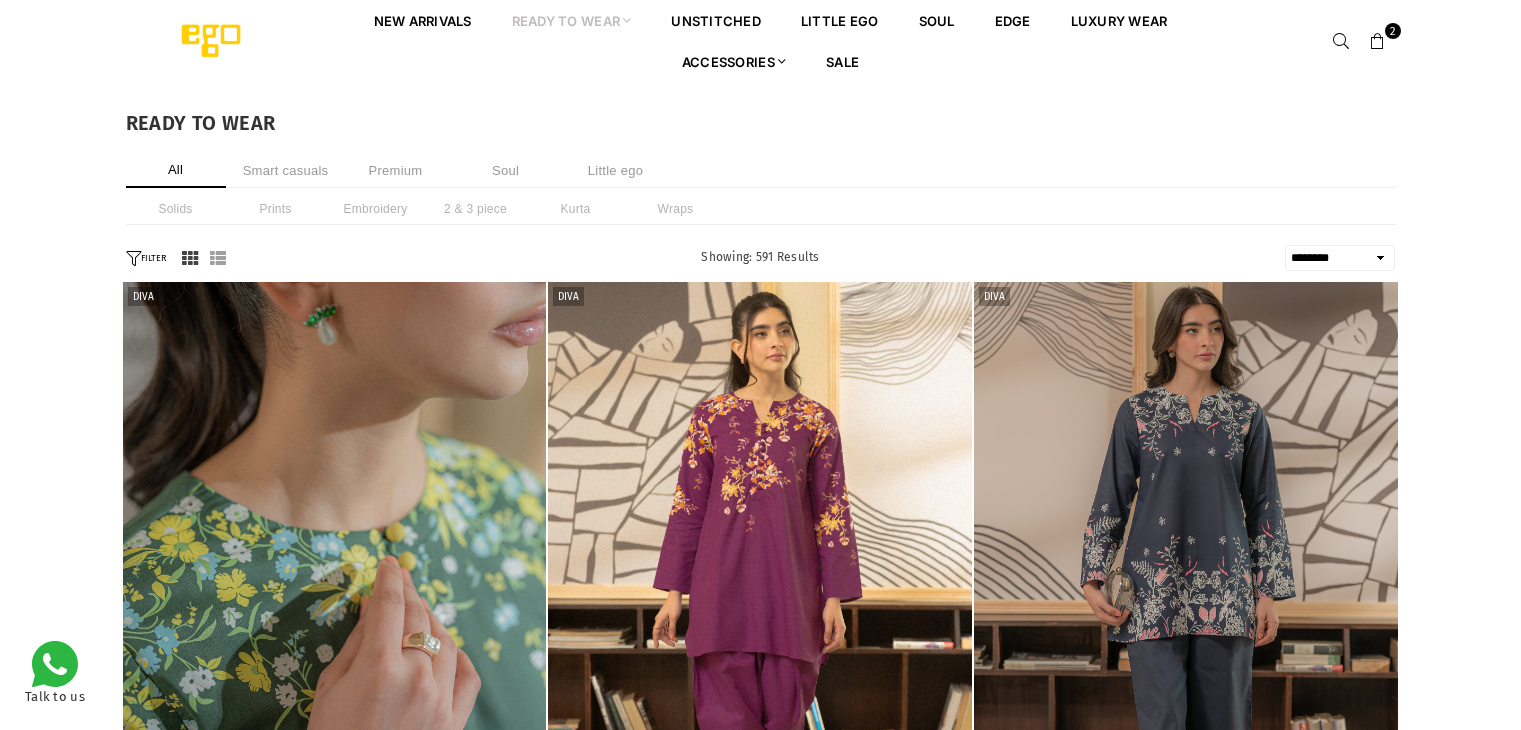 select on "******" 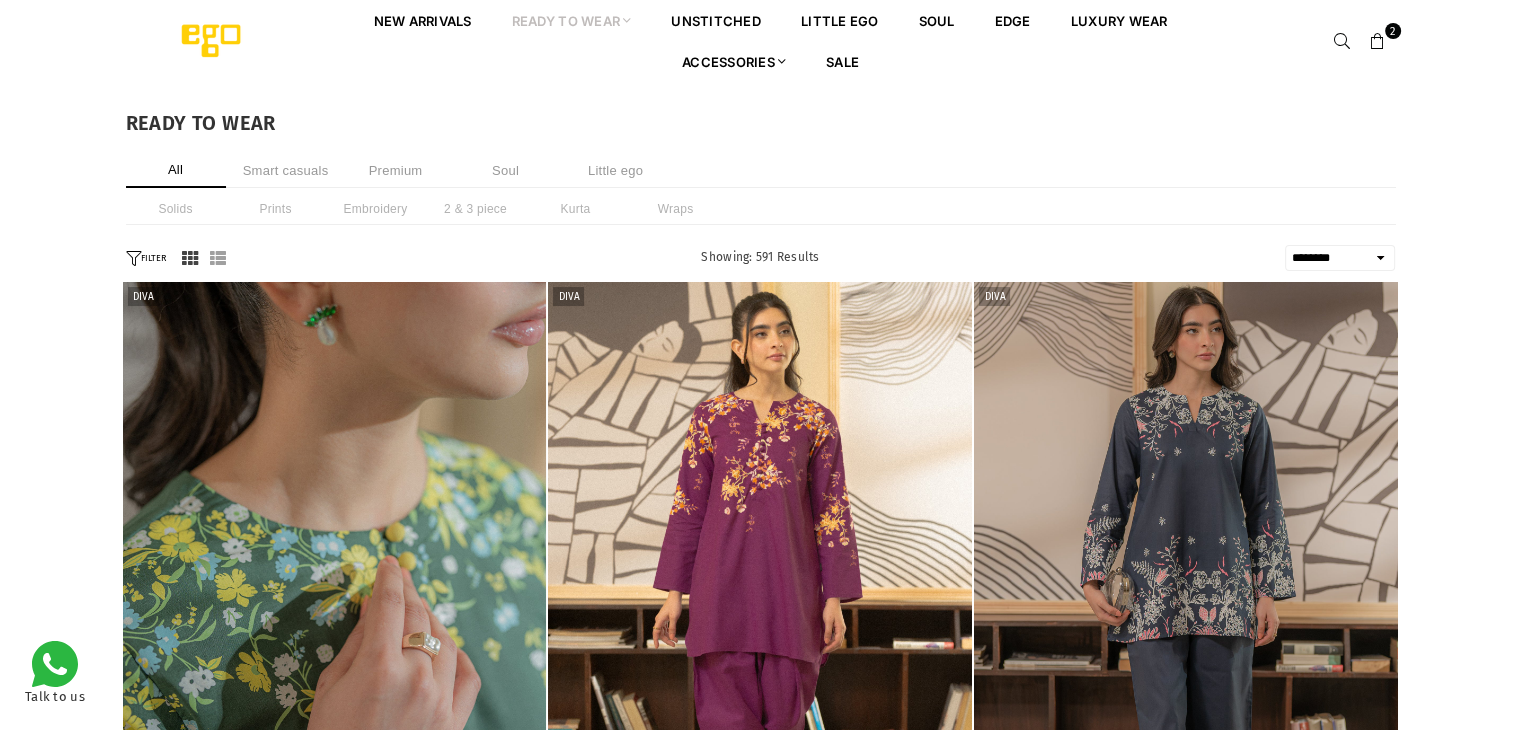 scroll, scrollTop: 0, scrollLeft: 0, axis: both 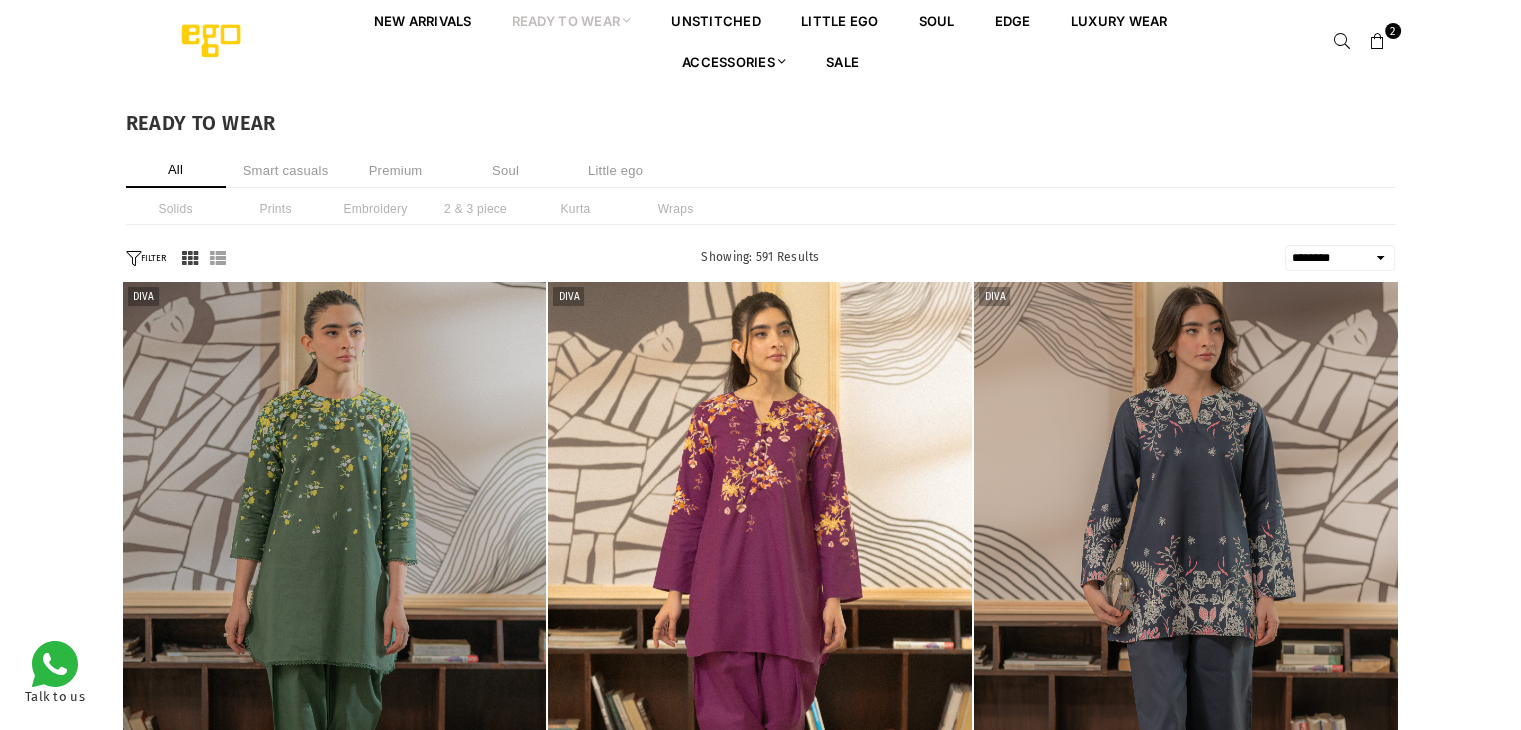 click at bounding box center (335, 600) 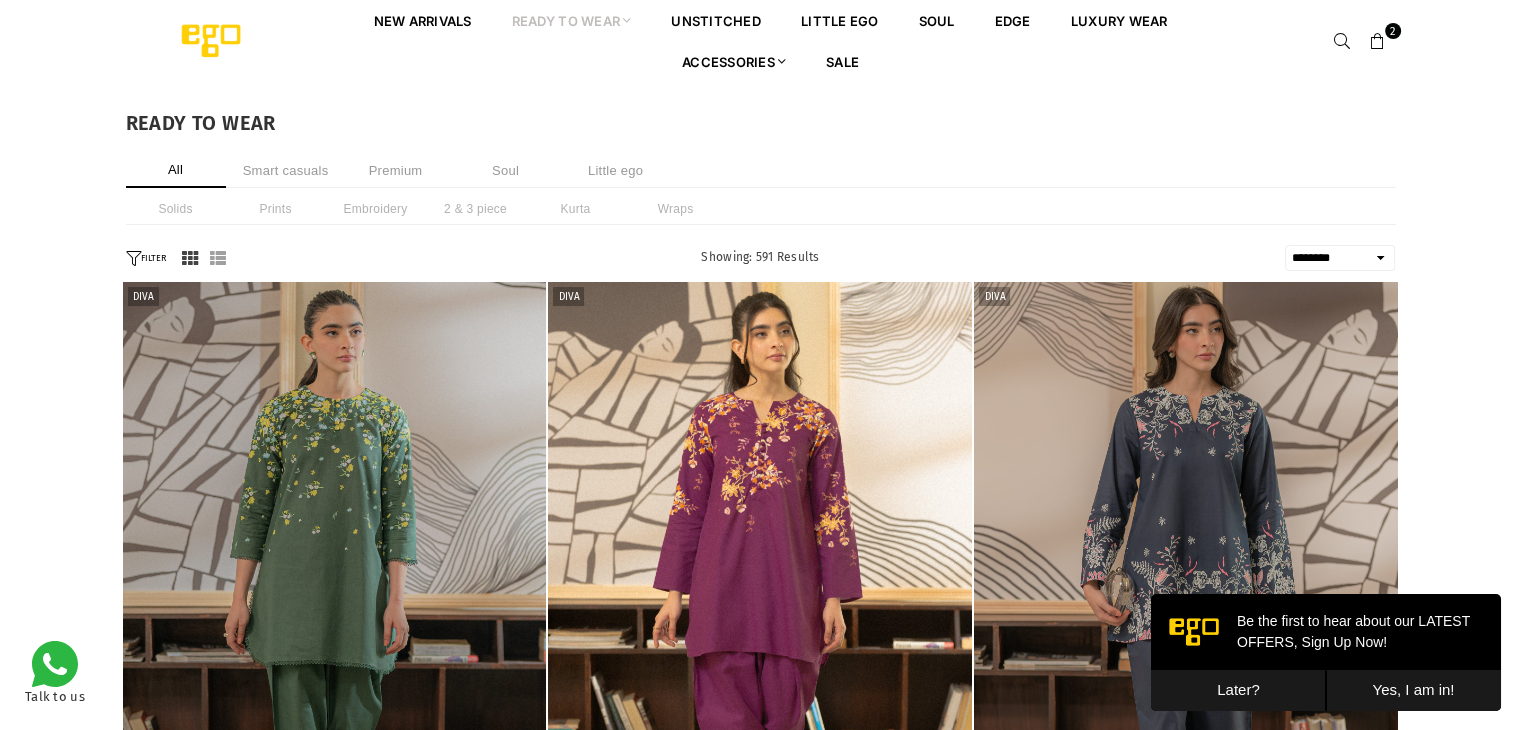 scroll, scrollTop: 0, scrollLeft: 0, axis: both 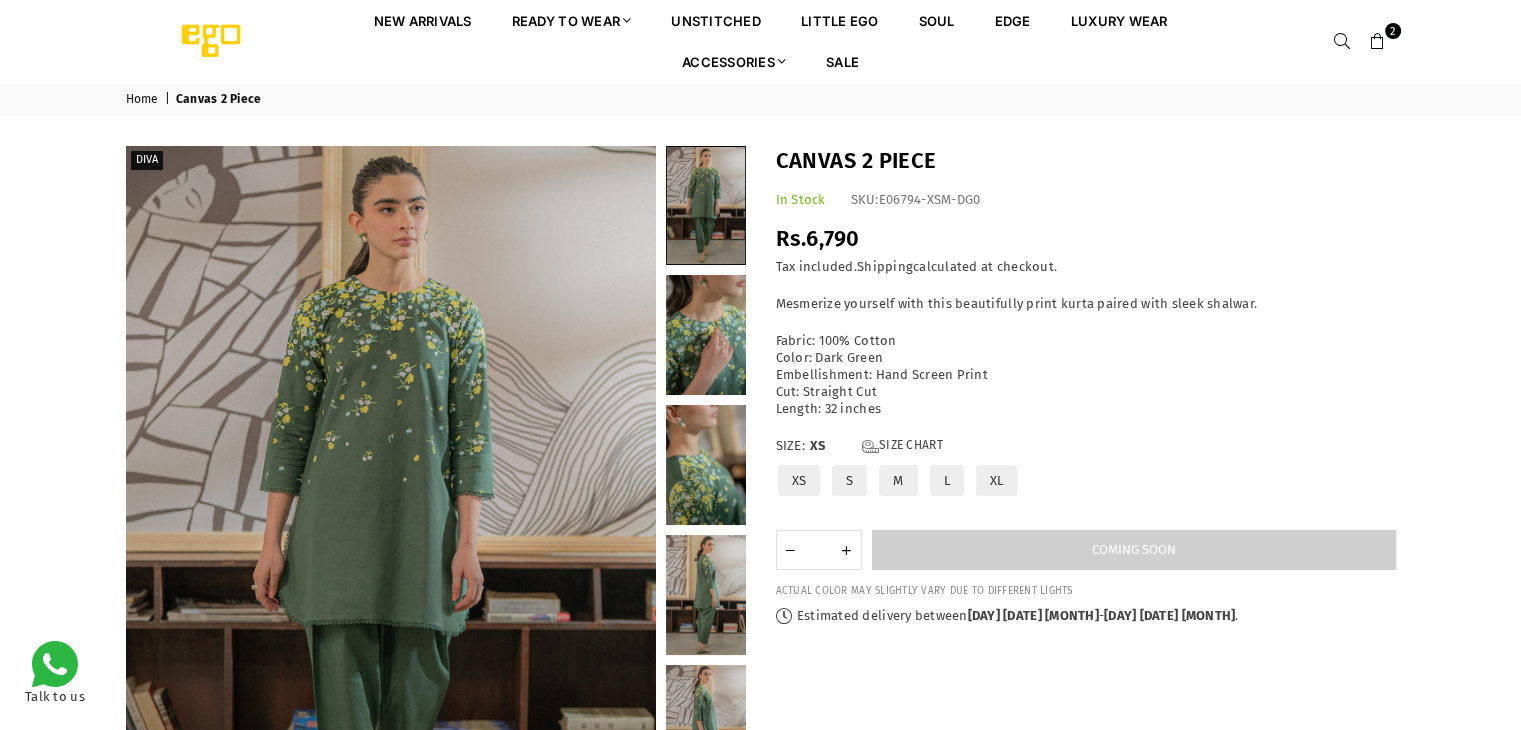 click on "XL" at bounding box center (997, 480) 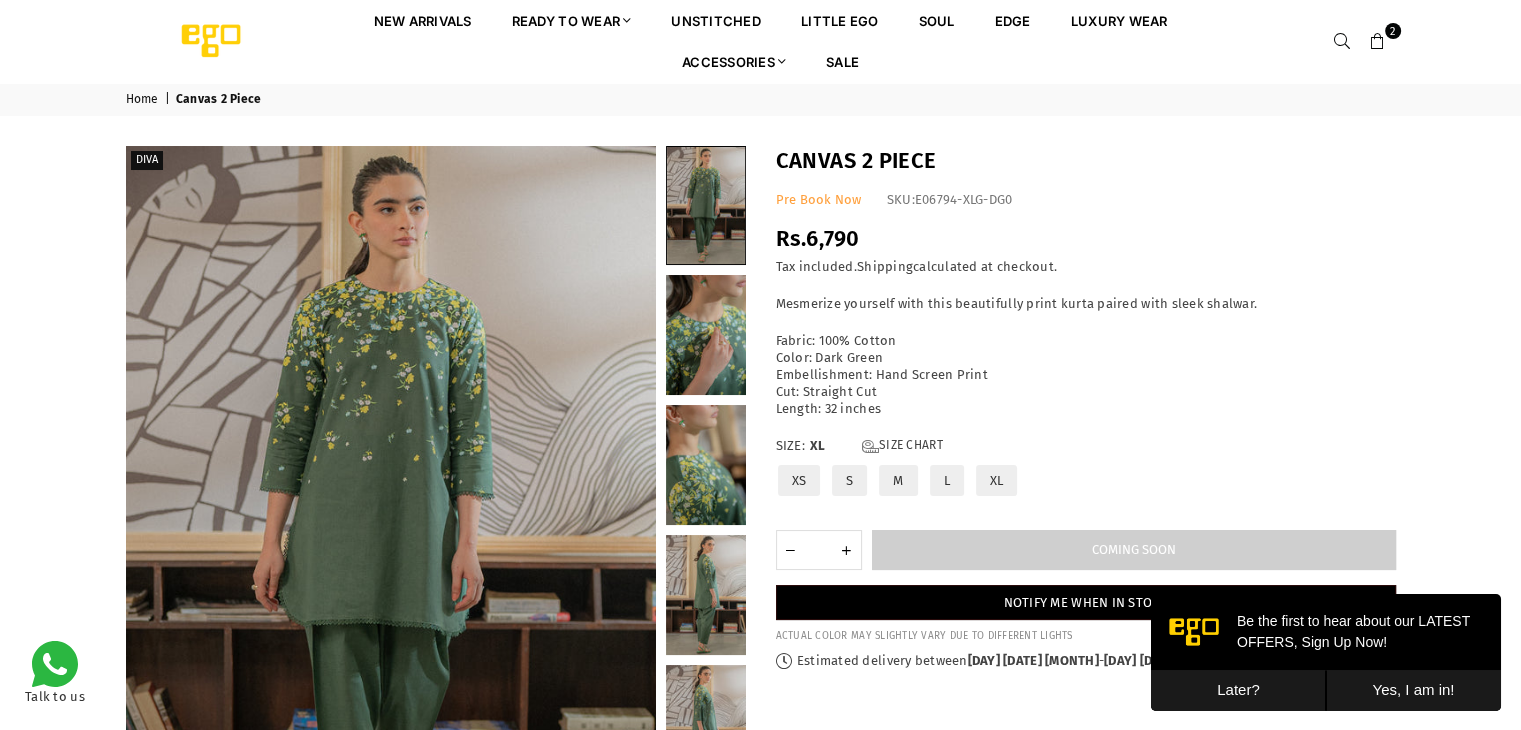 scroll, scrollTop: 0, scrollLeft: 0, axis: both 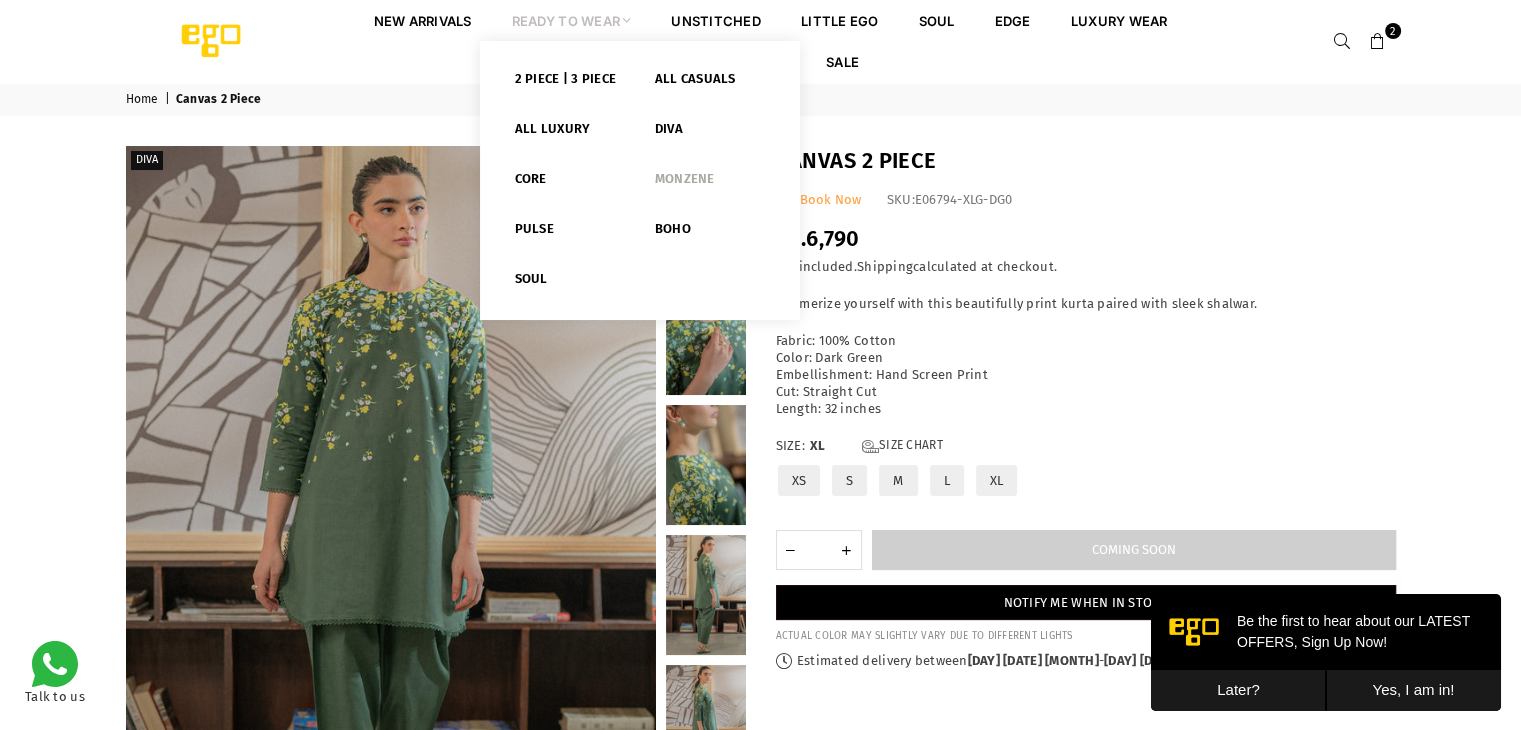 click on "Monzene" at bounding box center [710, 183] 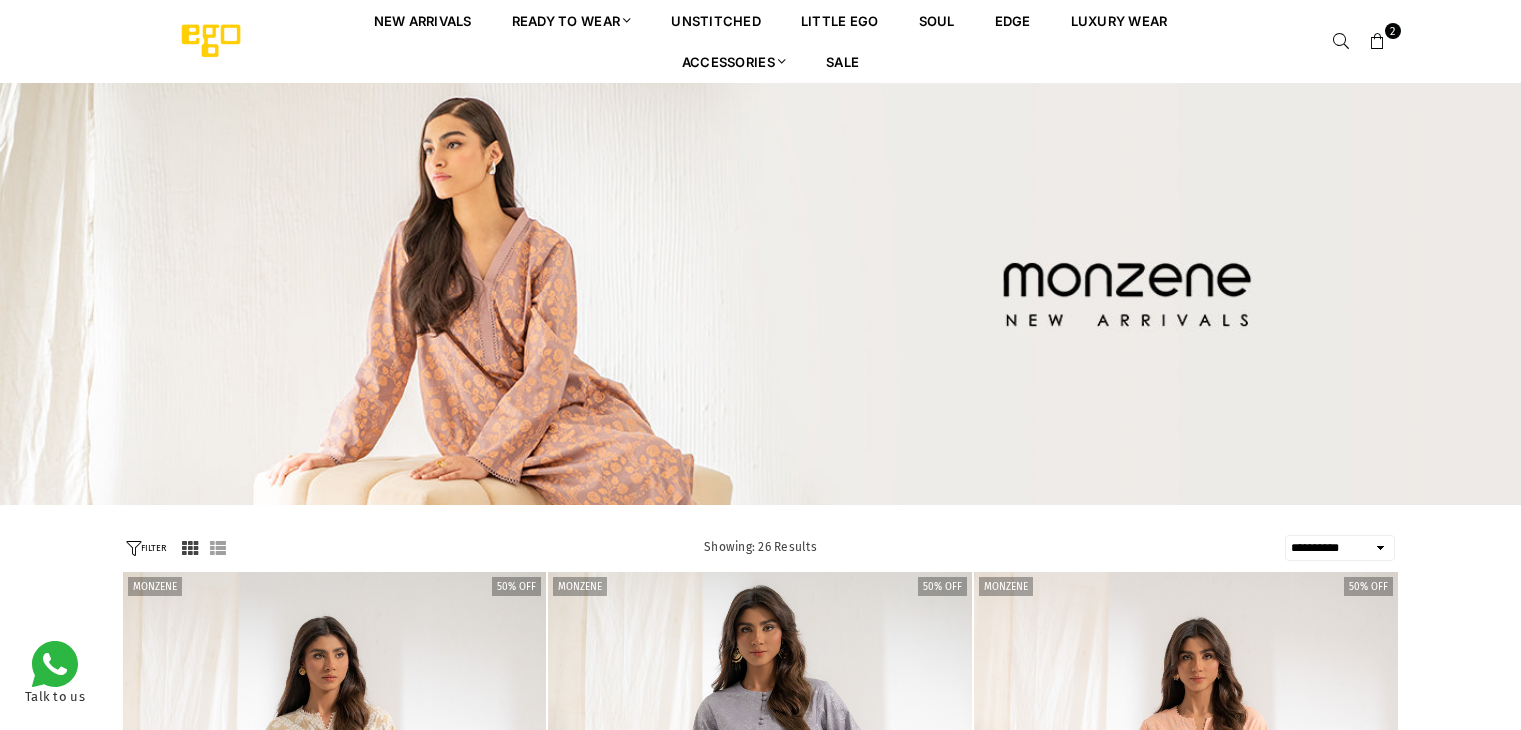 select on "**********" 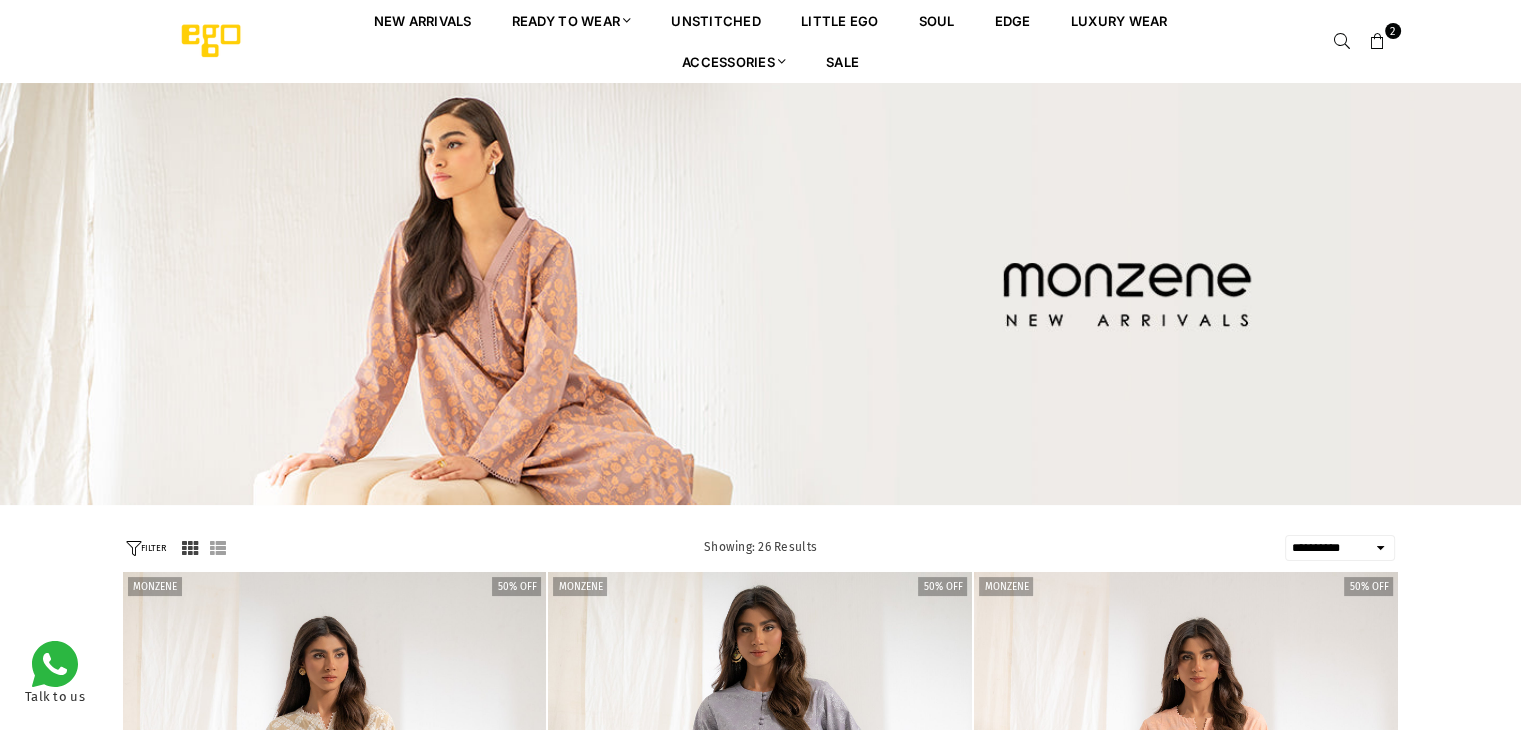 scroll, scrollTop: 0, scrollLeft: 0, axis: both 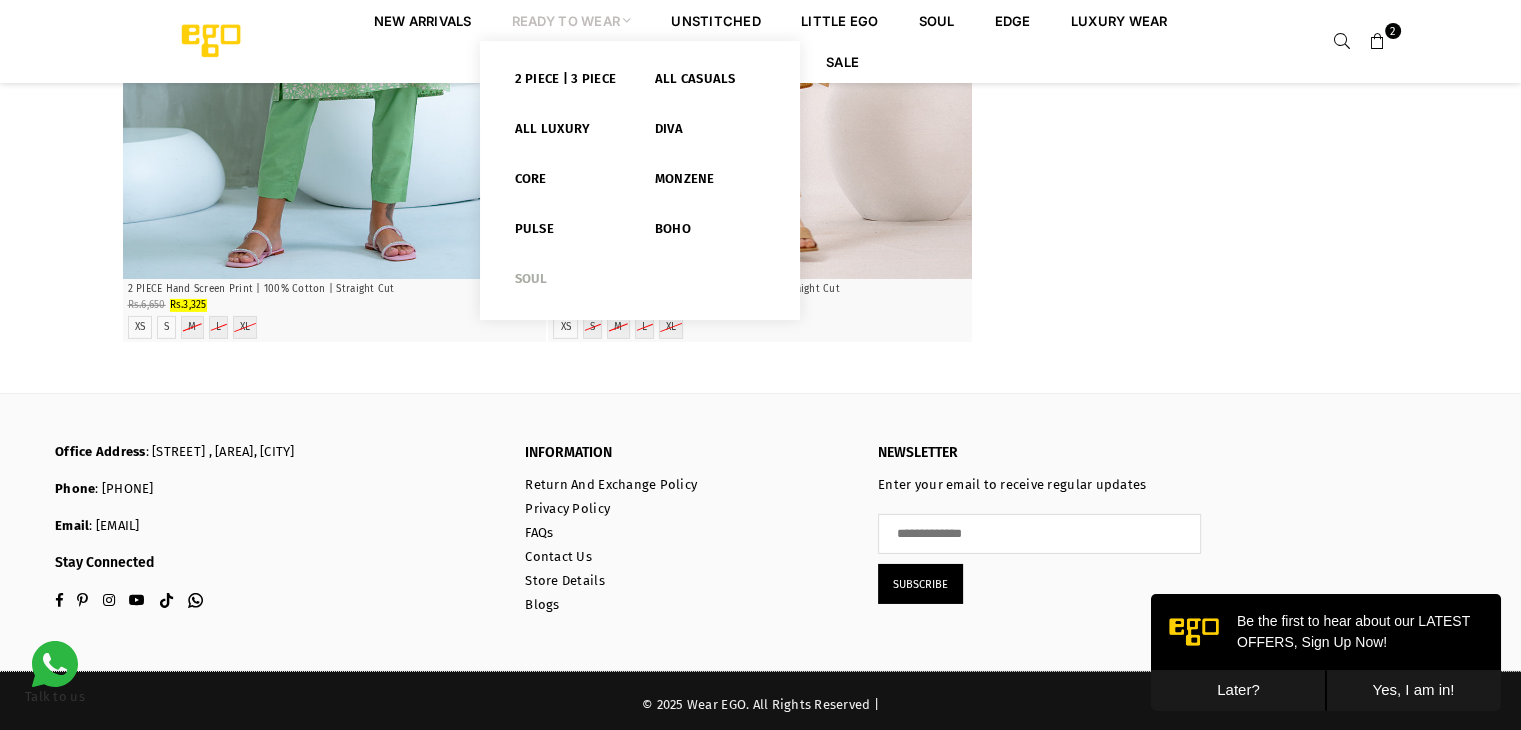 click on "Soul" at bounding box center (570, 283) 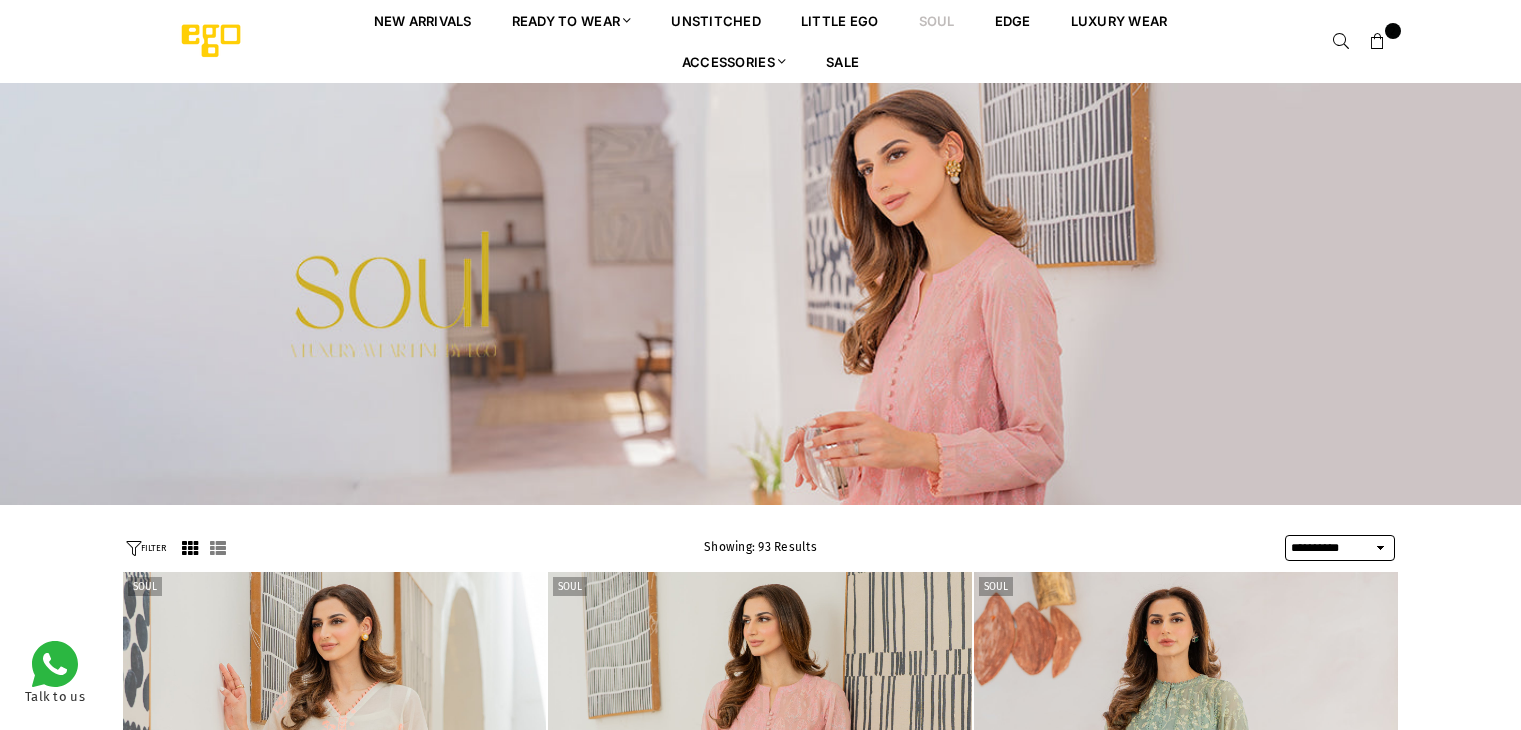 select on "**********" 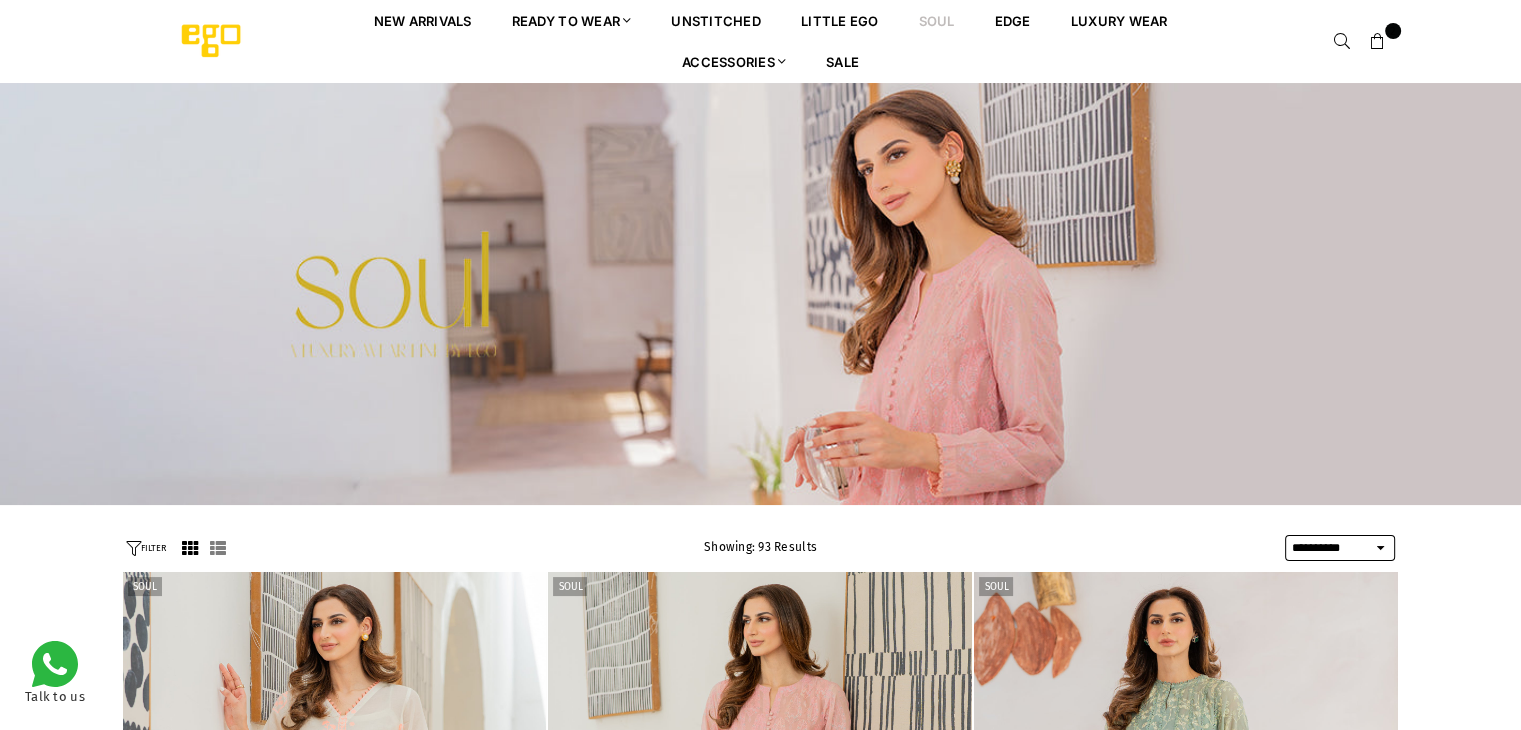 scroll, scrollTop: 0, scrollLeft: 0, axis: both 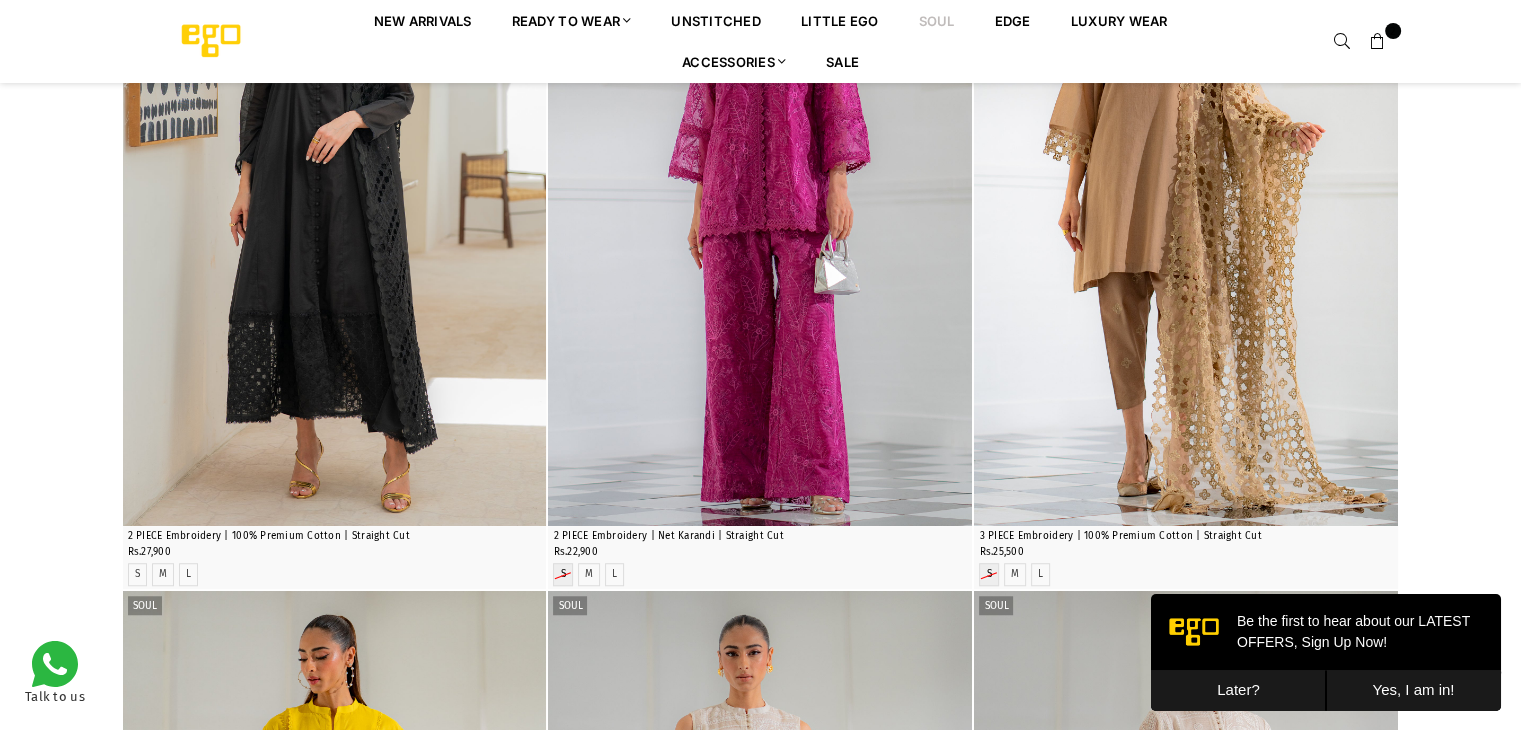 click at bounding box center (1378, 42) 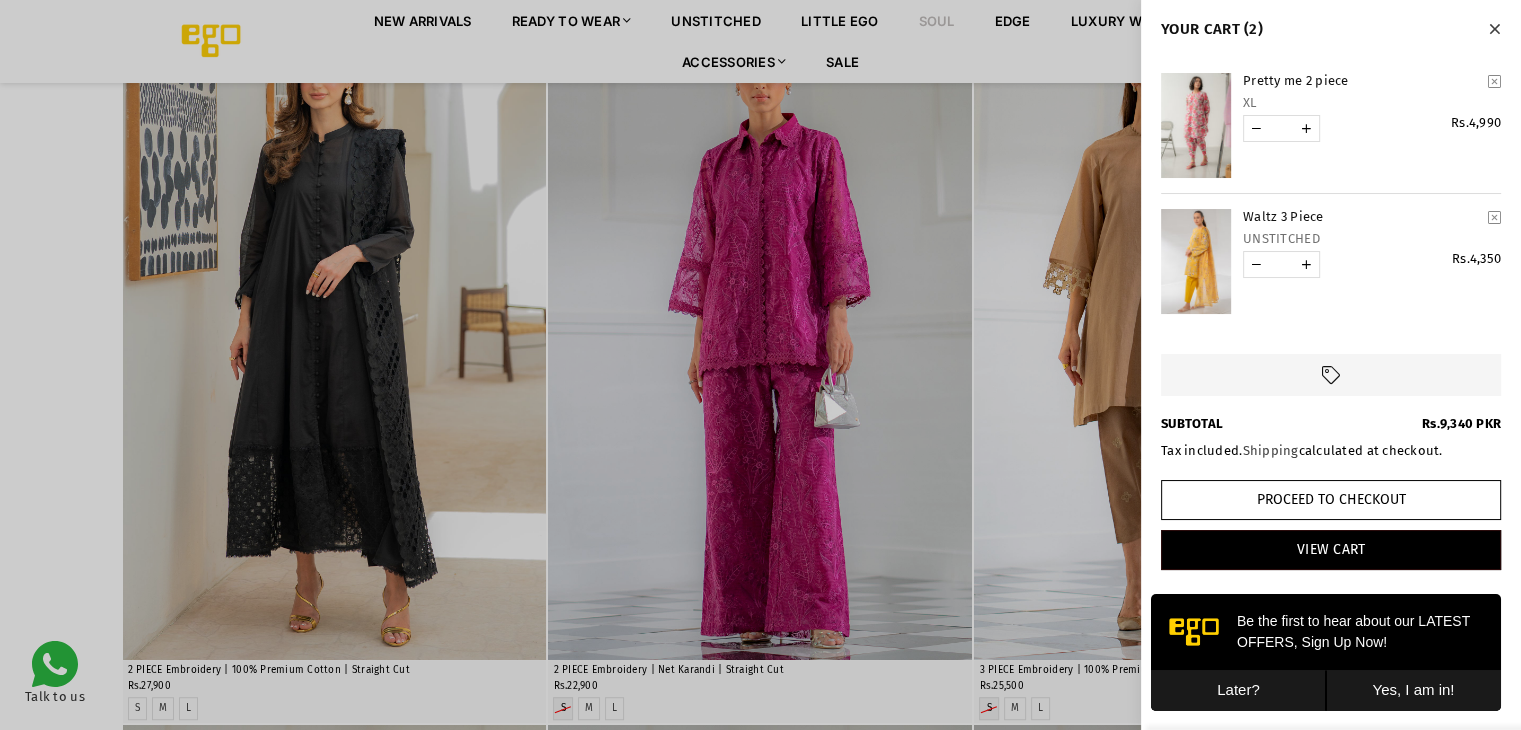 scroll, scrollTop: 1282, scrollLeft: 0, axis: vertical 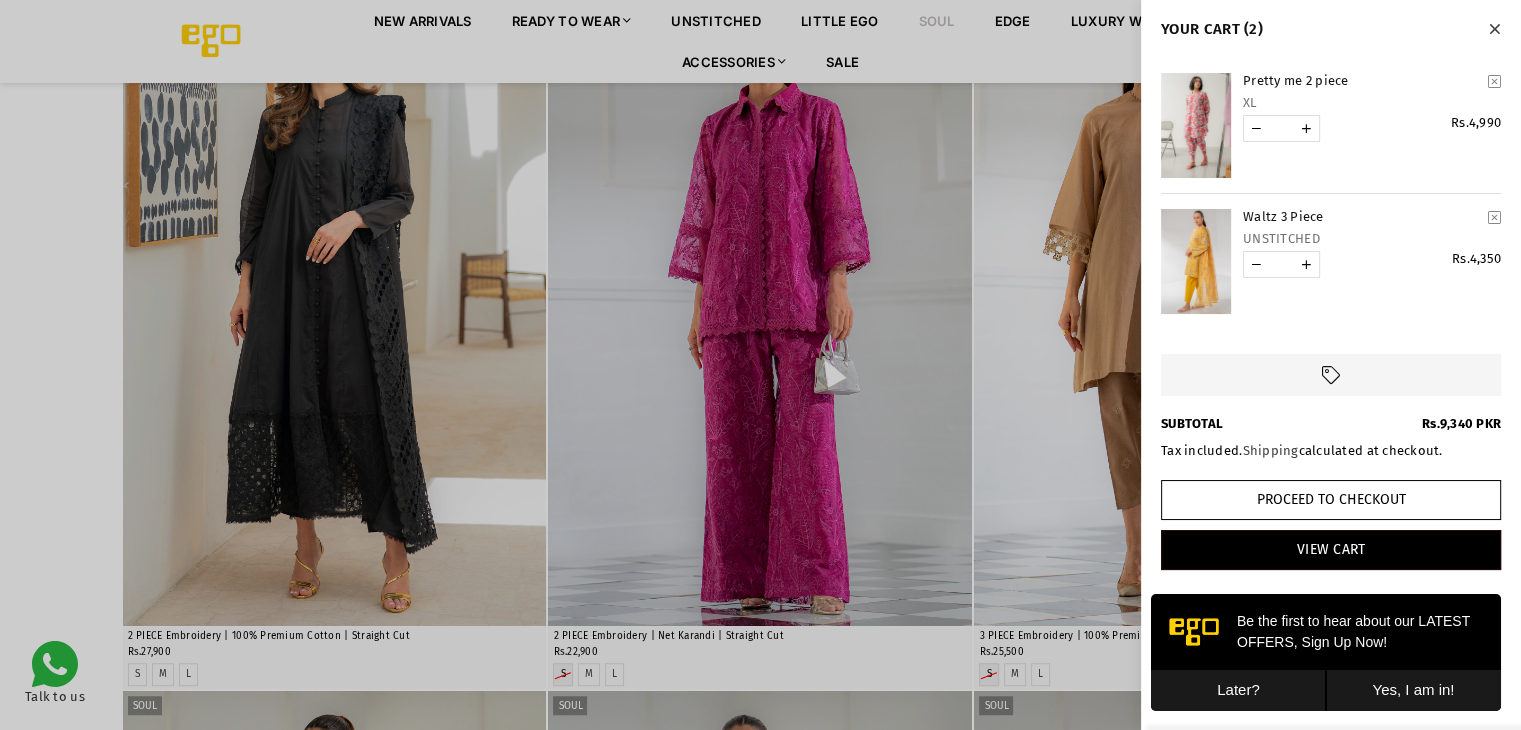 click at bounding box center [760, 365] 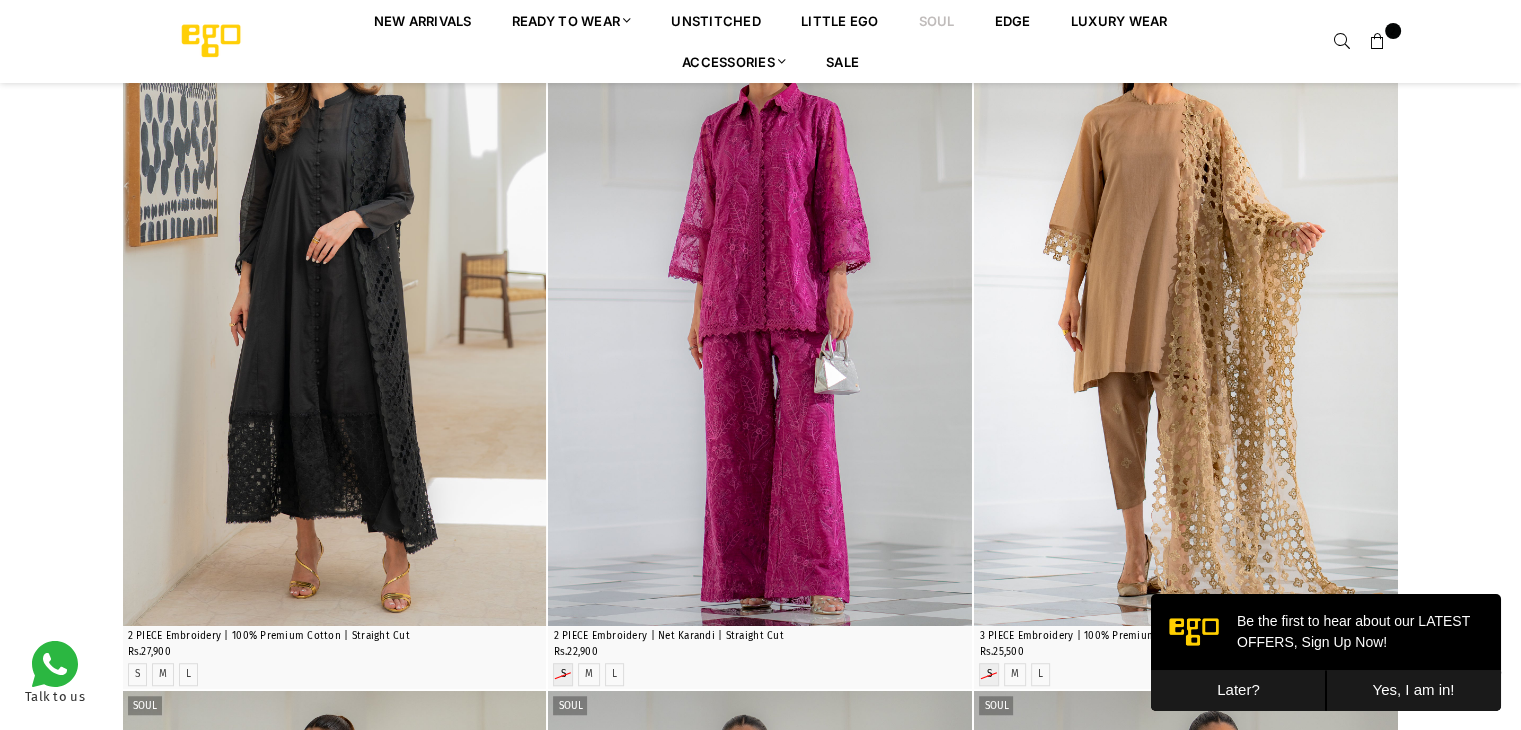 click on "Later?" at bounding box center (1238, 690) 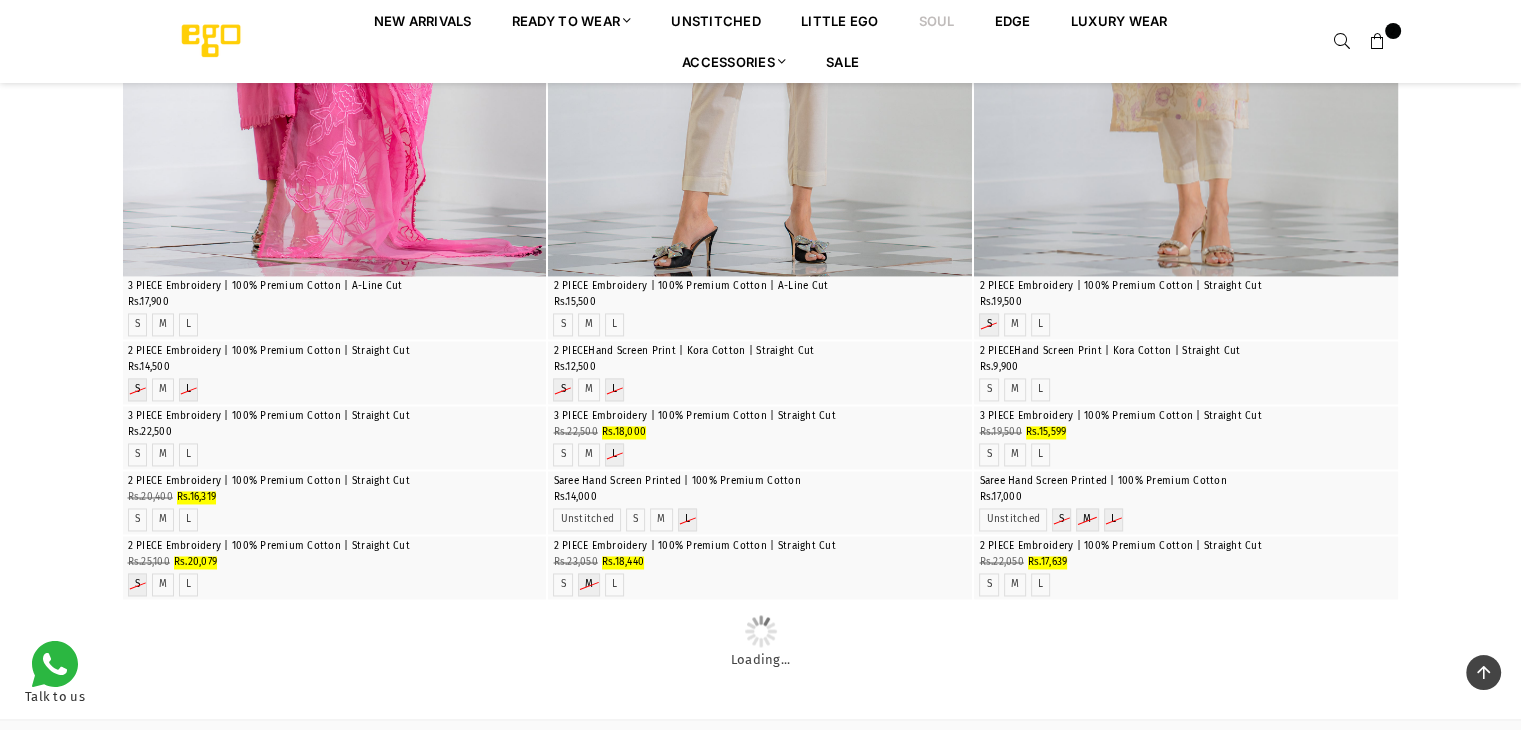 scroll, scrollTop: 3282, scrollLeft: 0, axis: vertical 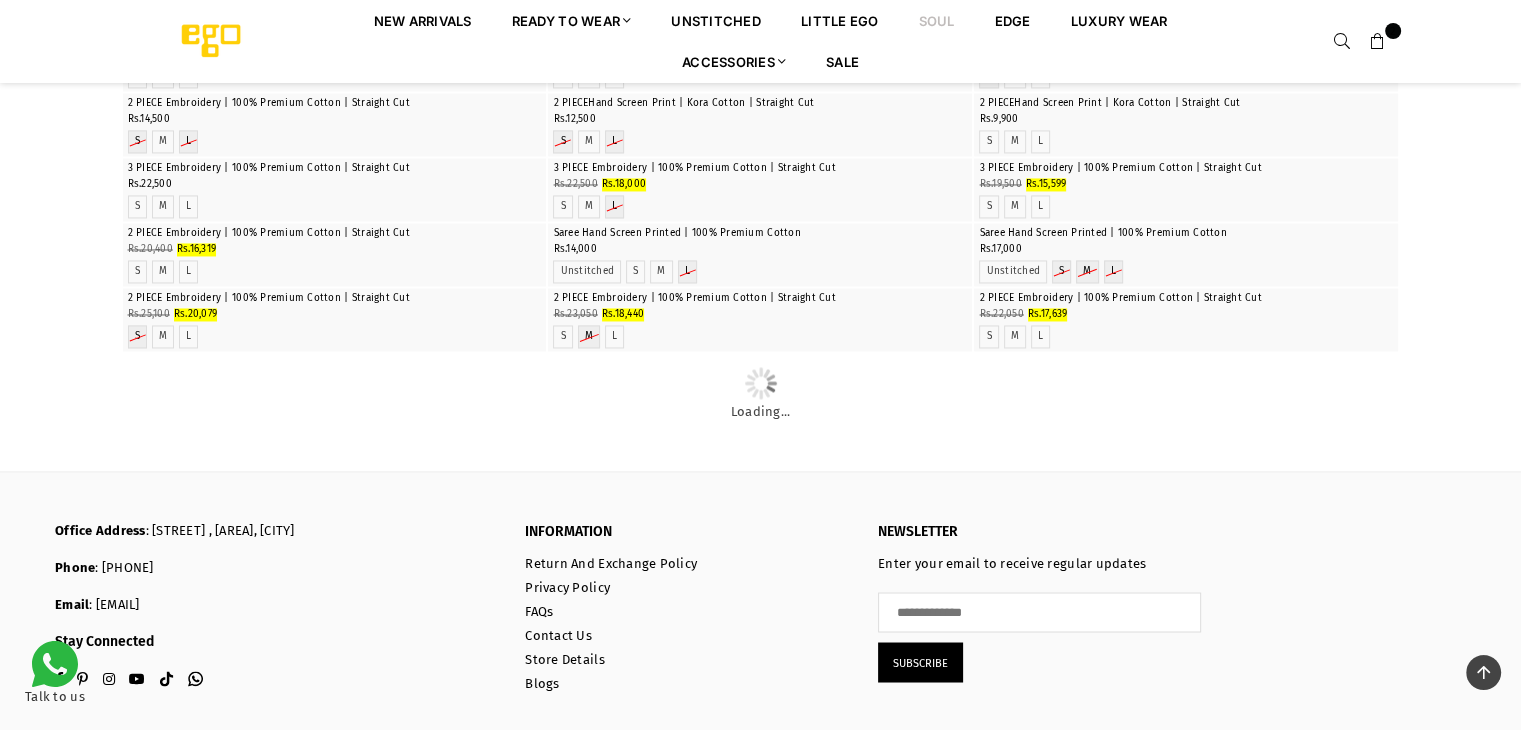 click at bounding box center (760, 93) 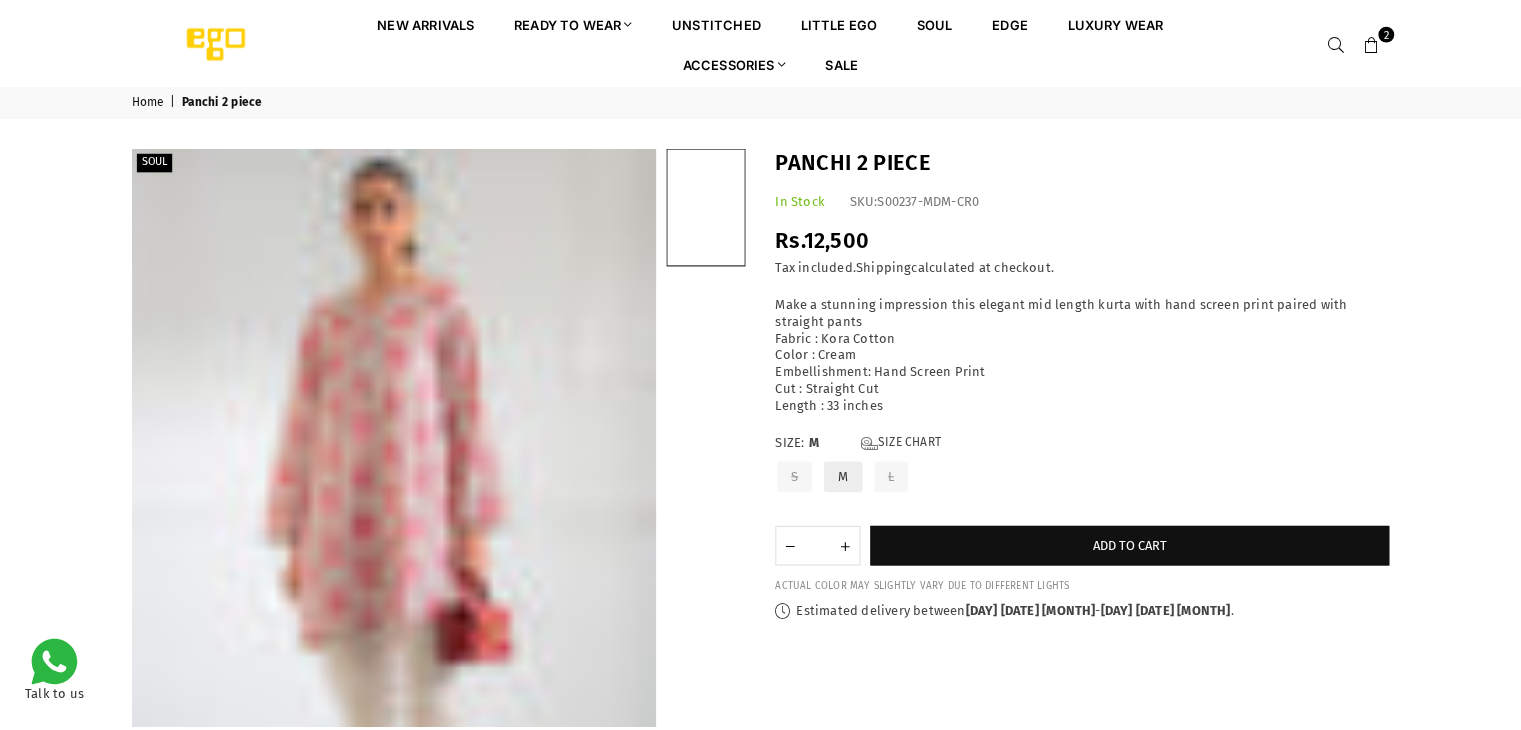 scroll, scrollTop: 0, scrollLeft: 0, axis: both 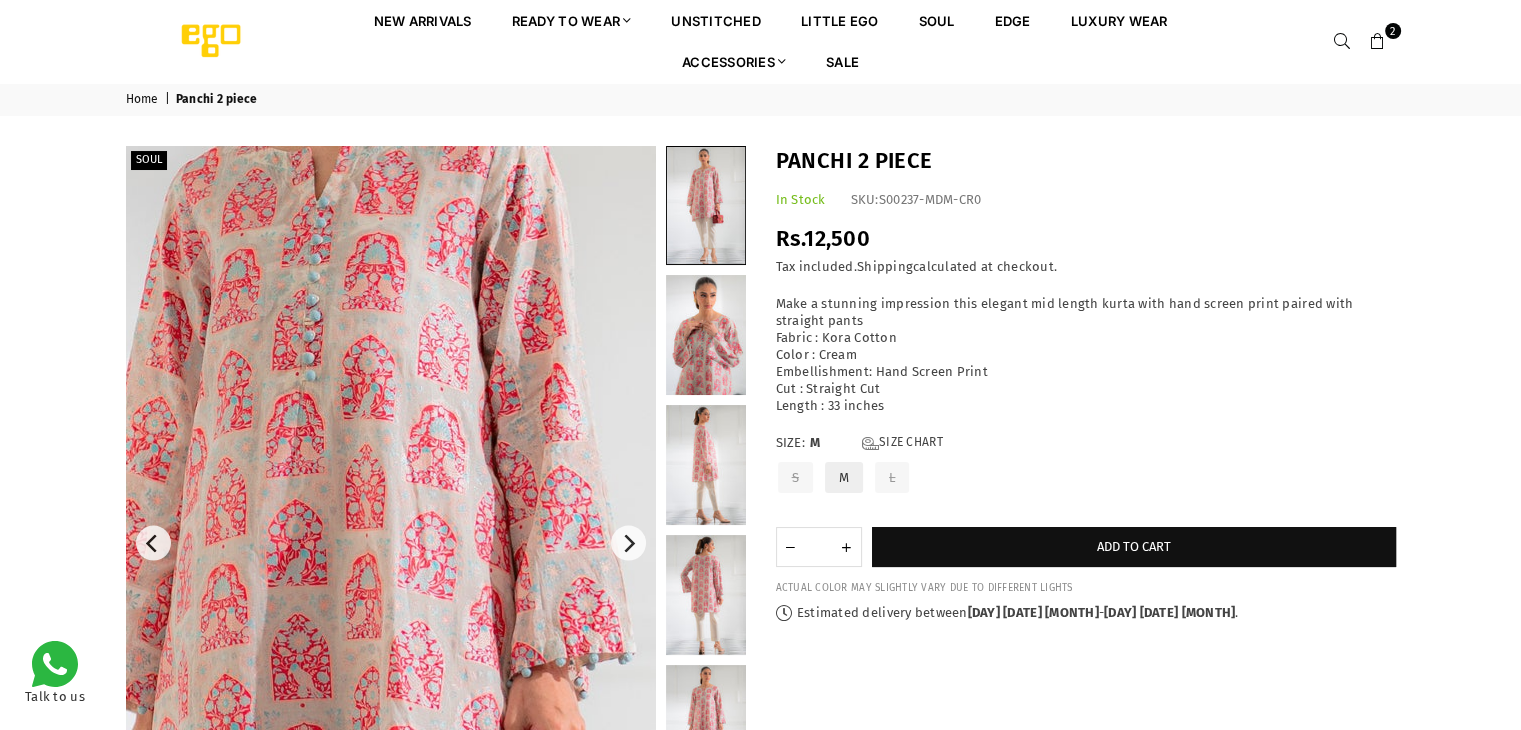 click at bounding box center [370, 702] 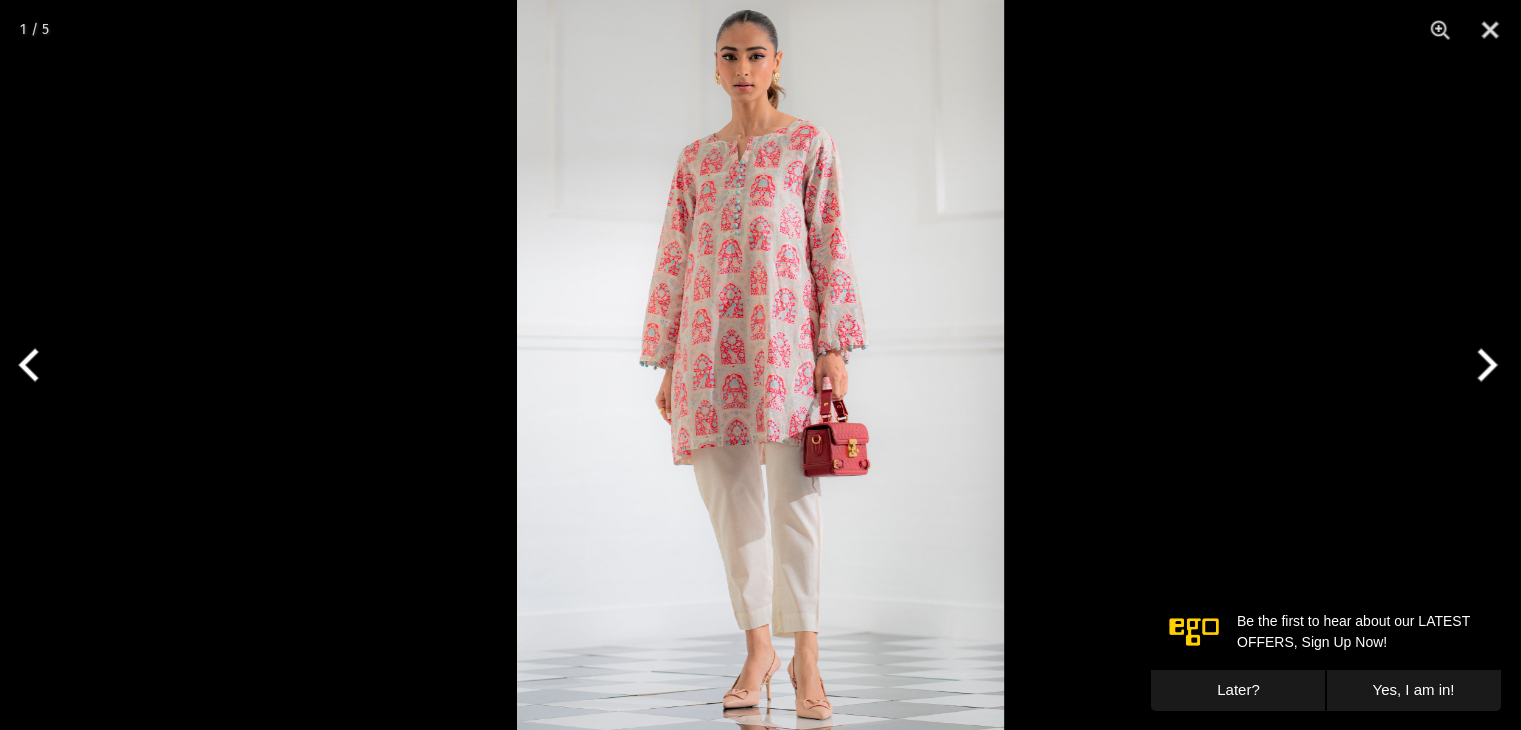scroll, scrollTop: 0, scrollLeft: 0, axis: both 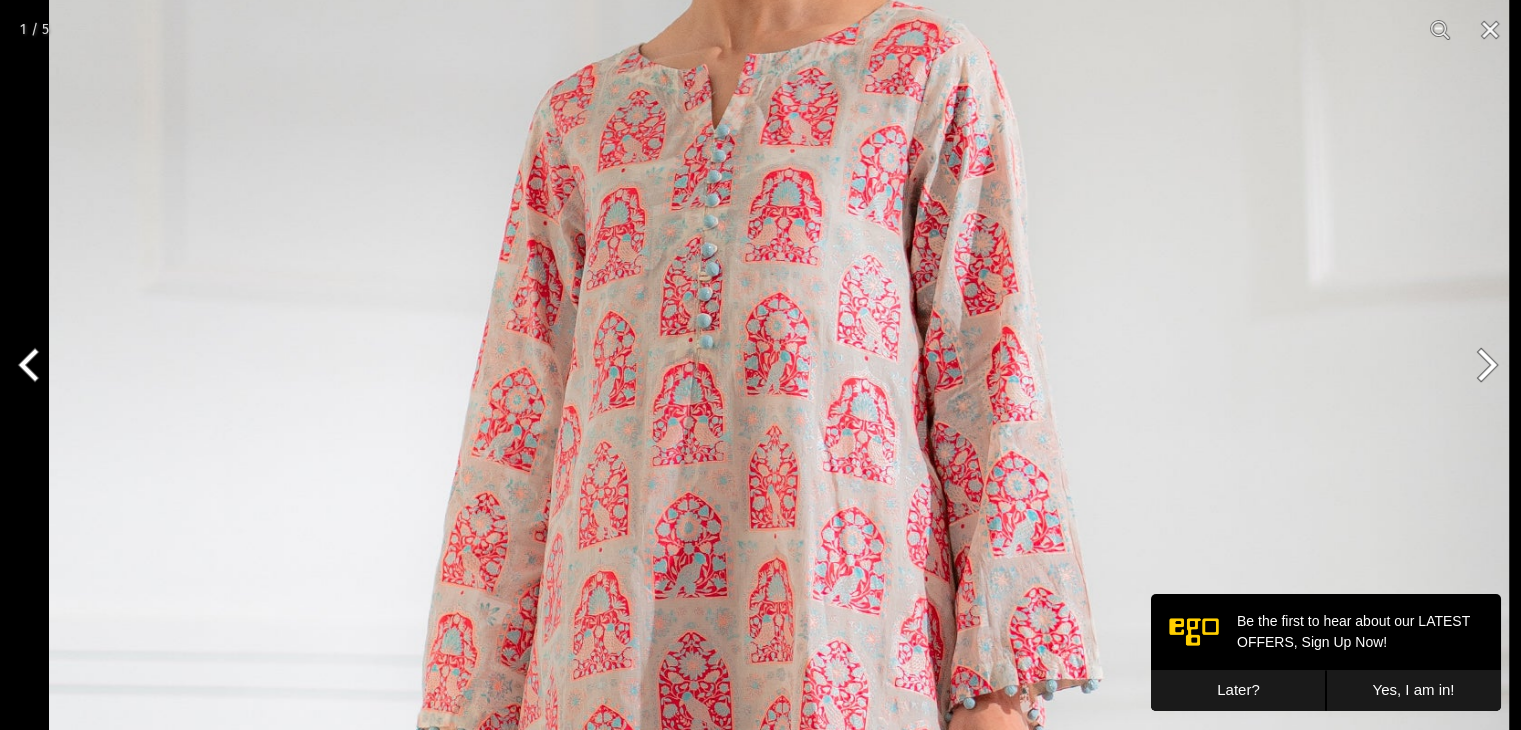 click at bounding box center [779, 739] 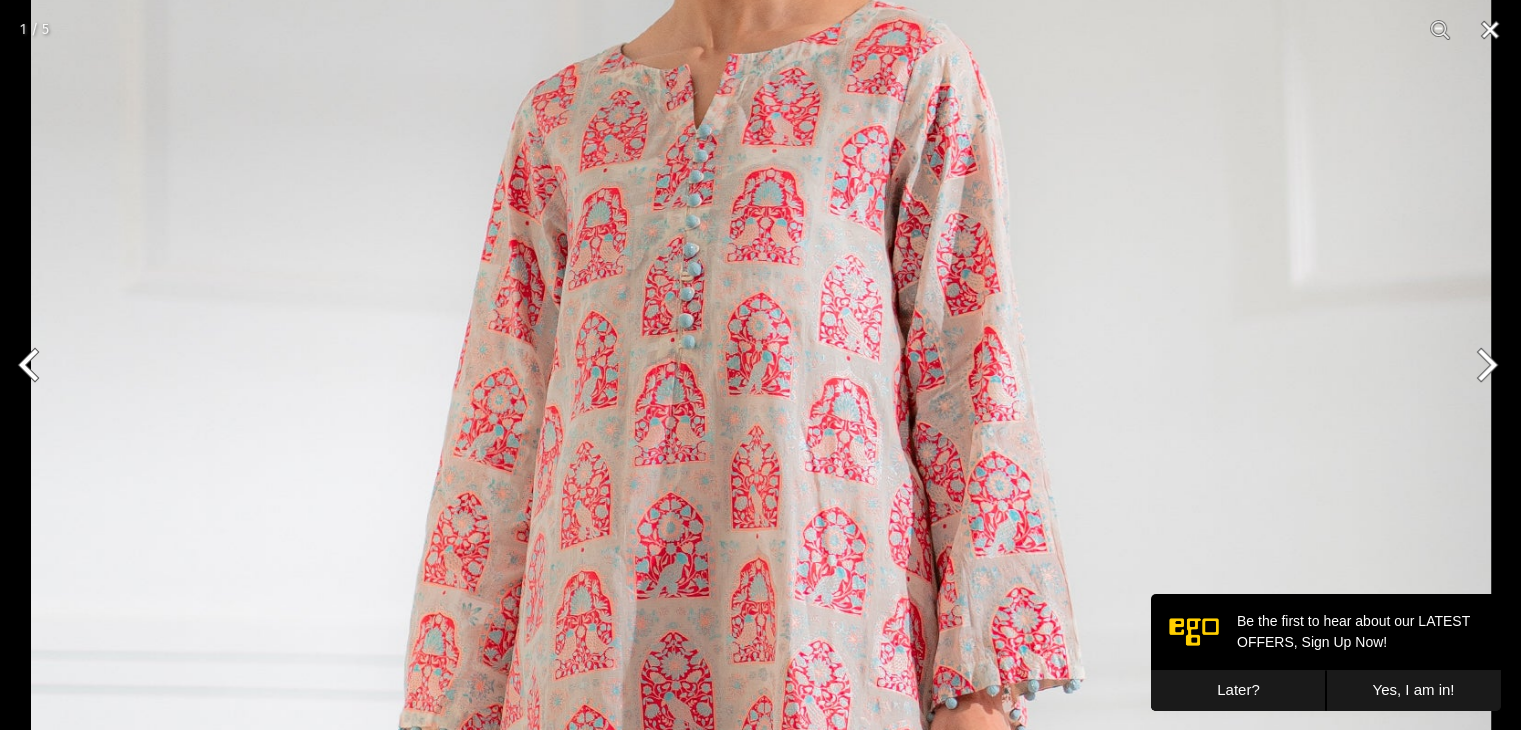 click at bounding box center (1490, 30) 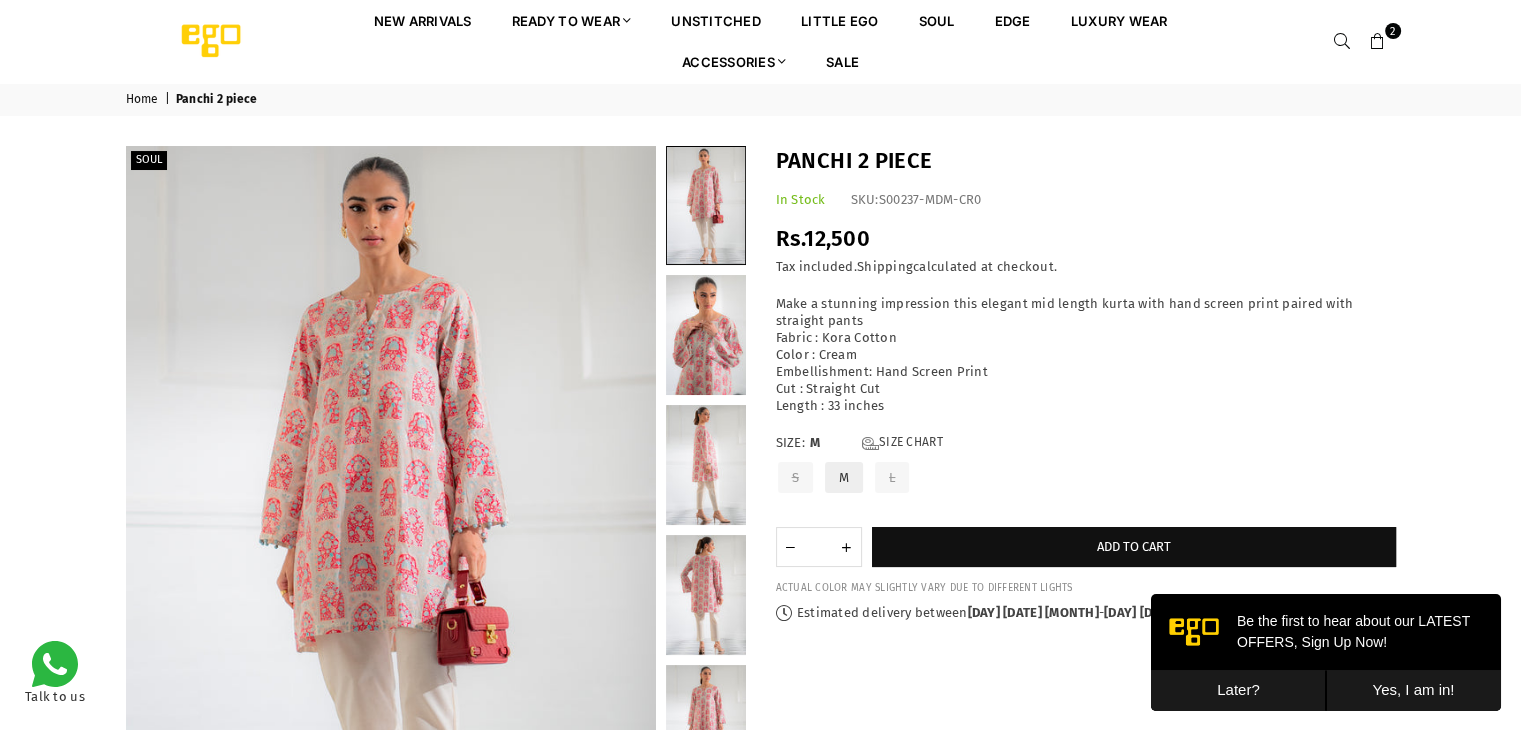 click at bounding box center (1378, 42) 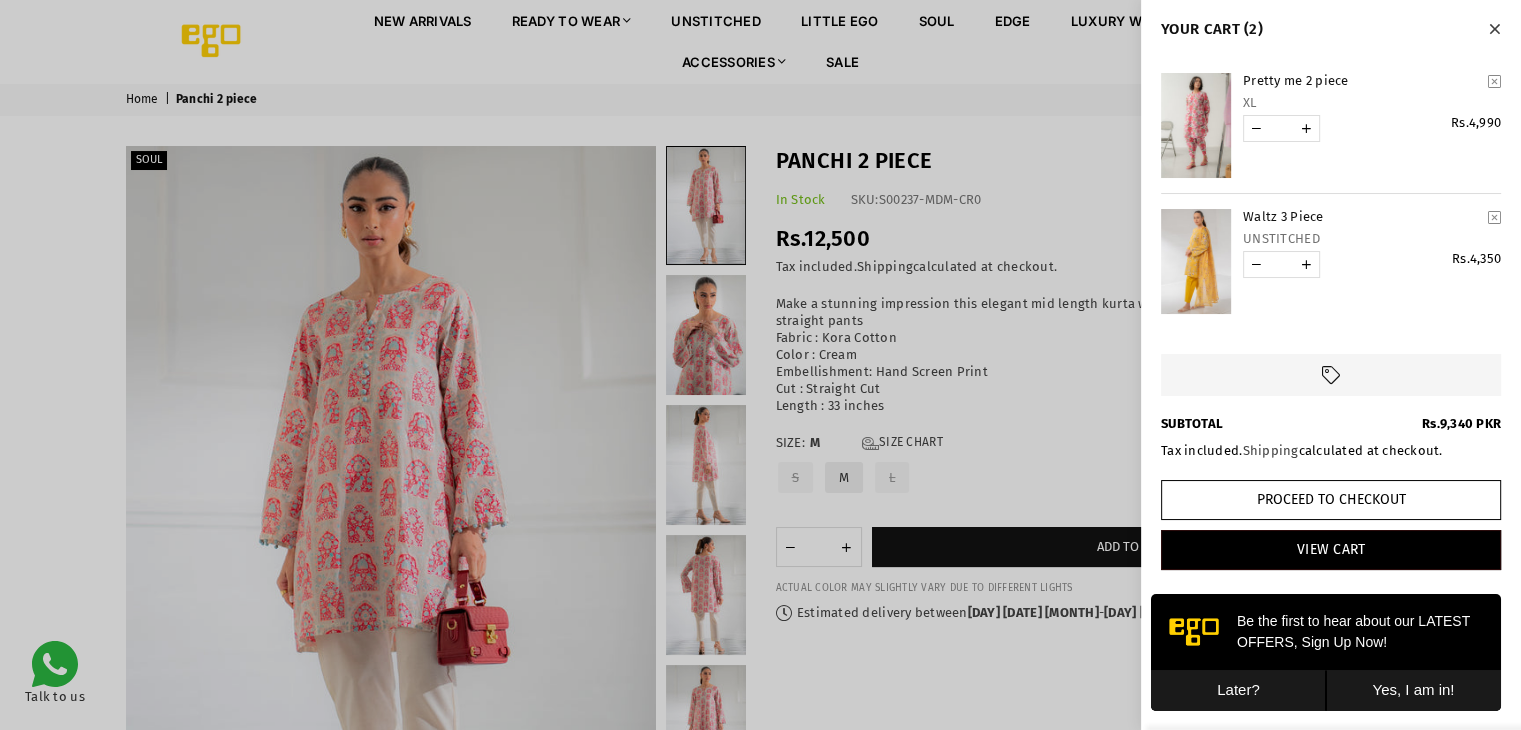 click at bounding box center (1196, 125) 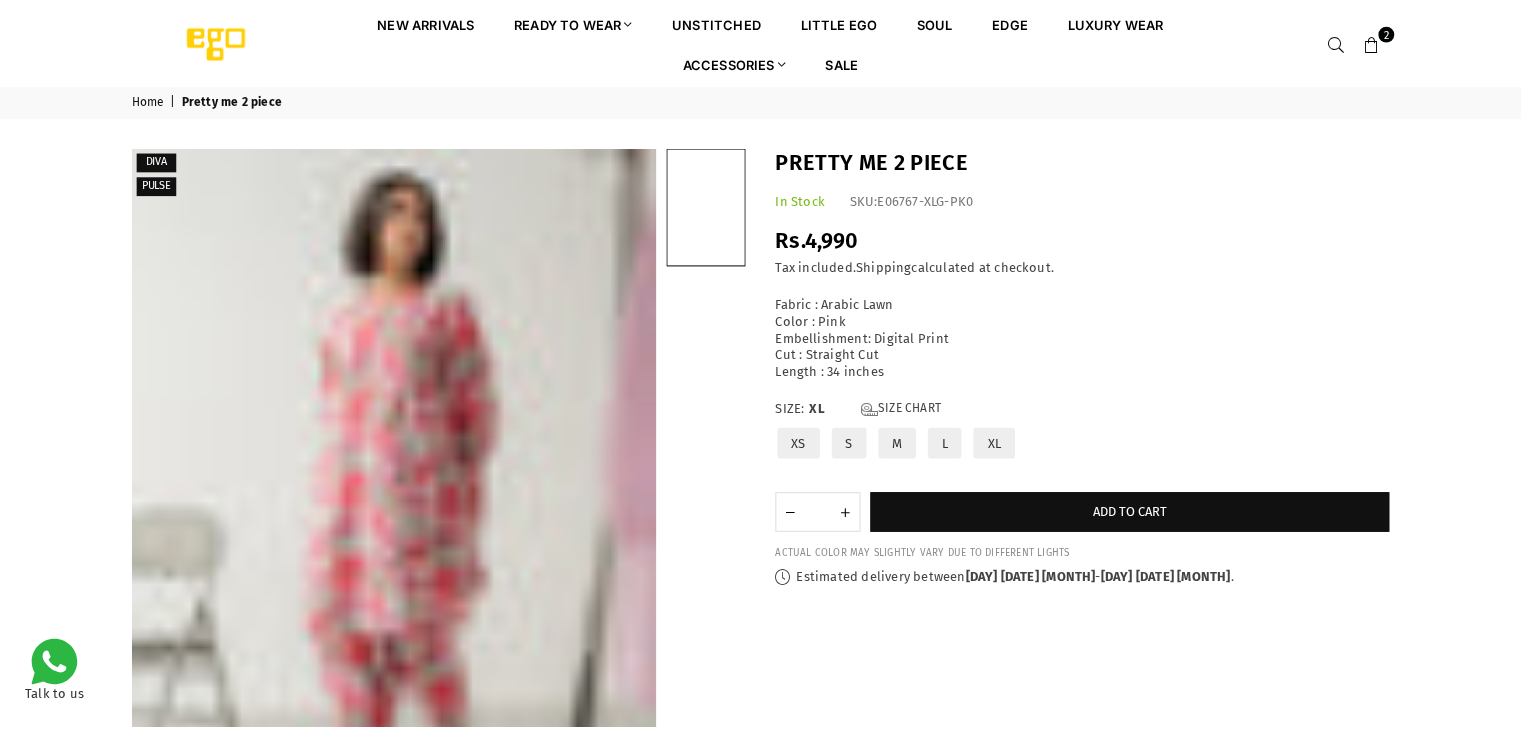 scroll, scrollTop: 0, scrollLeft: 0, axis: both 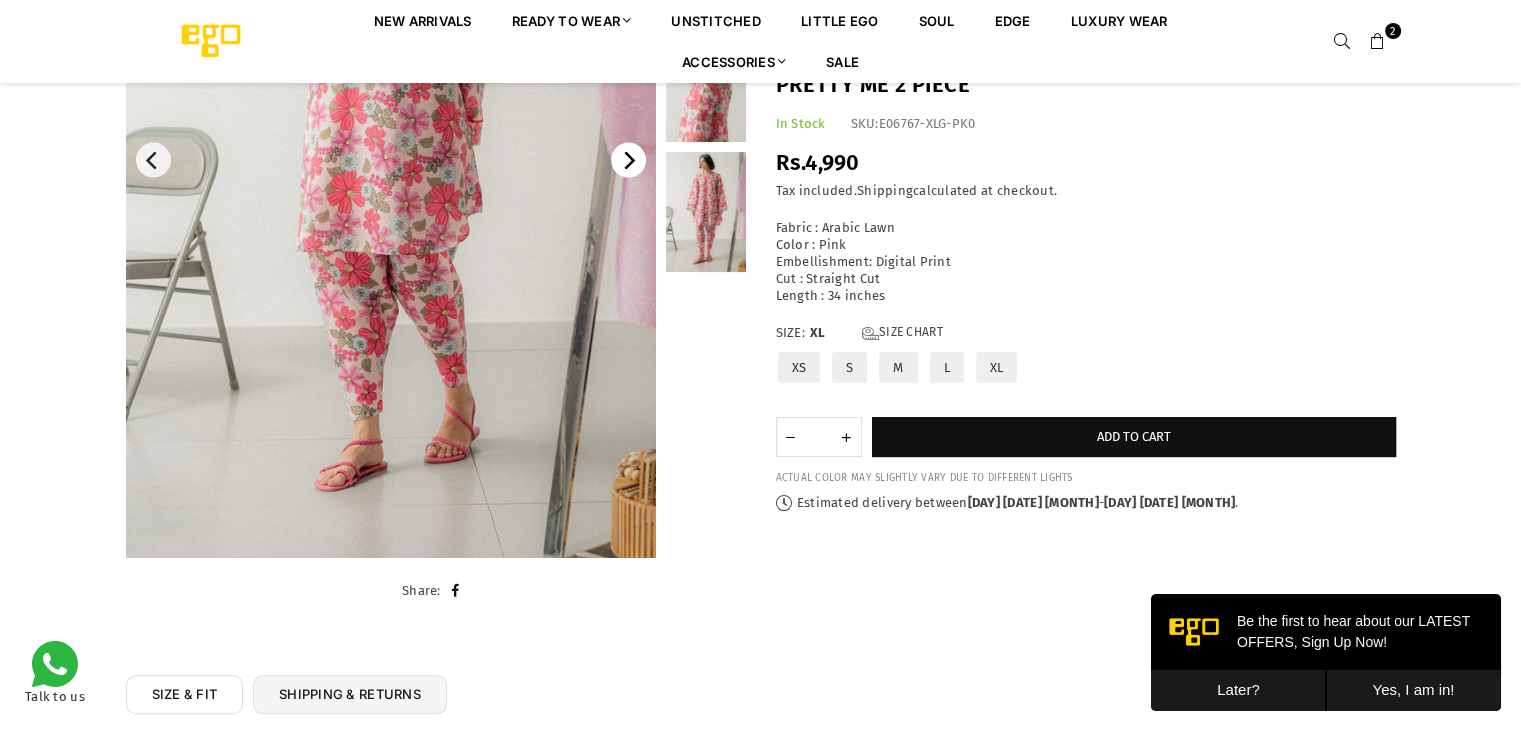 click 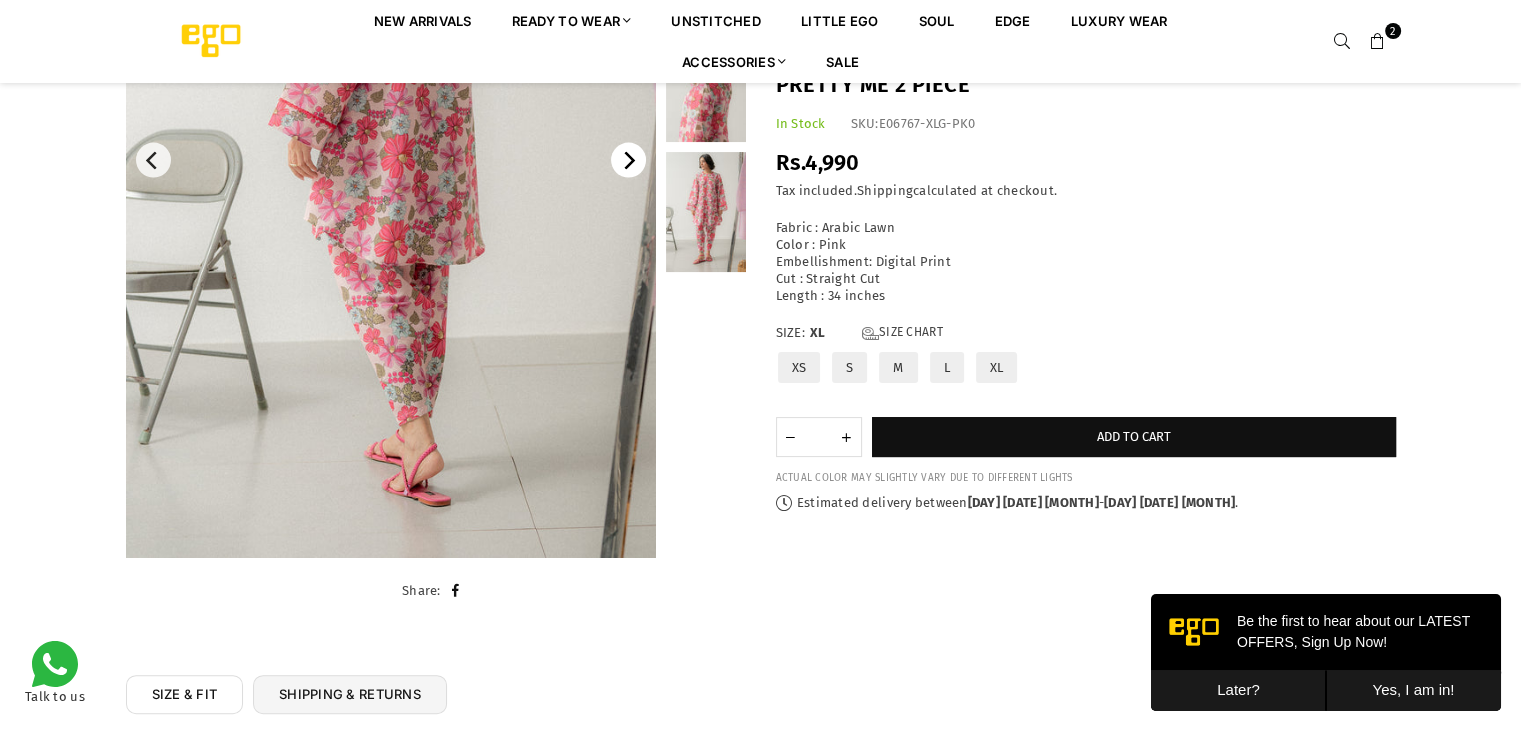 click 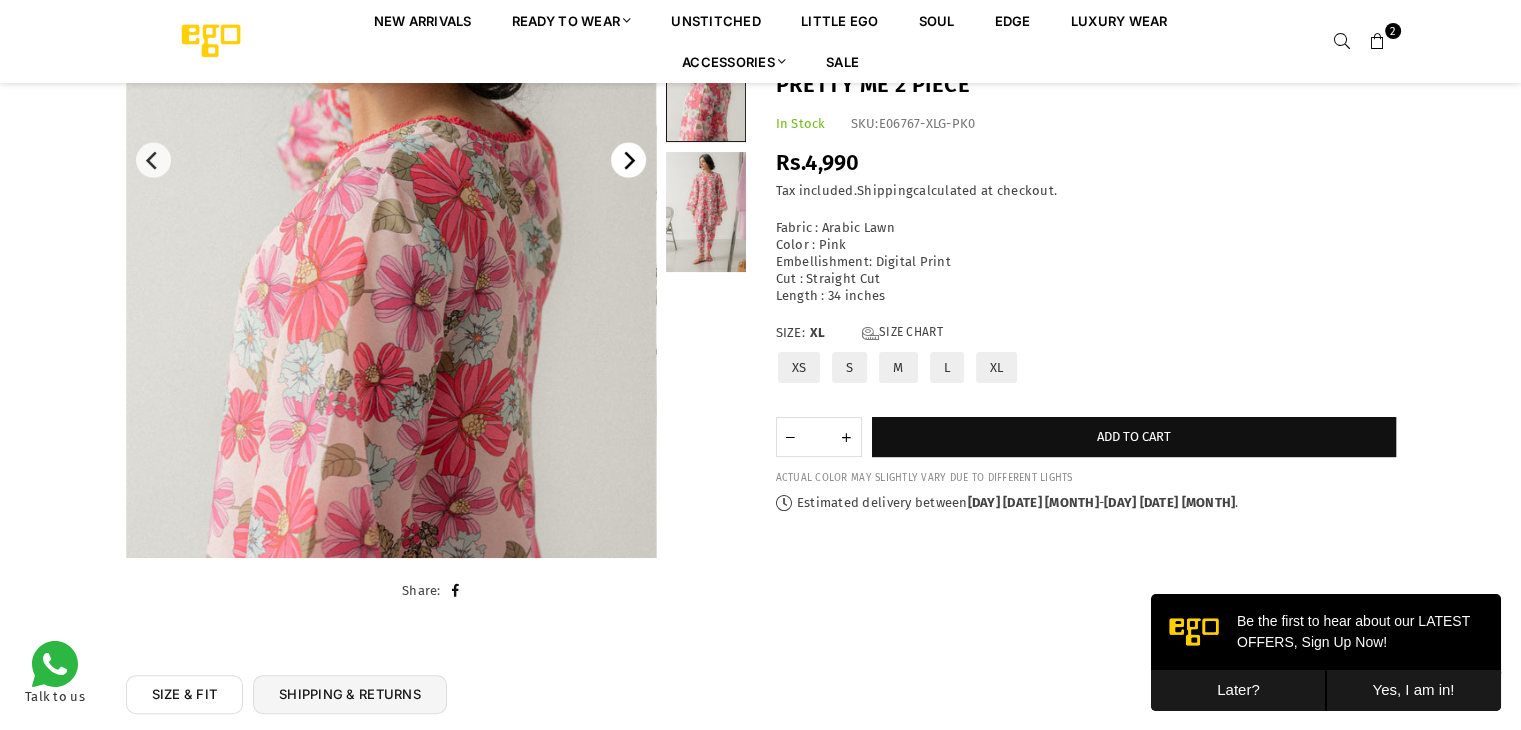 click 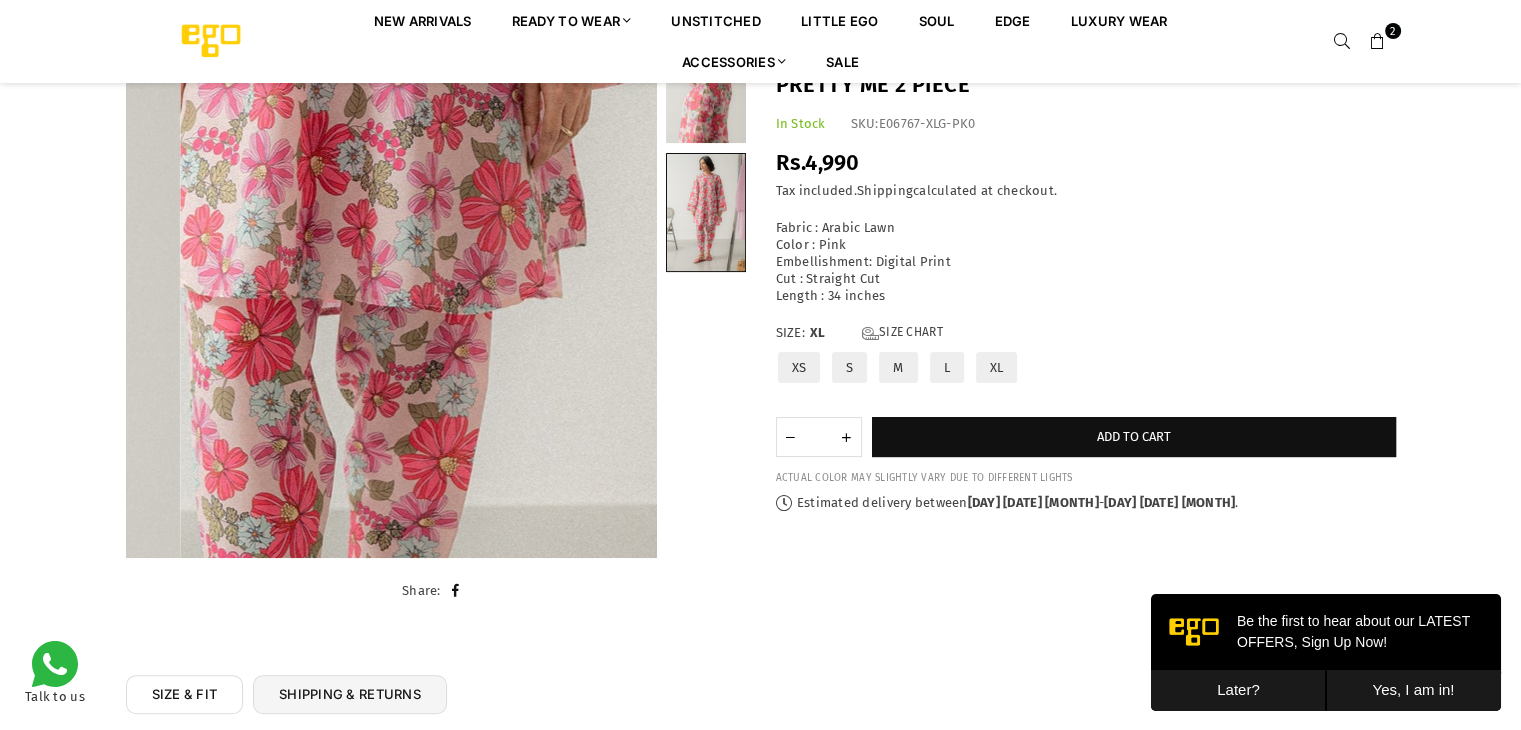 click at bounding box center (343, 101) 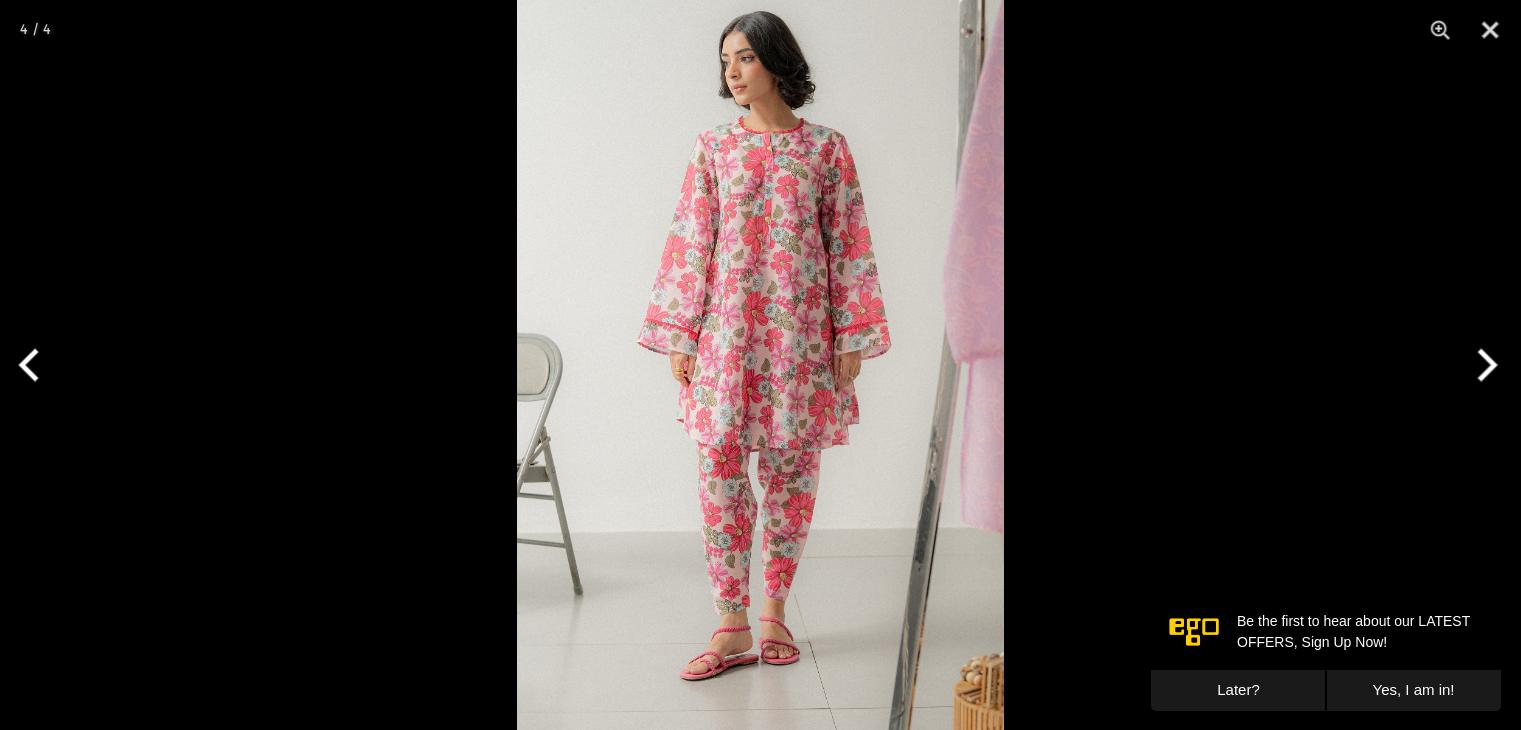 click at bounding box center [760, 365] 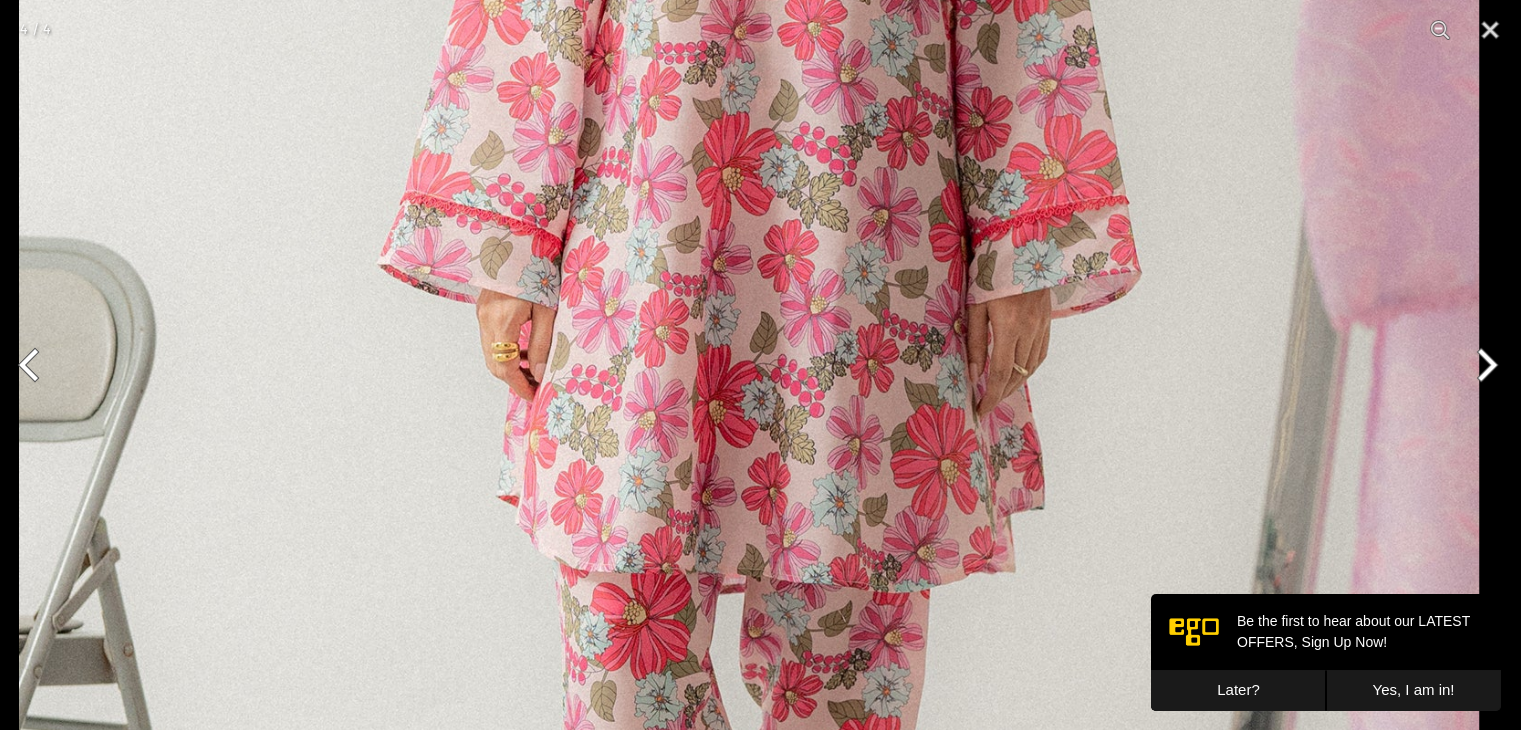 click on "Ego New Arrivals  Ready to Wear  2 PIECE | 3 PIECE All Casuals All Luxury Diva Core Monzene Pulse Boho Soul unstitched  Little EGO  Soul  EDGE  Luxury Wear  Accessories  Bottoms Wraps Inner Sale    2 New Arrivals   Ready to wear   2 PIECE | 3 PIECE All Casuals All Luxury Diva Core Monzene Pulse Boho Soul Unstitched   Little EGO GIRLS 2 TO 8 YEARS   Soul LUXURY WEAR   EDGE Always ready to surprise you   LUXURY WEAR   Accessories   Bottoms Wraps Inner SALE   LOGIN Register Now
Home | Pretty me 2 piece
Diva Pulse" at bounding box center [760, 1109] 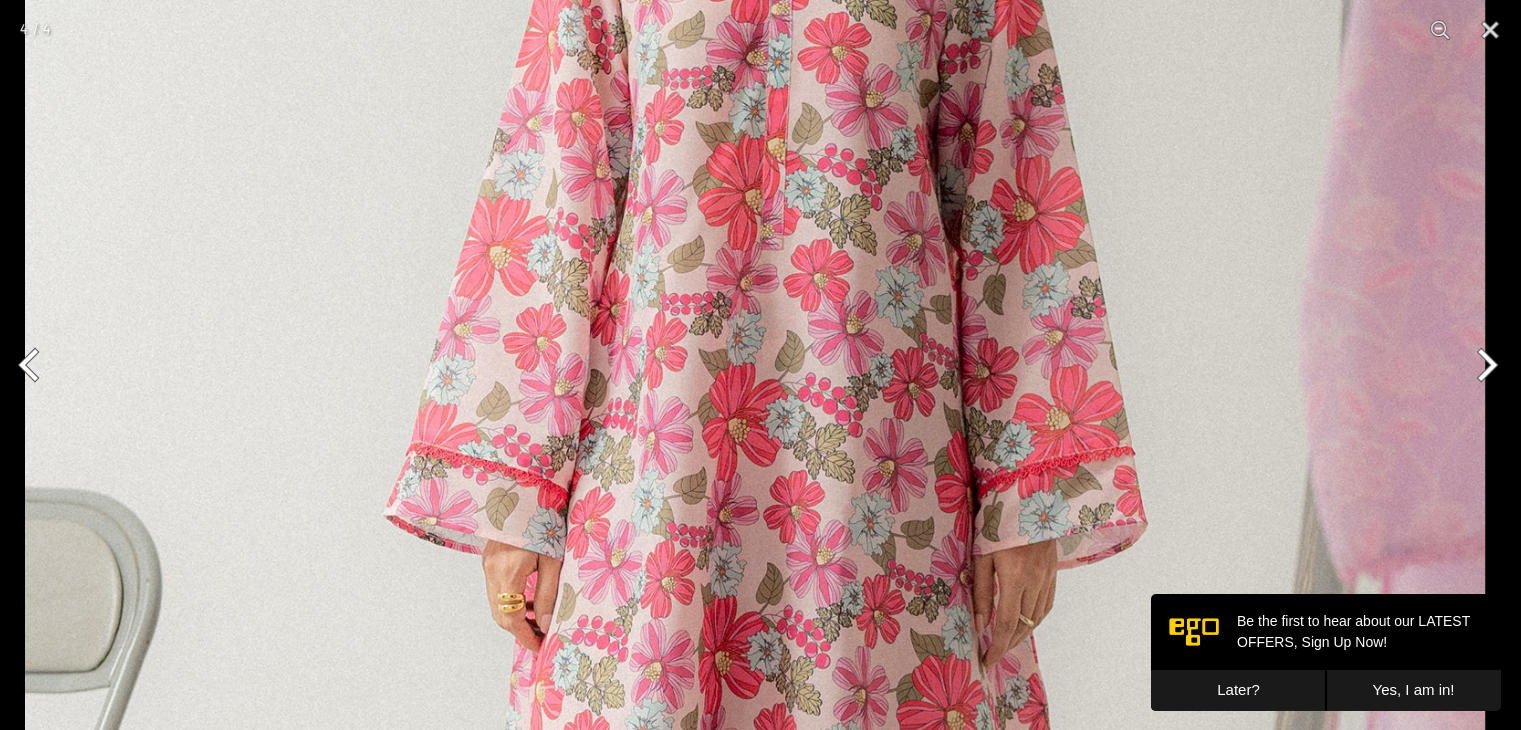 click at bounding box center (755, 584) 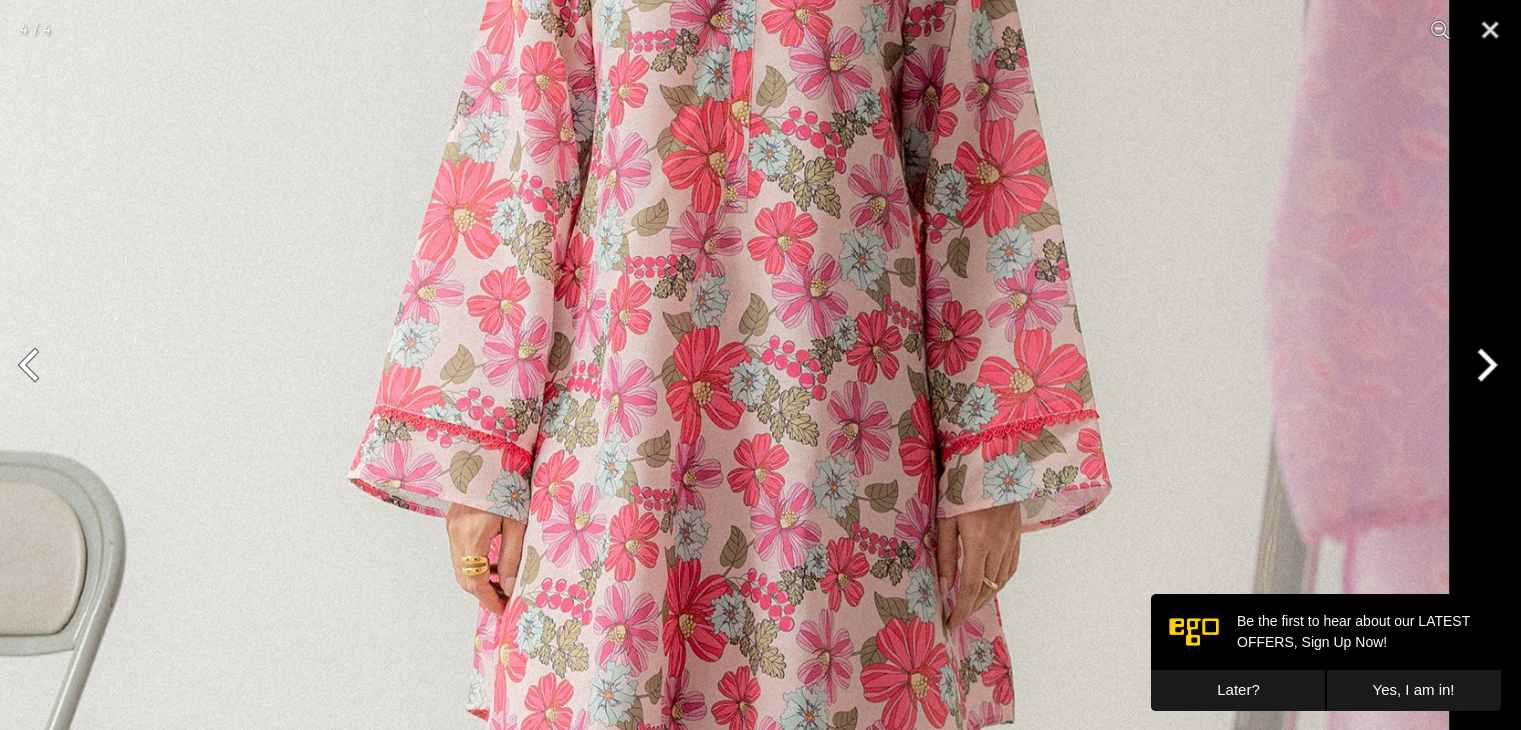 click at bounding box center (719, 547) 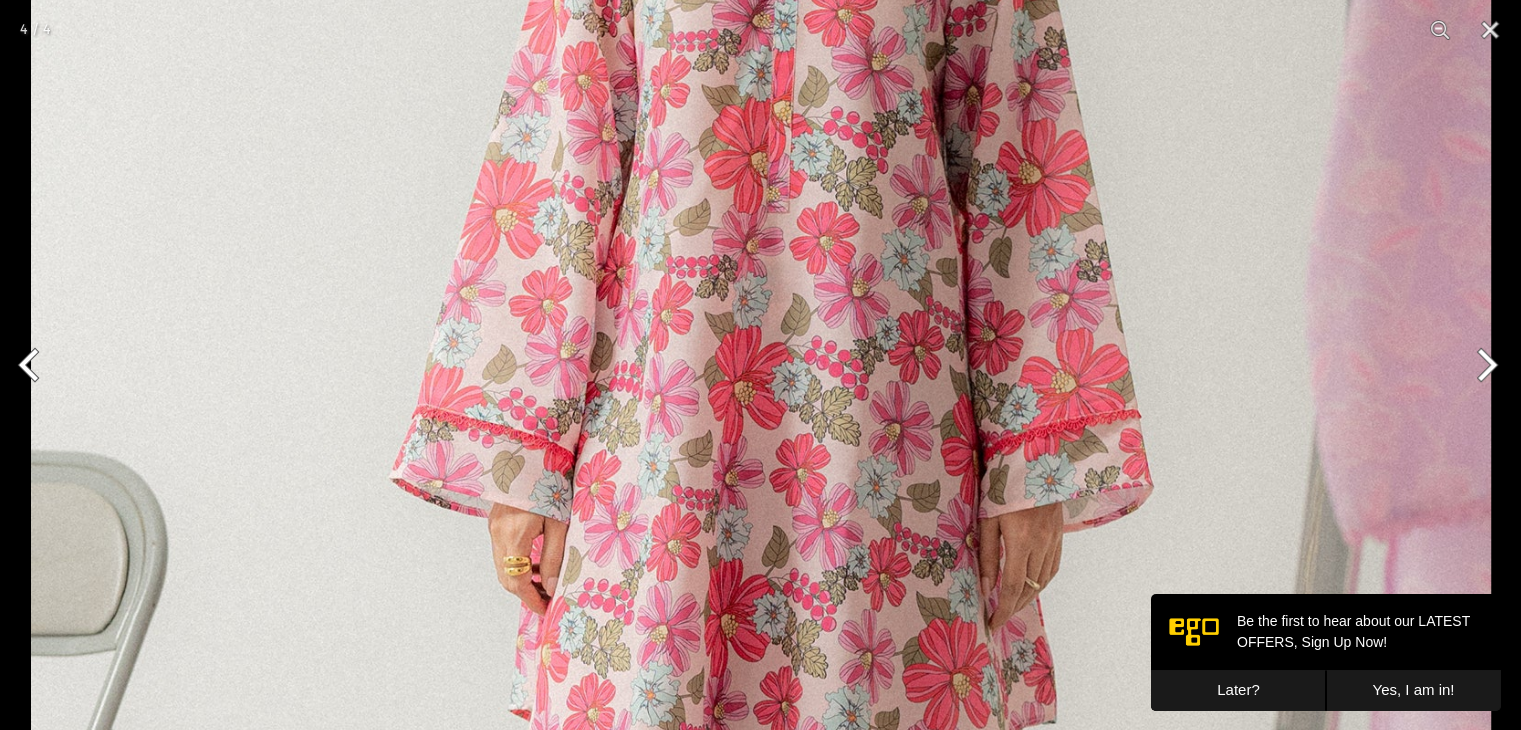 click at bounding box center [1483, 365] 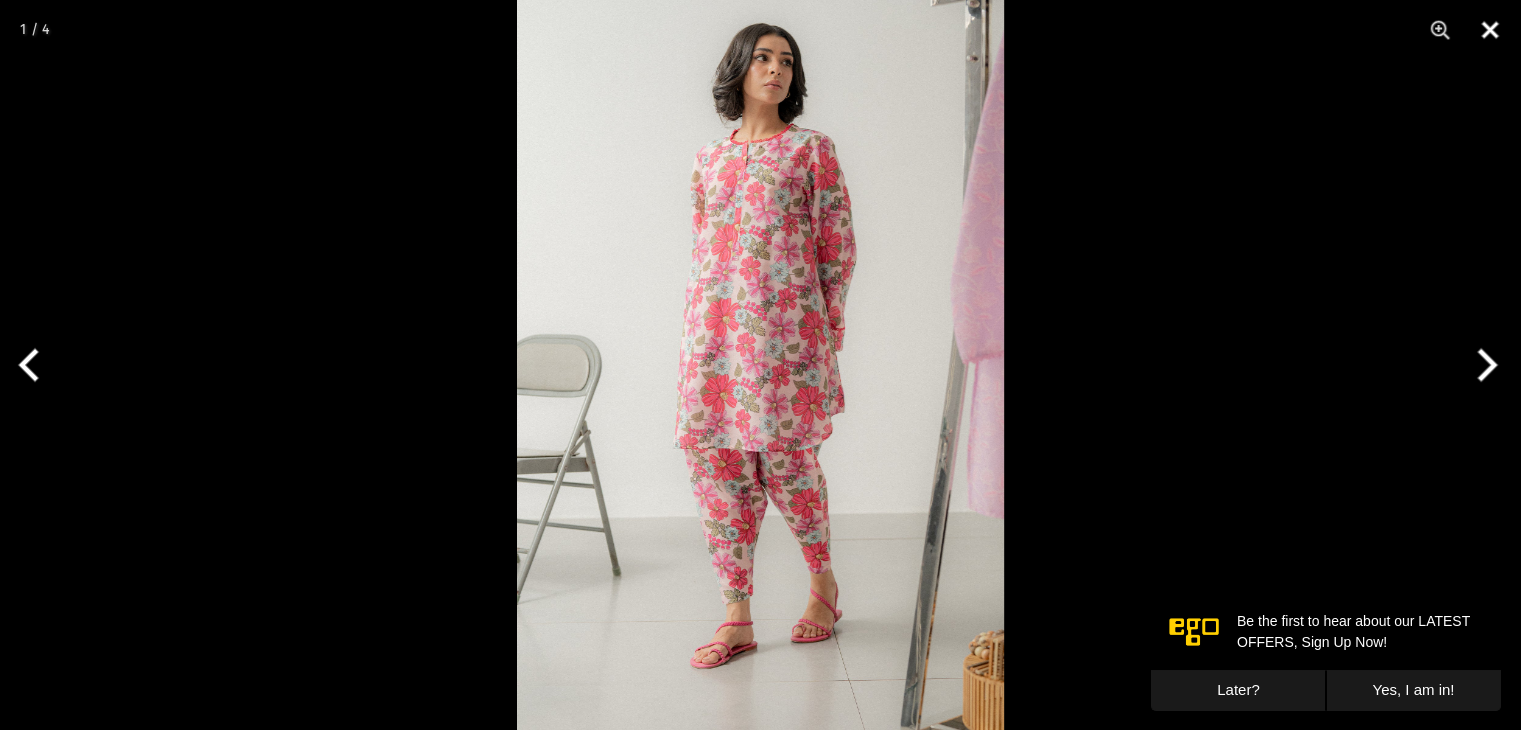 click at bounding box center (1490, 30) 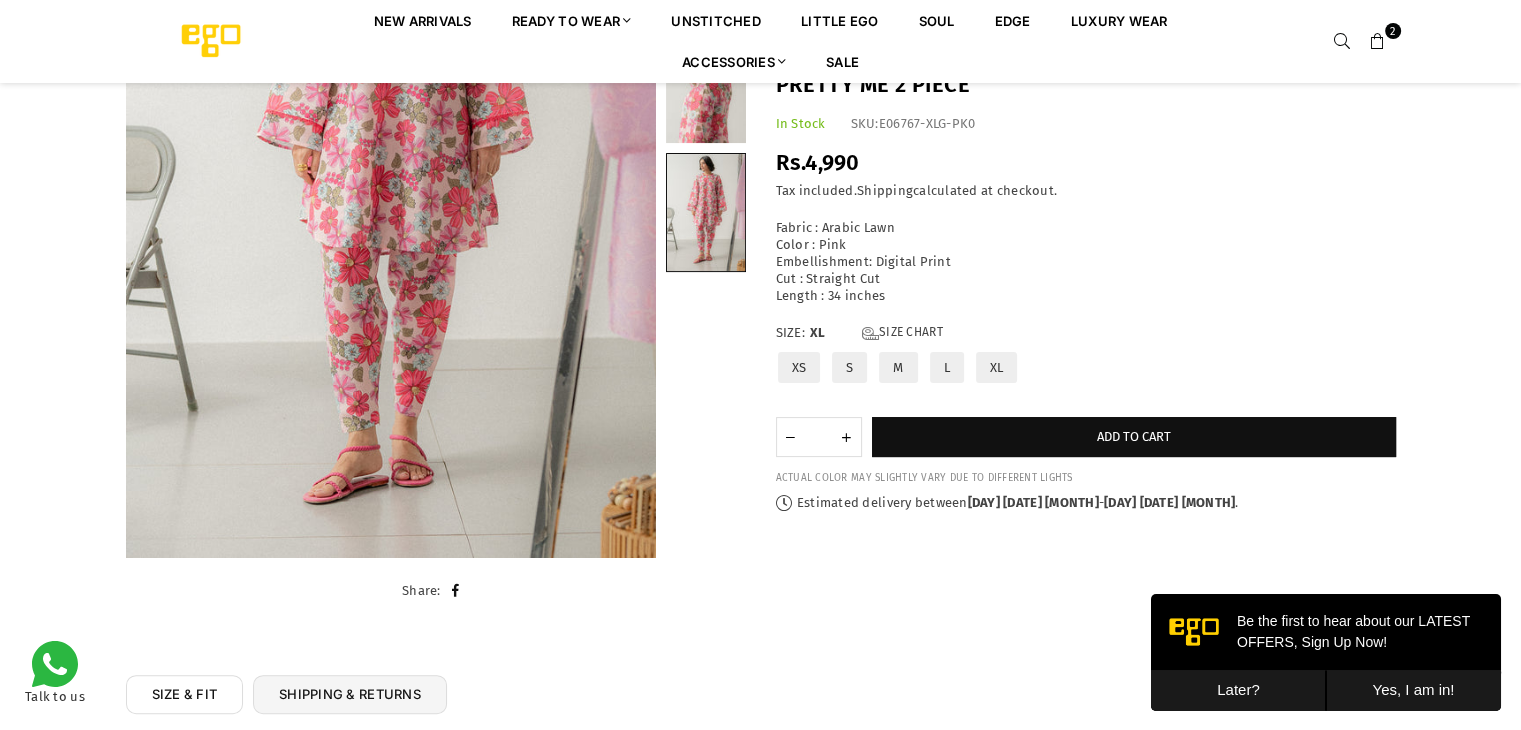 click at bounding box center [1378, 42] 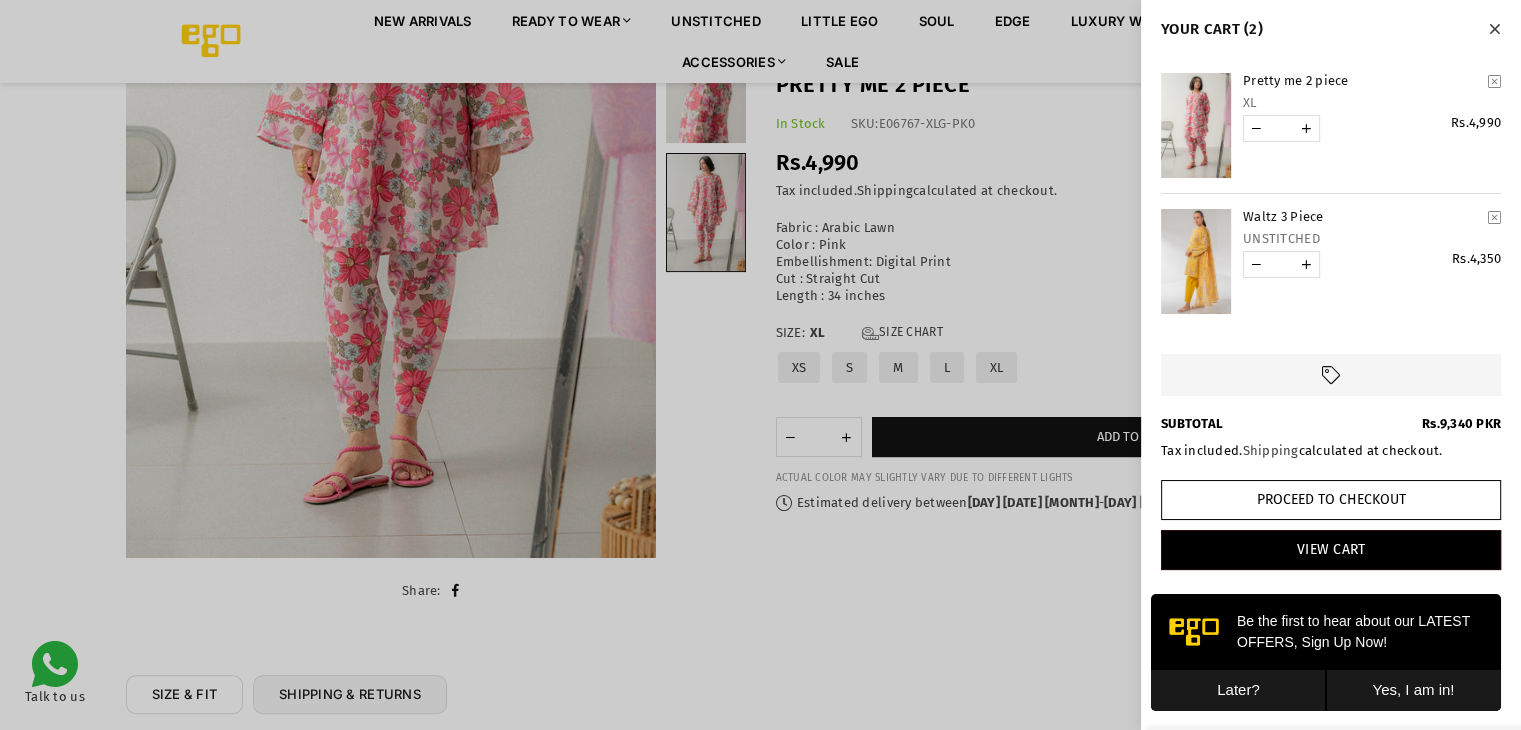 click at bounding box center [1256, 128] 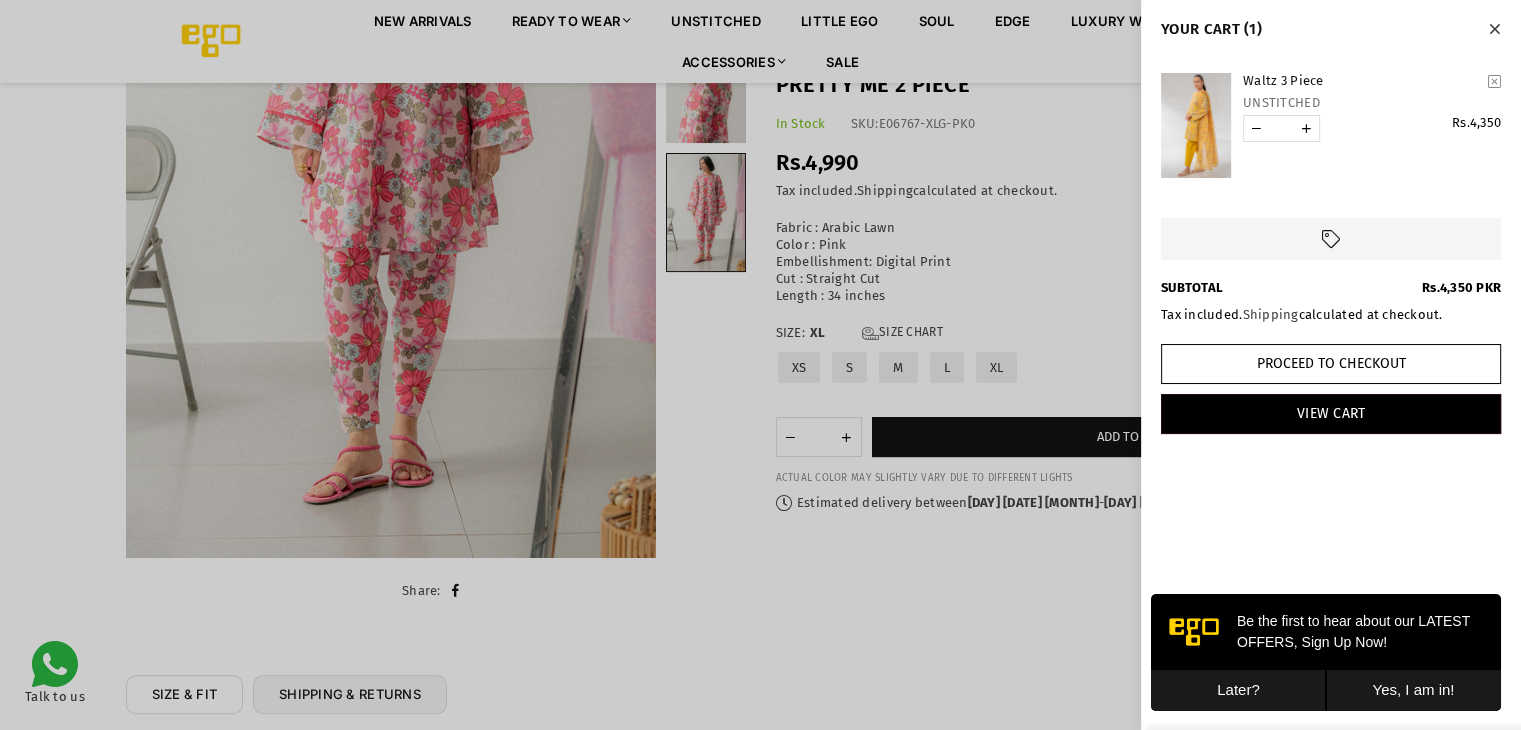 click at bounding box center (1196, 125) 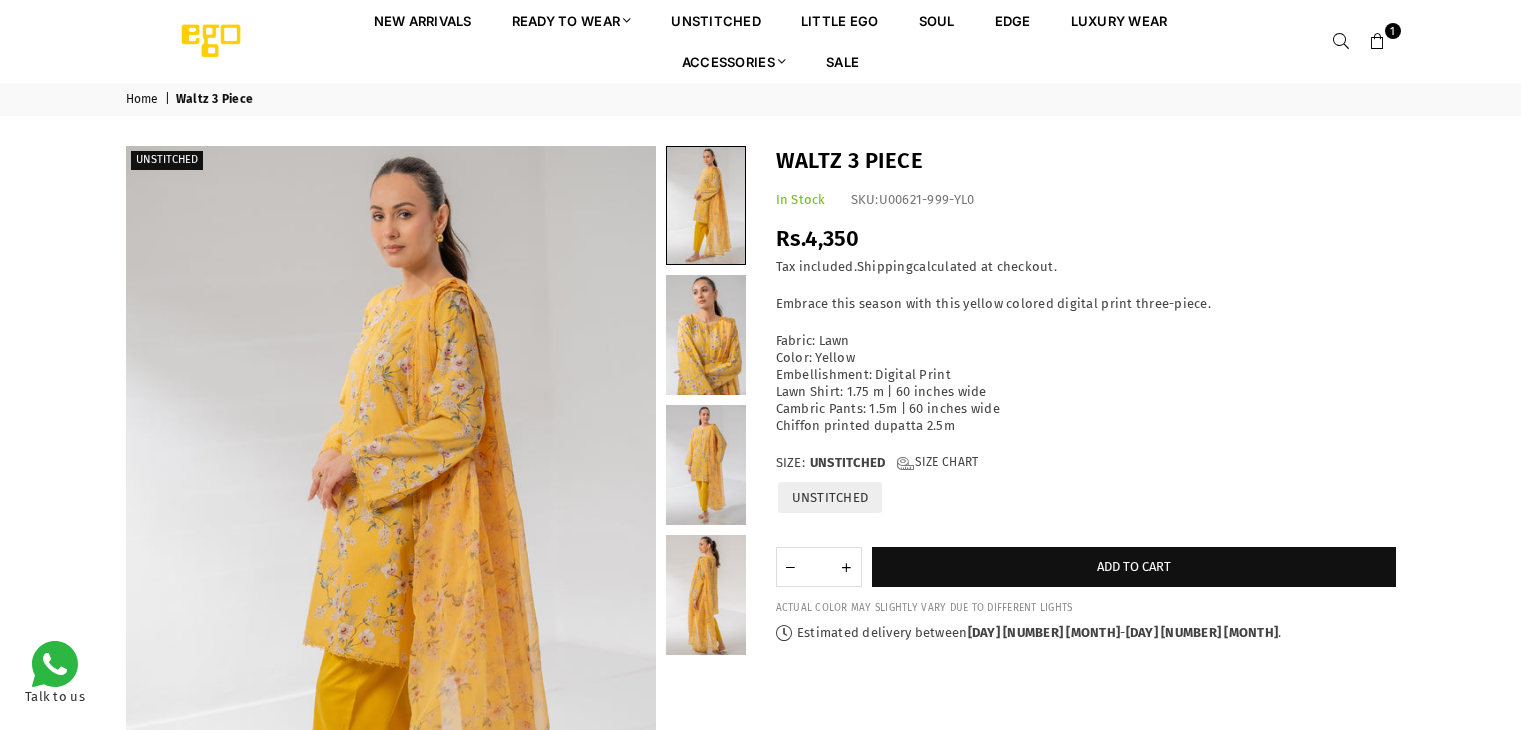 scroll, scrollTop: 0, scrollLeft: 0, axis: both 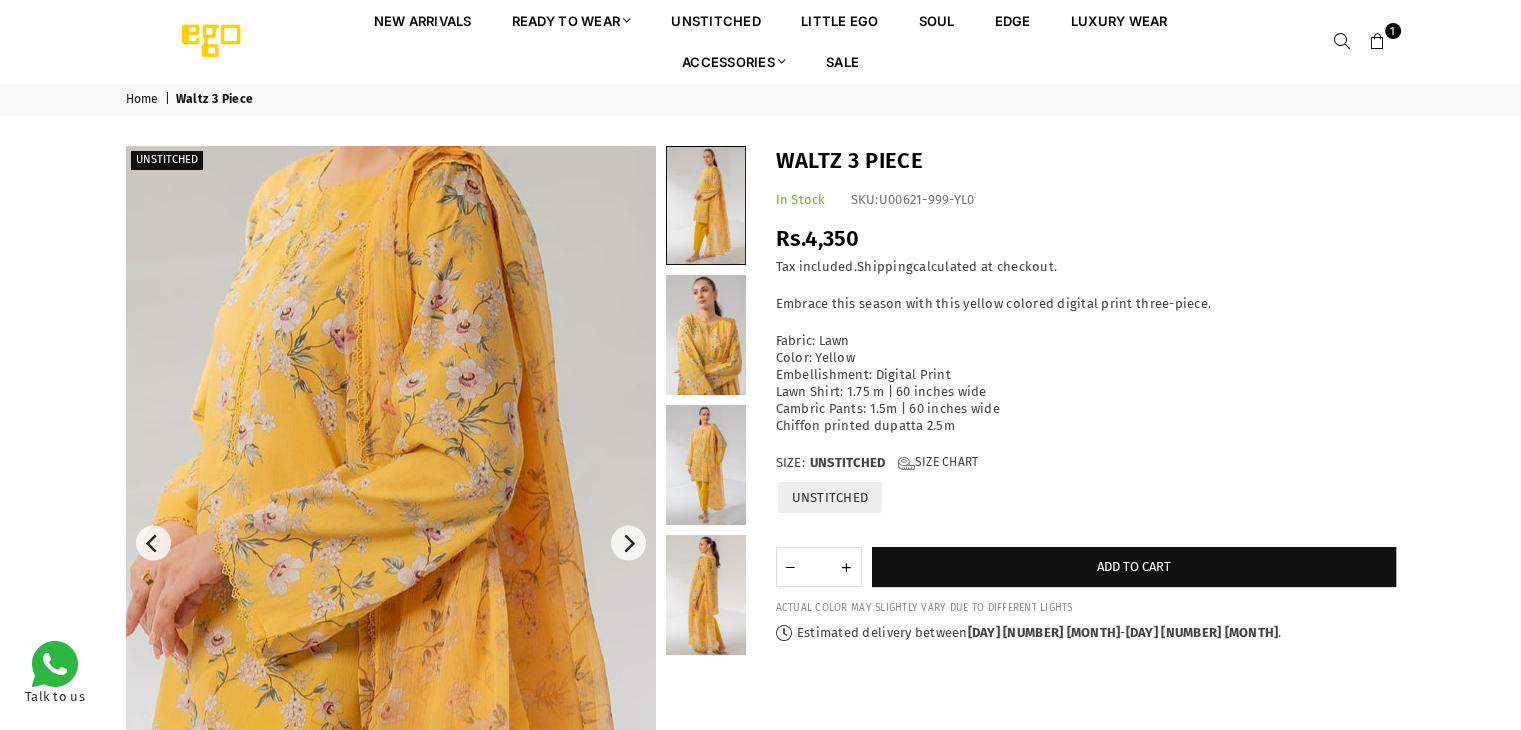 click at bounding box center [309, 735] 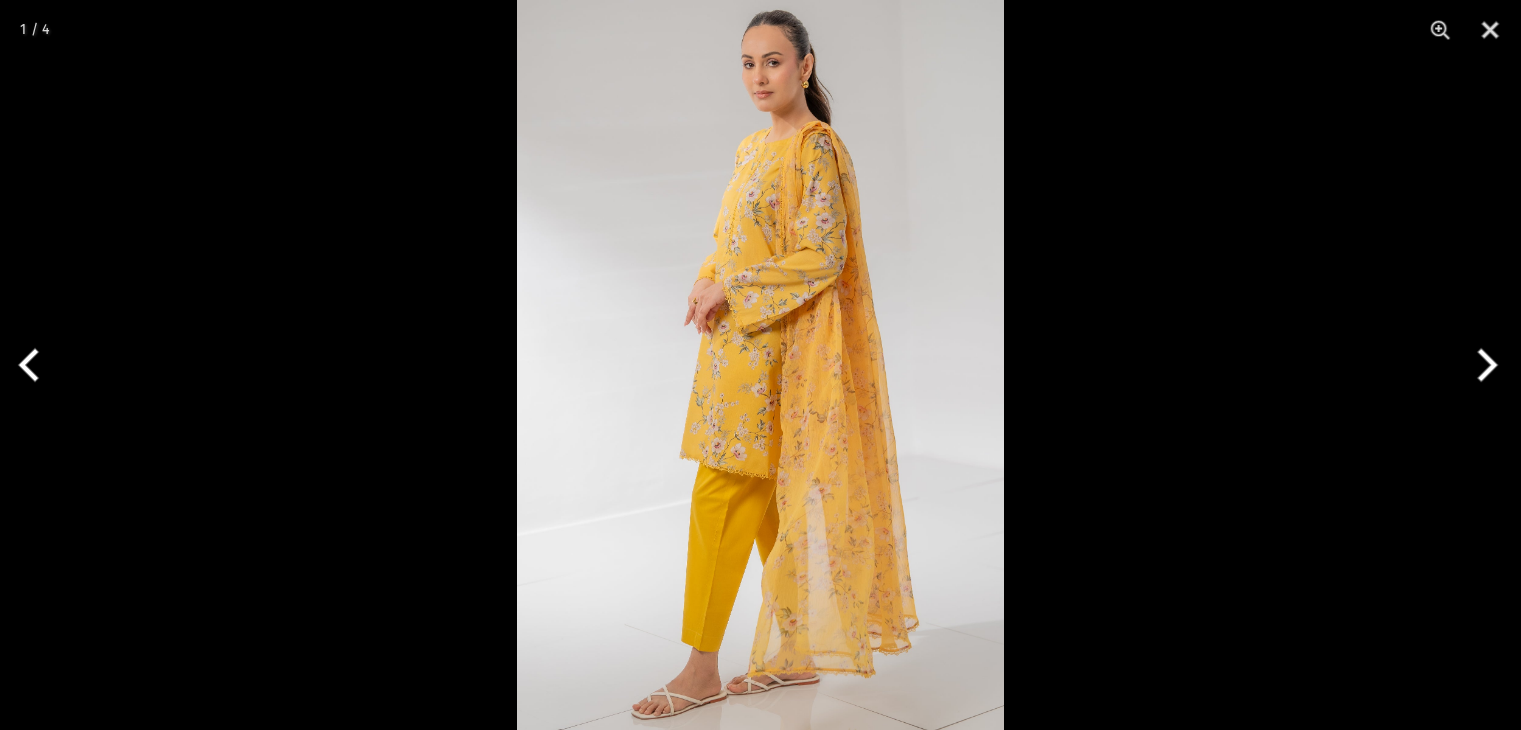 click at bounding box center [760, 365] 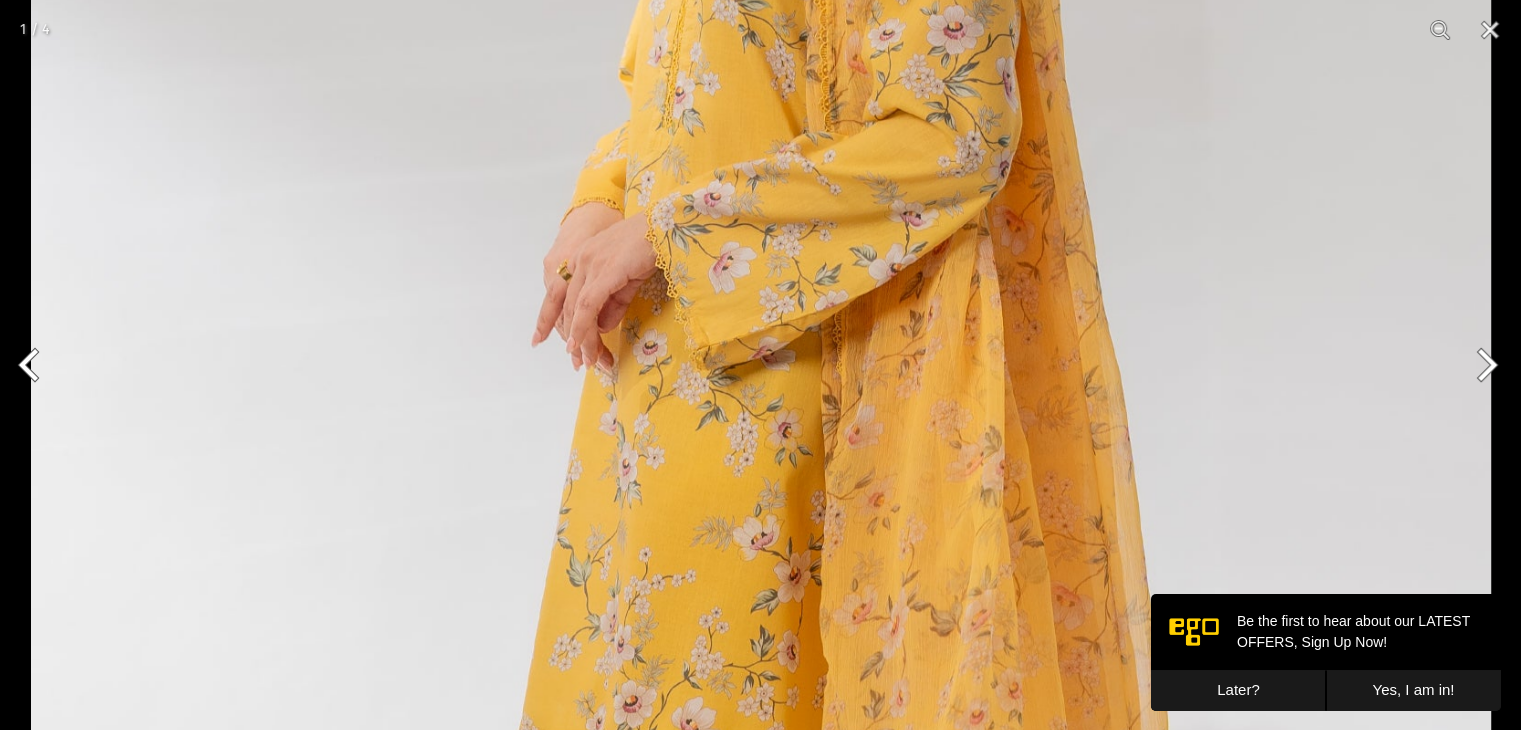 scroll, scrollTop: 0, scrollLeft: 0, axis: both 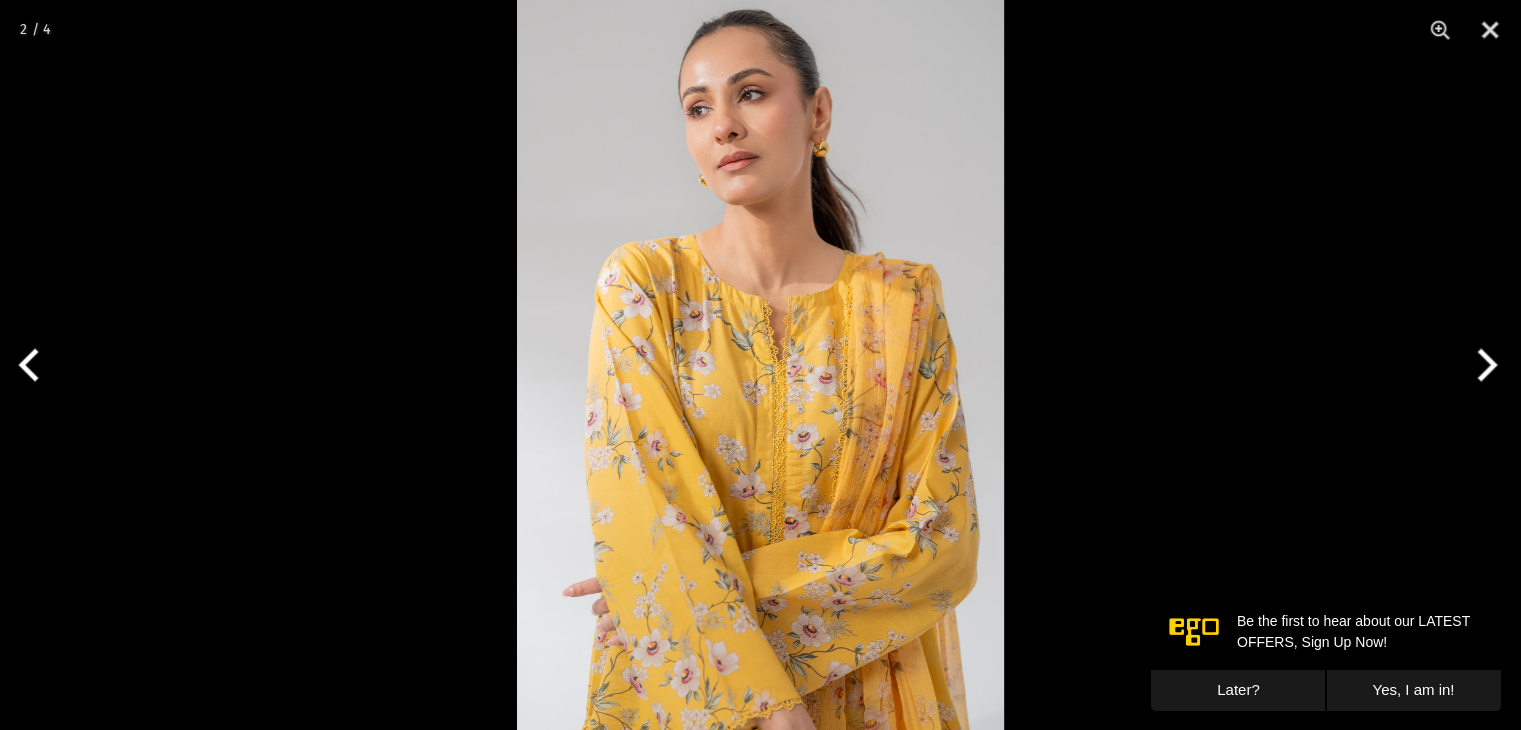 click at bounding box center [760, 365] 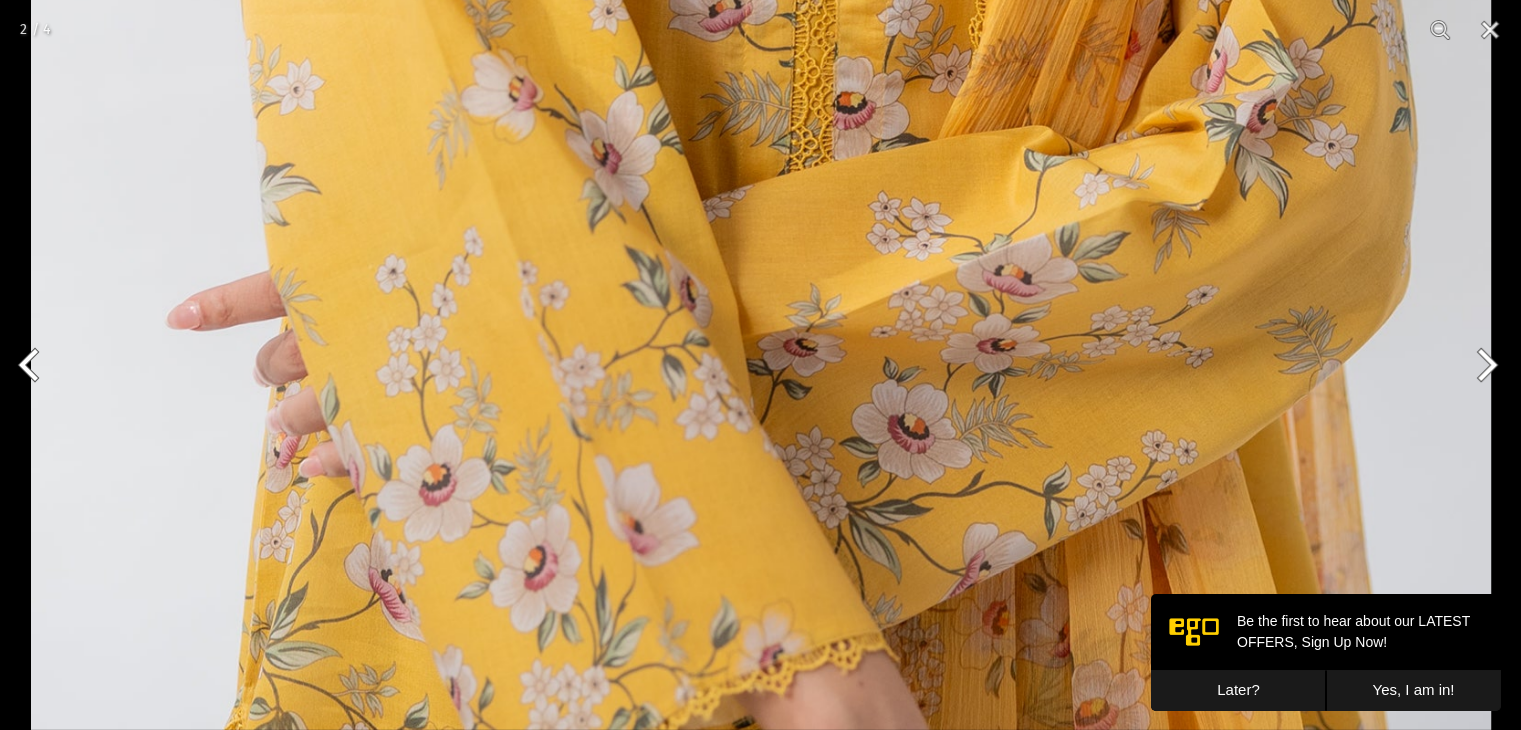 scroll, scrollTop: 1786, scrollLeft: 0, axis: vertical 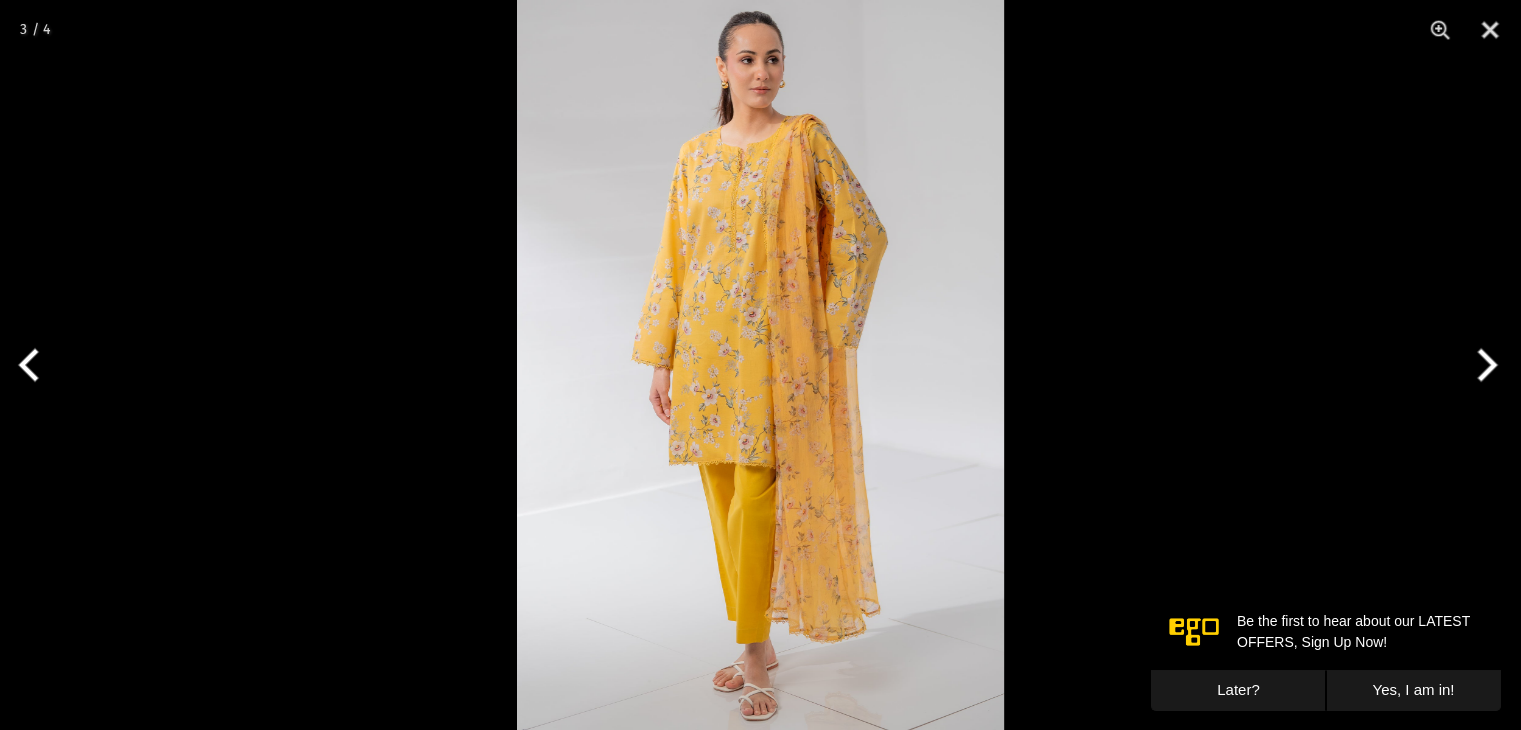 click at bounding box center (760, 365) 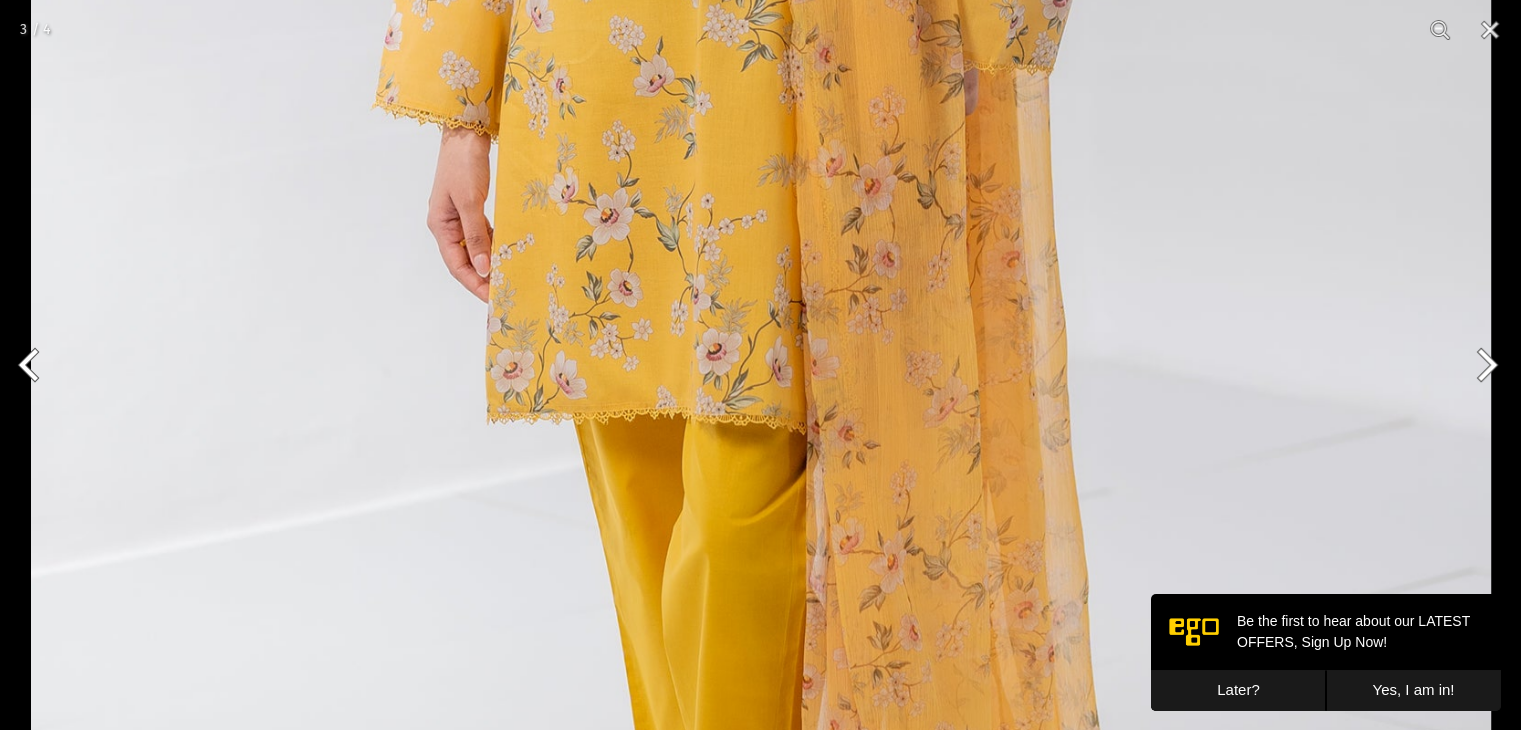 click at bounding box center [761, 122] 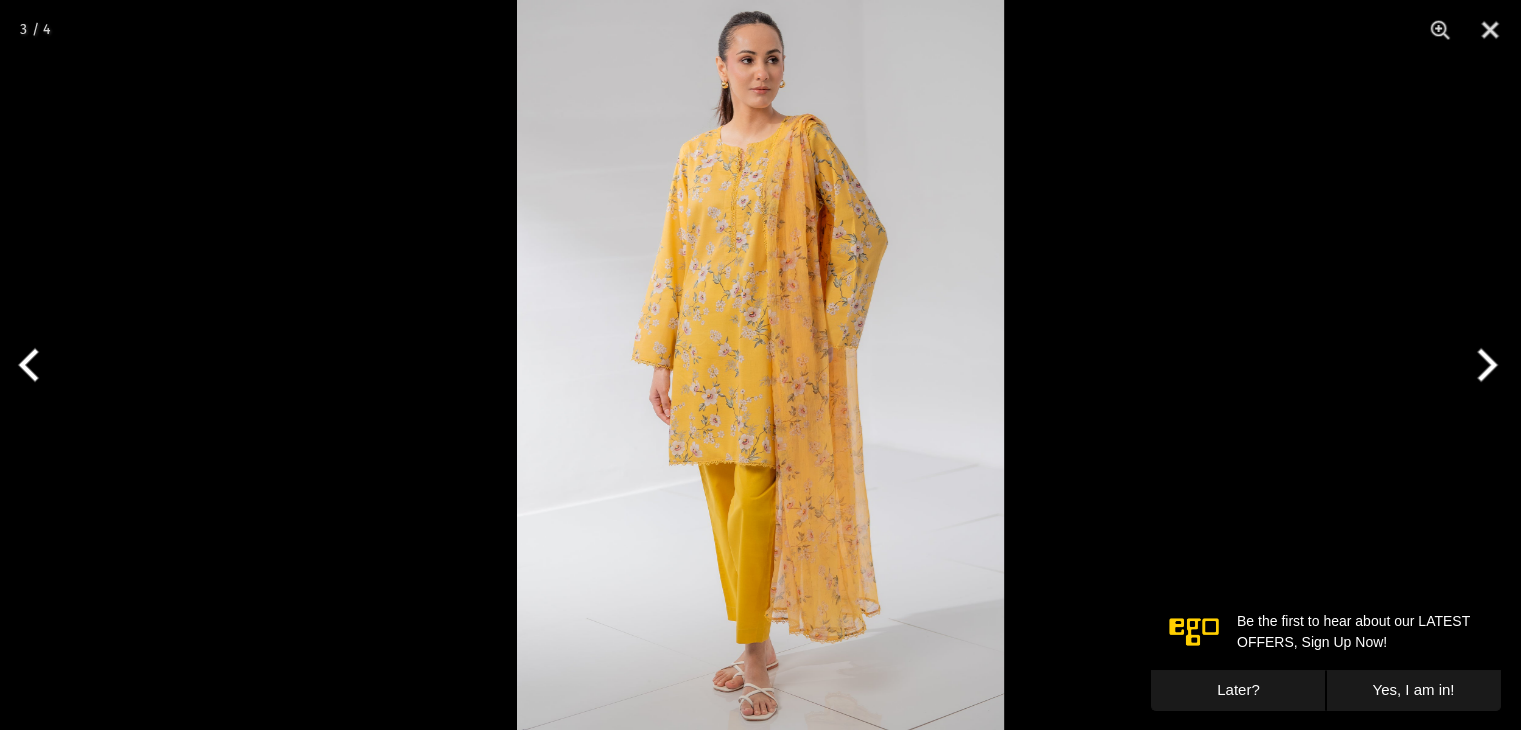 click at bounding box center (760, 365) 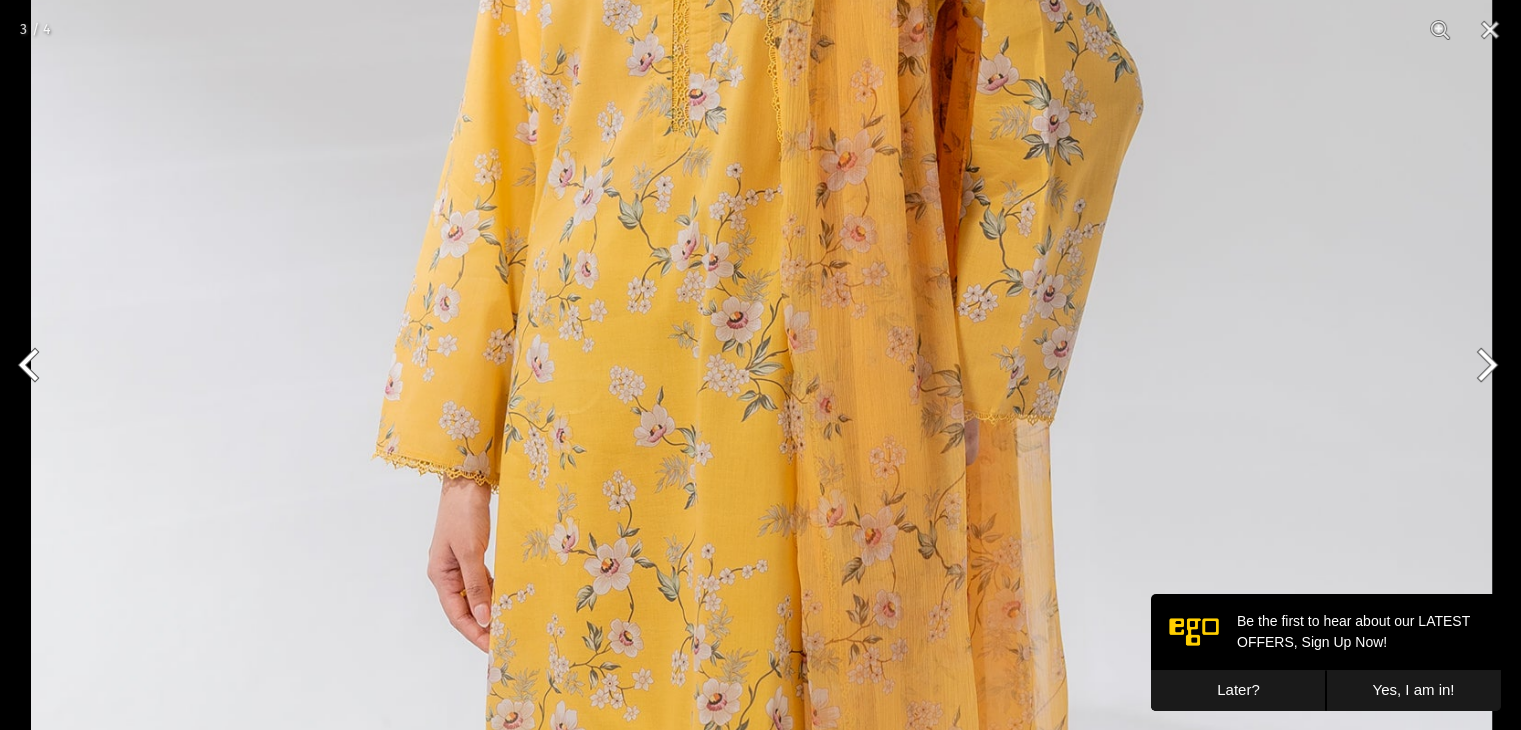 click at bounding box center (761, 472) 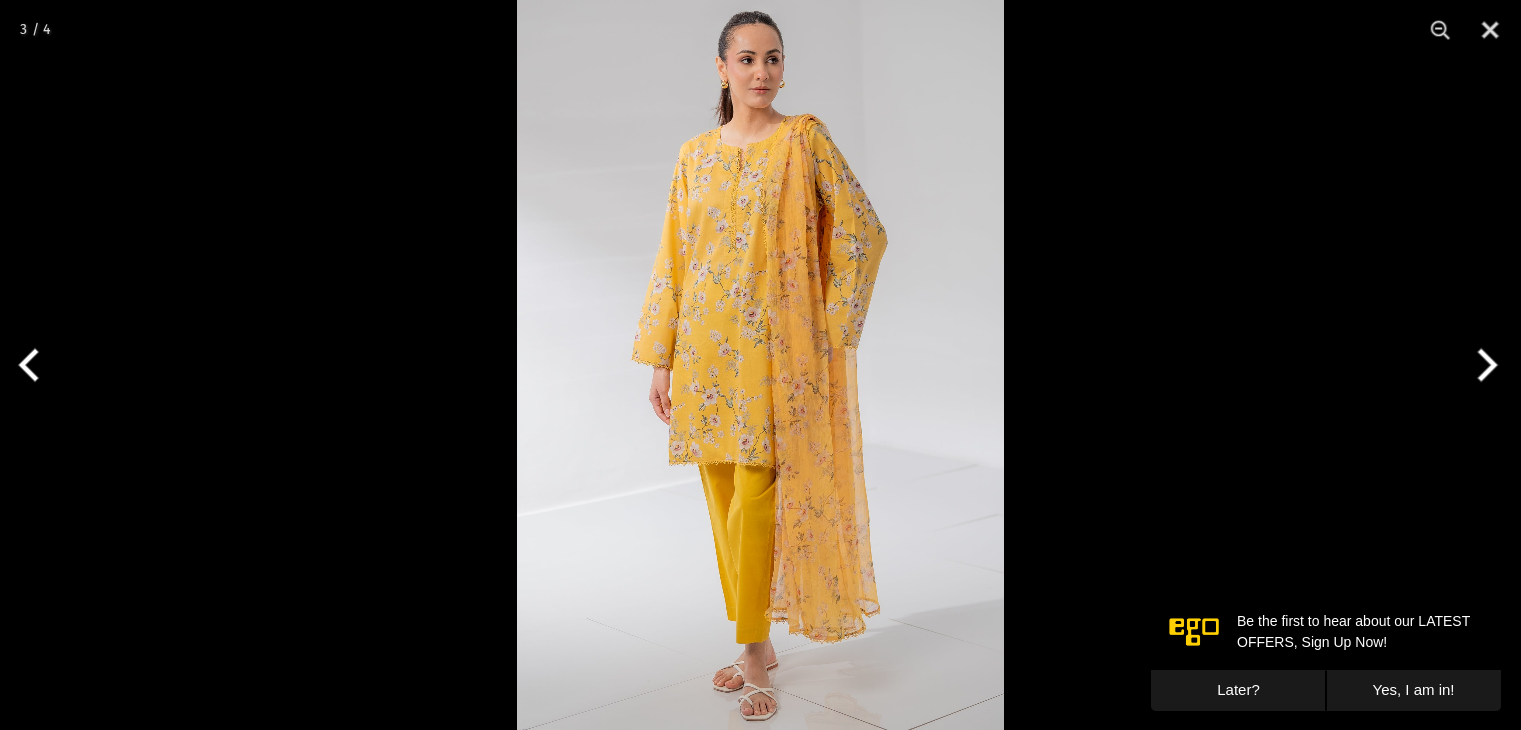 click at bounding box center (760, 365) 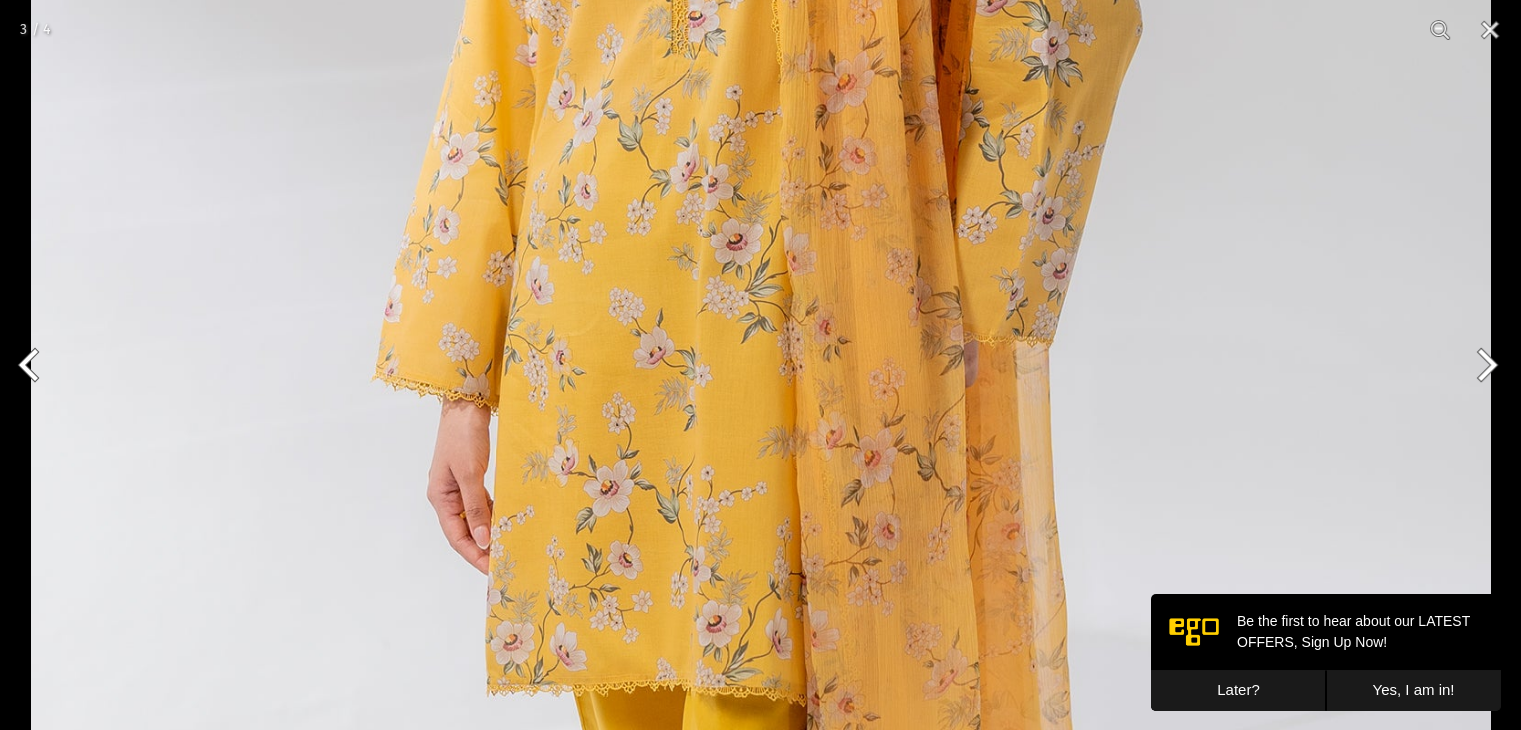 click at bounding box center [761, 394] 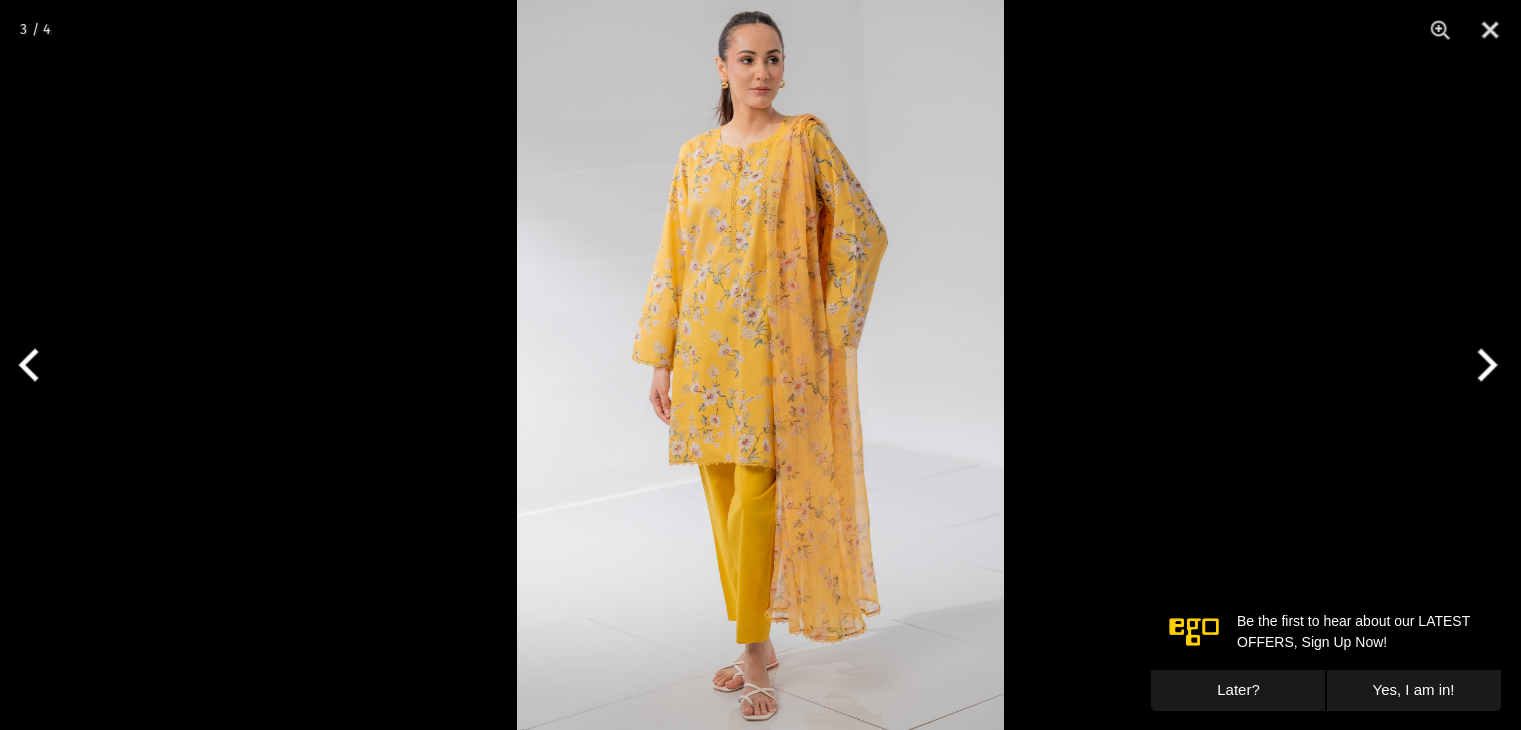 click at bounding box center (760, 365) 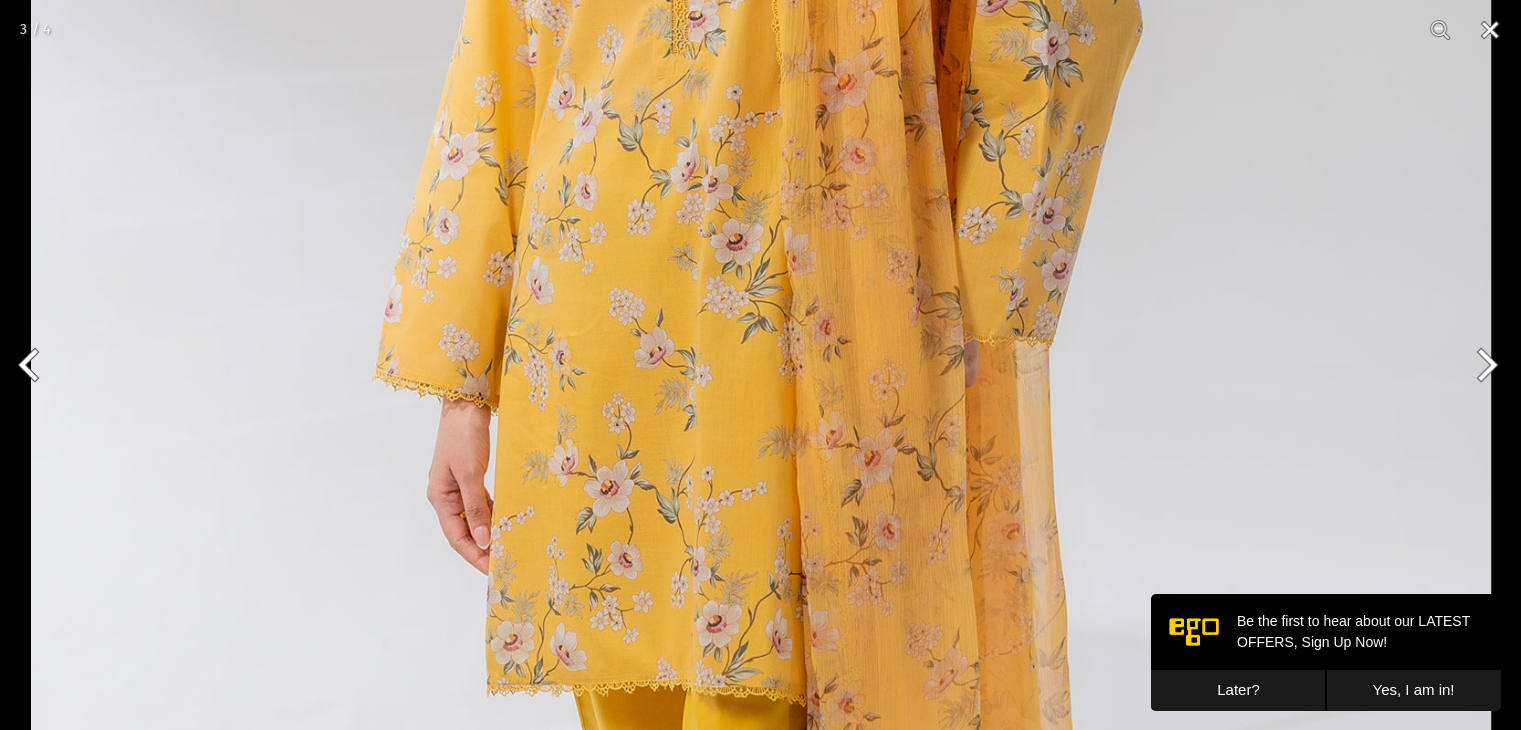 click at bounding box center (1490, 30) 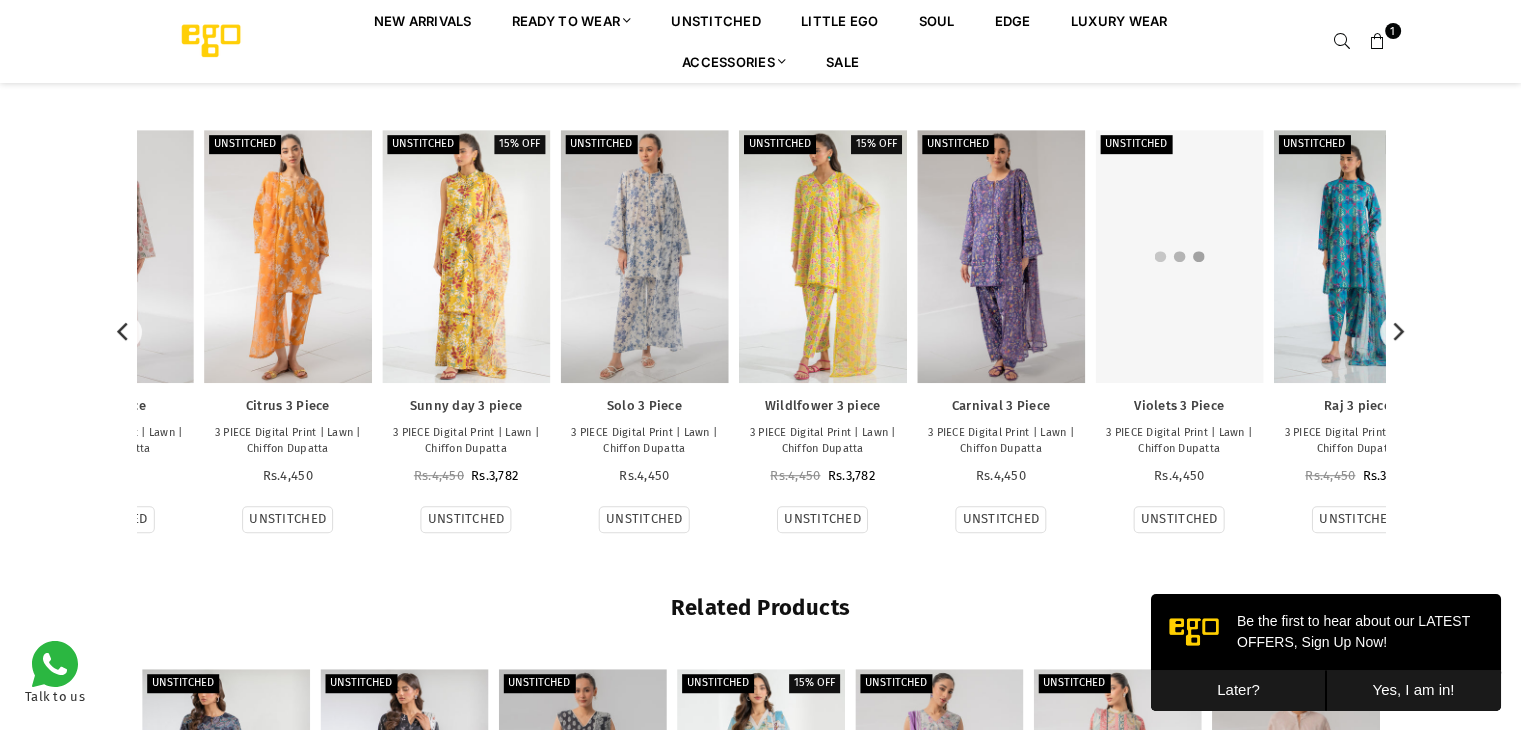 scroll, scrollTop: 1086, scrollLeft: 0, axis: vertical 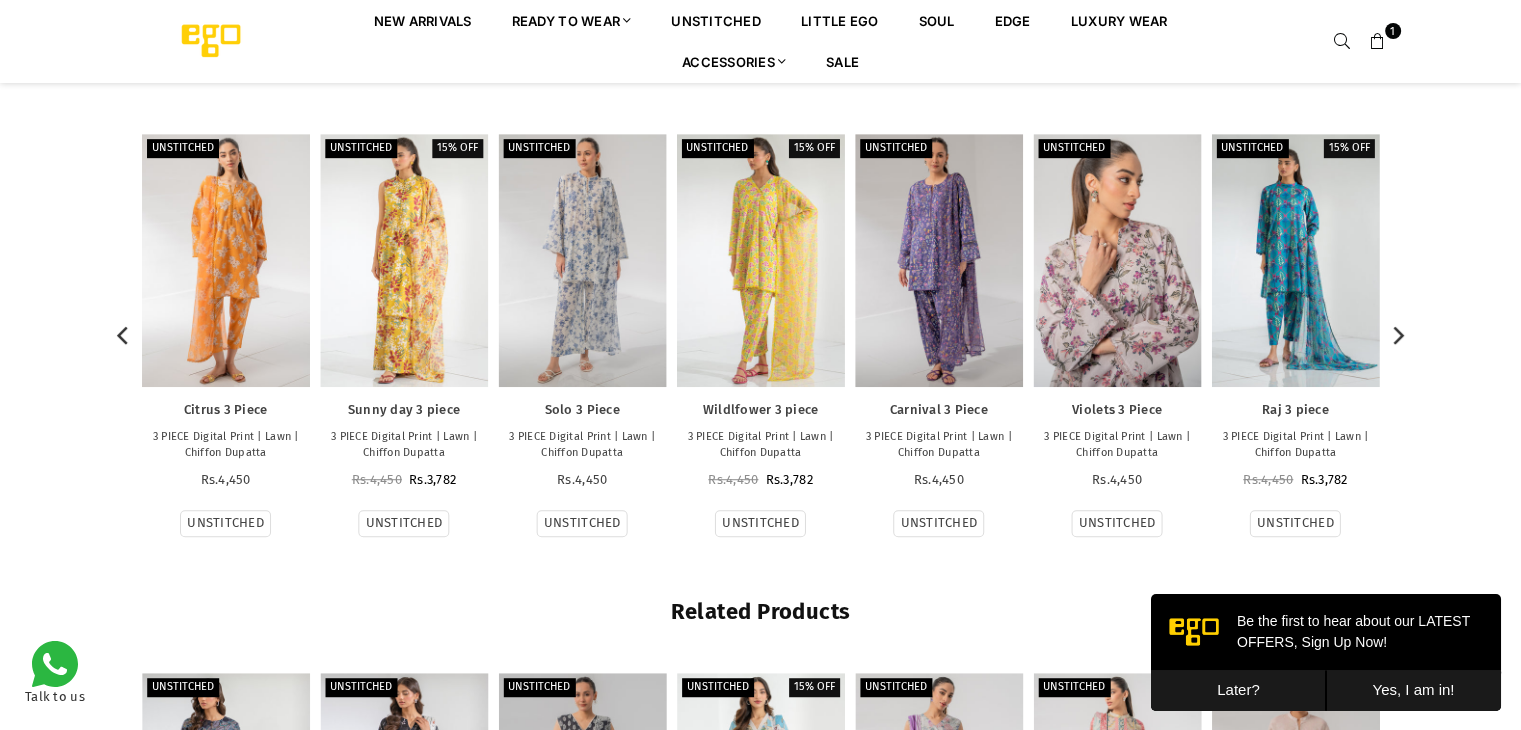 click at bounding box center [1117, 260] 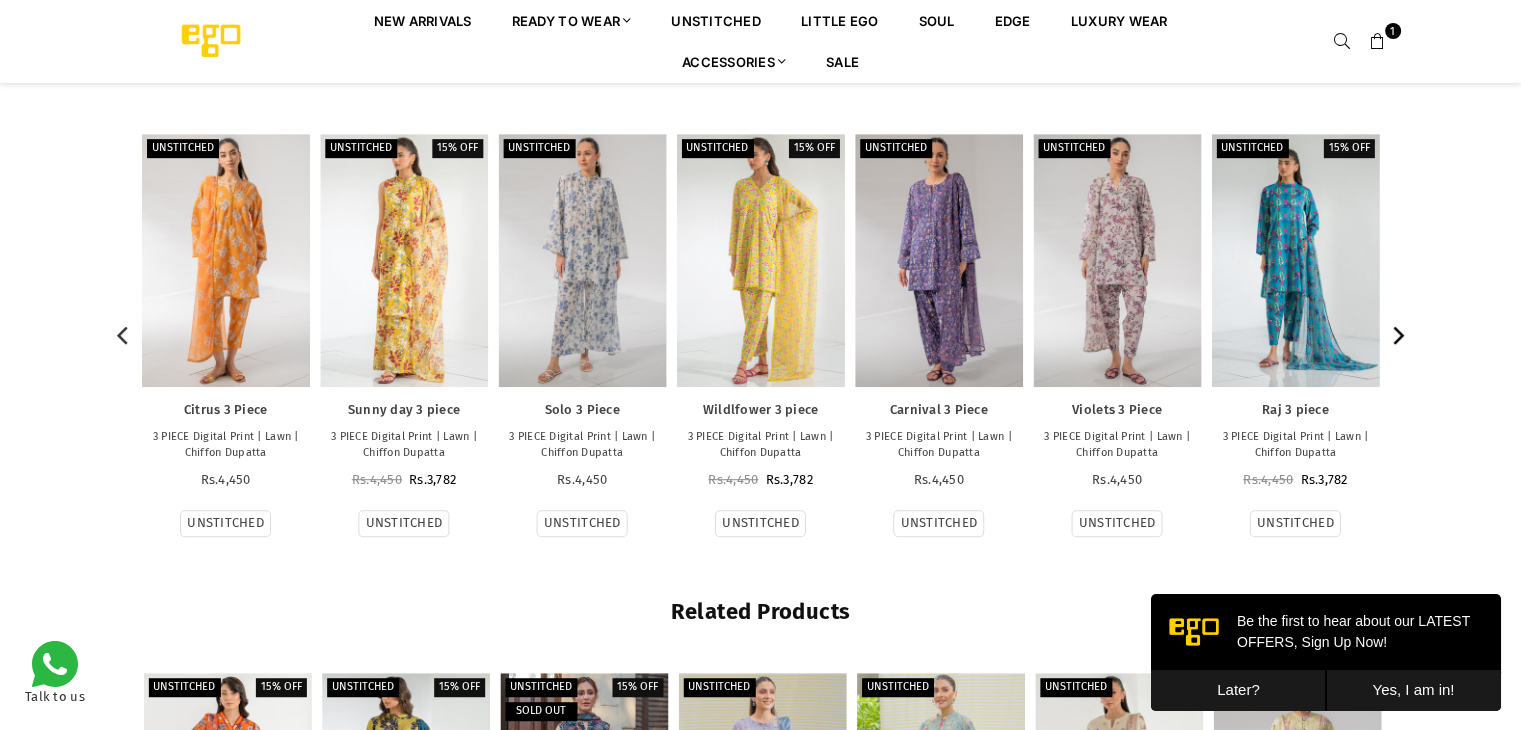 click 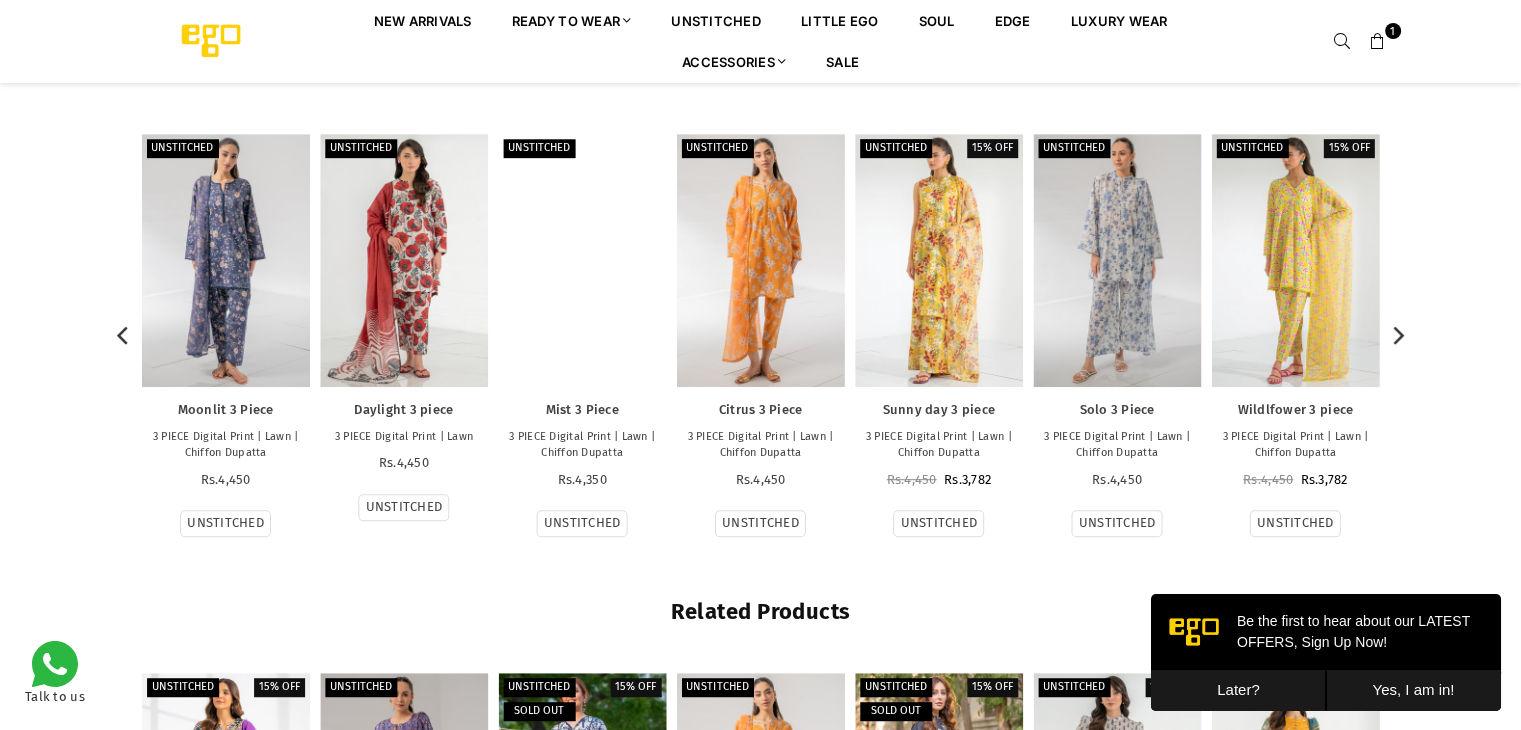 click at bounding box center (582, 260) 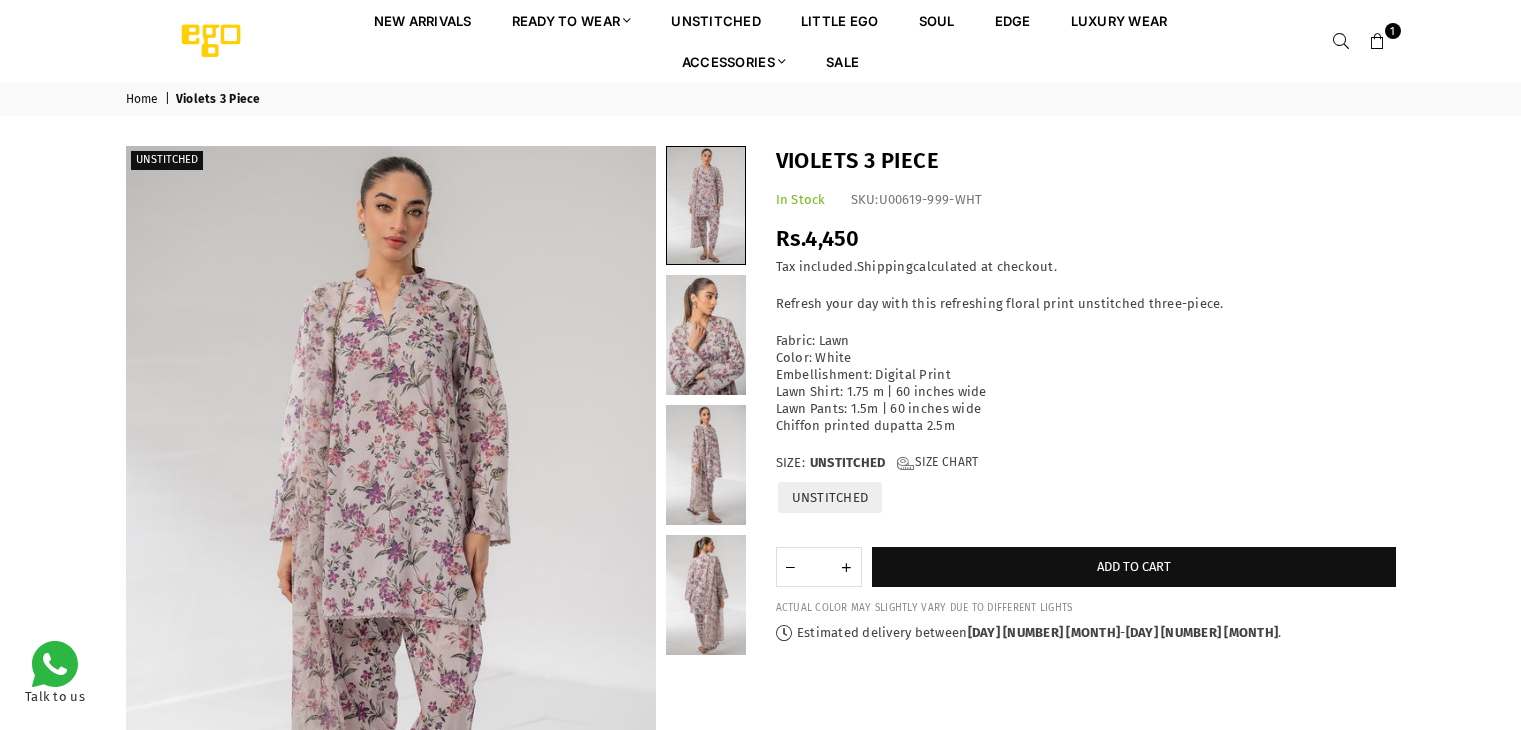 scroll, scrollTop: 0, scrollLeft: 0, axis: both 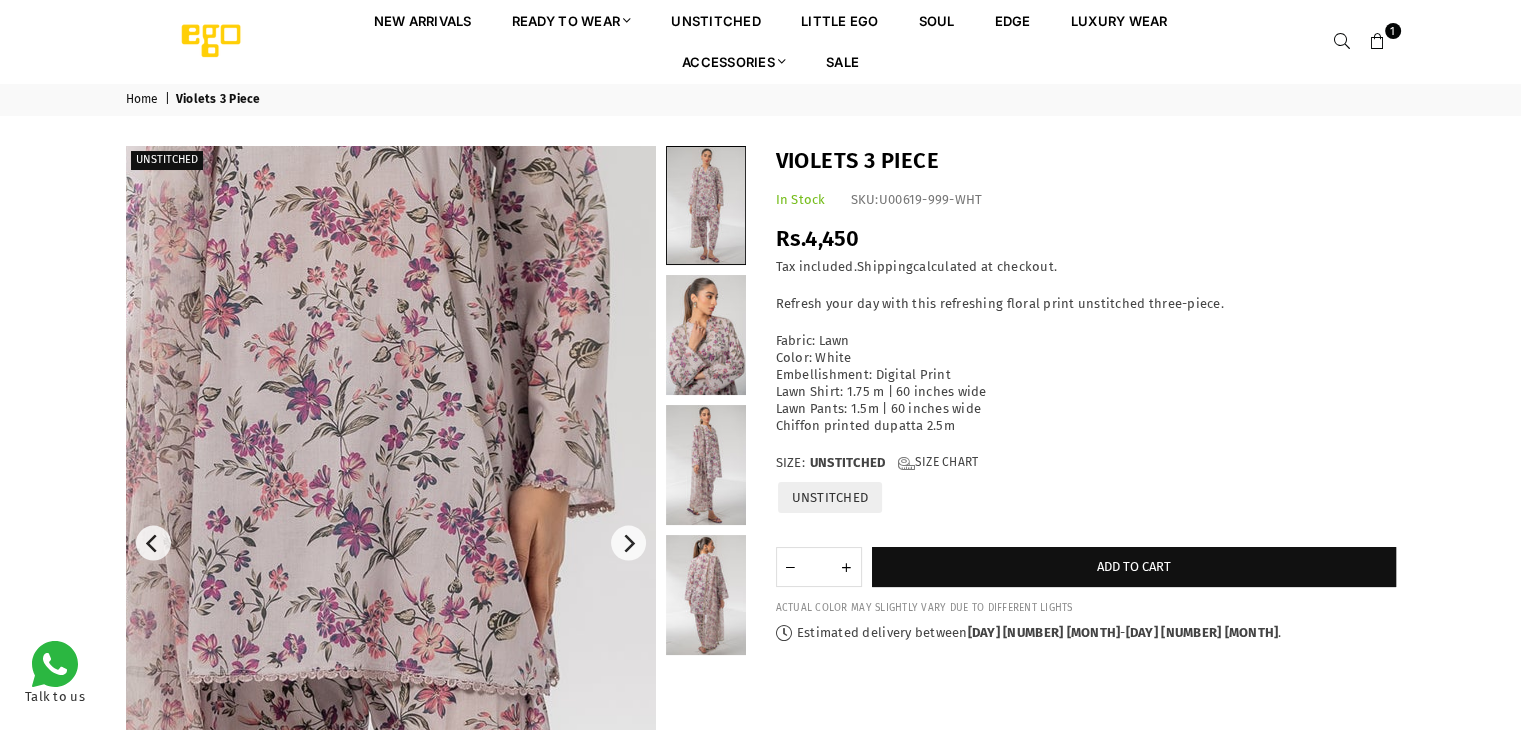 click at bounding box center [344, 511] 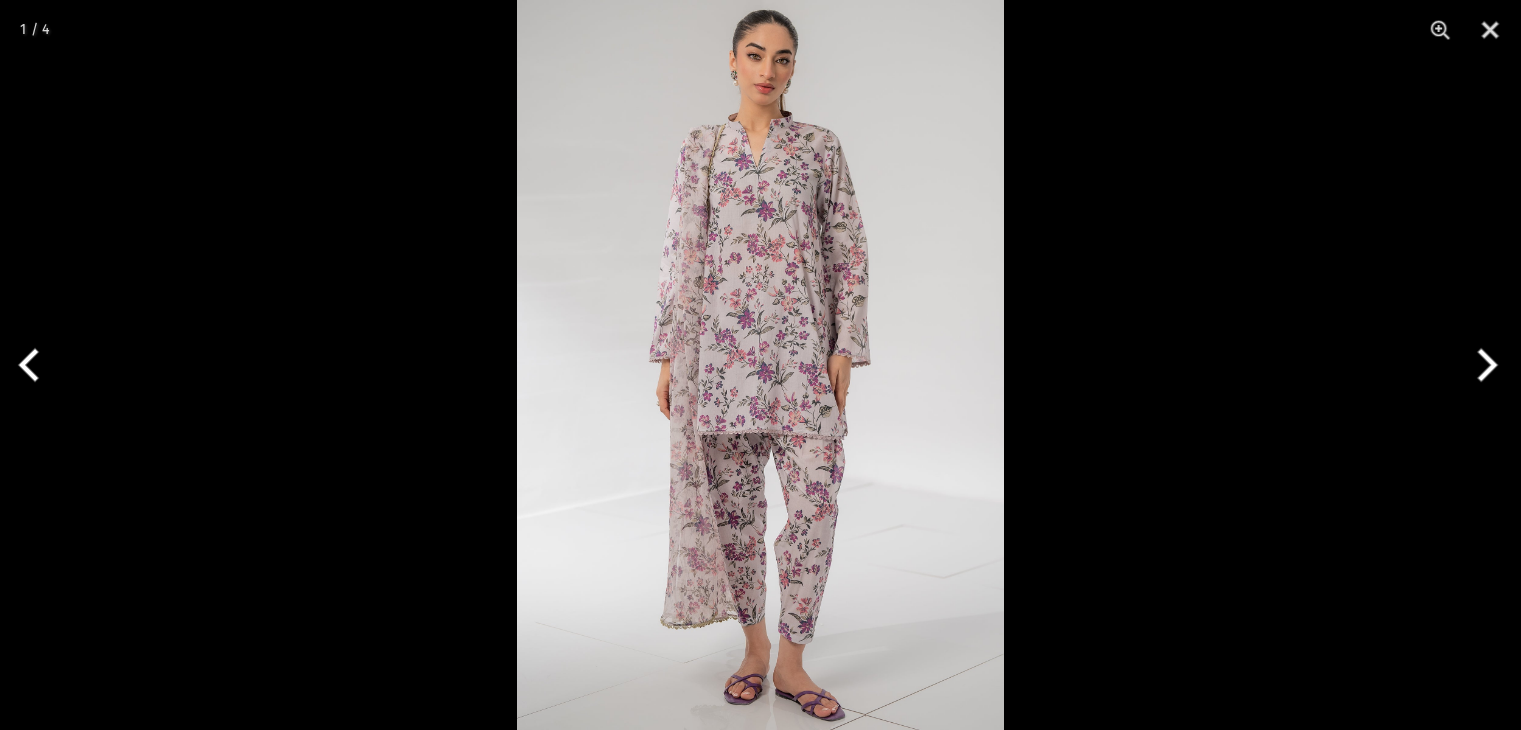 click at bounding box center [760, 365] 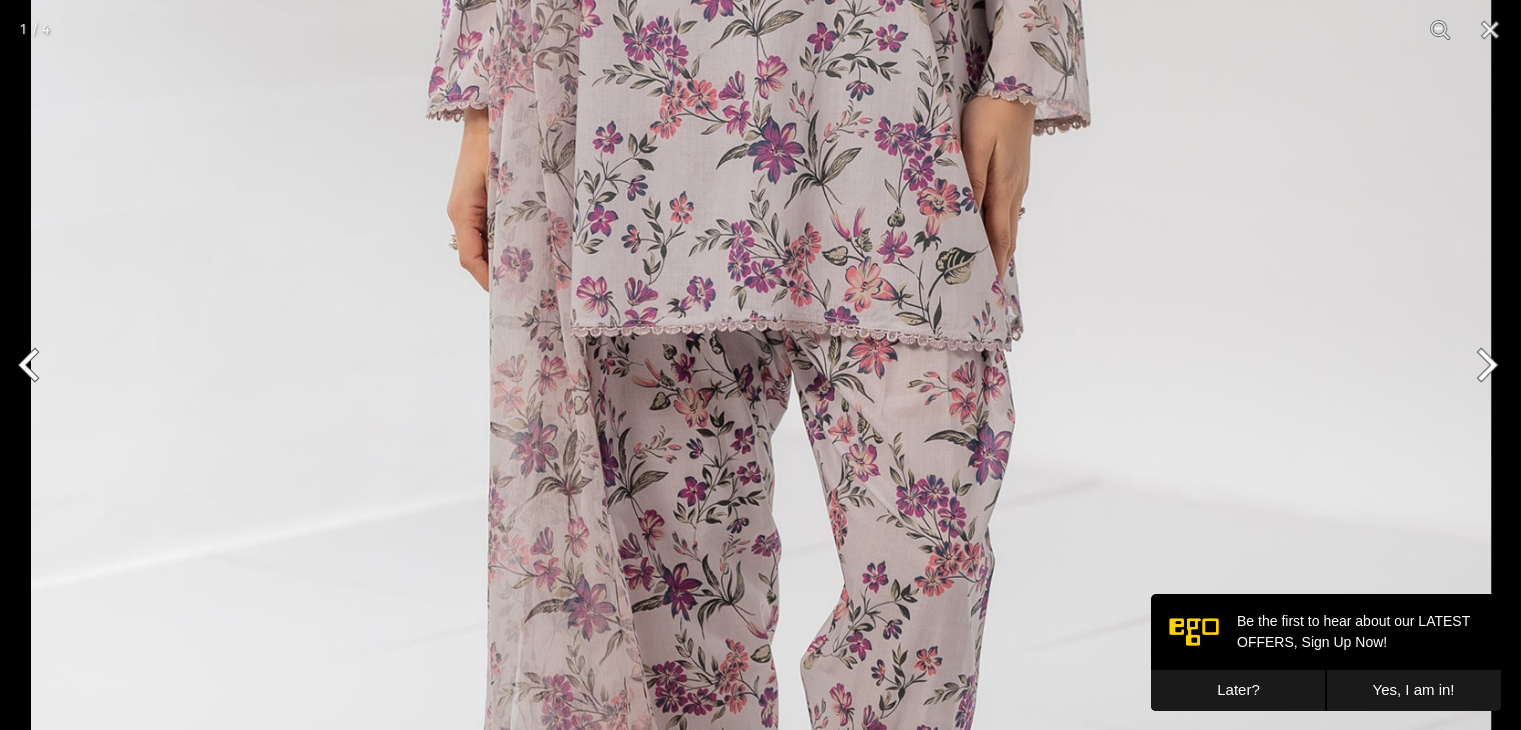 scroll, scrollTop: 0, scrollLeft: 0, axis: both 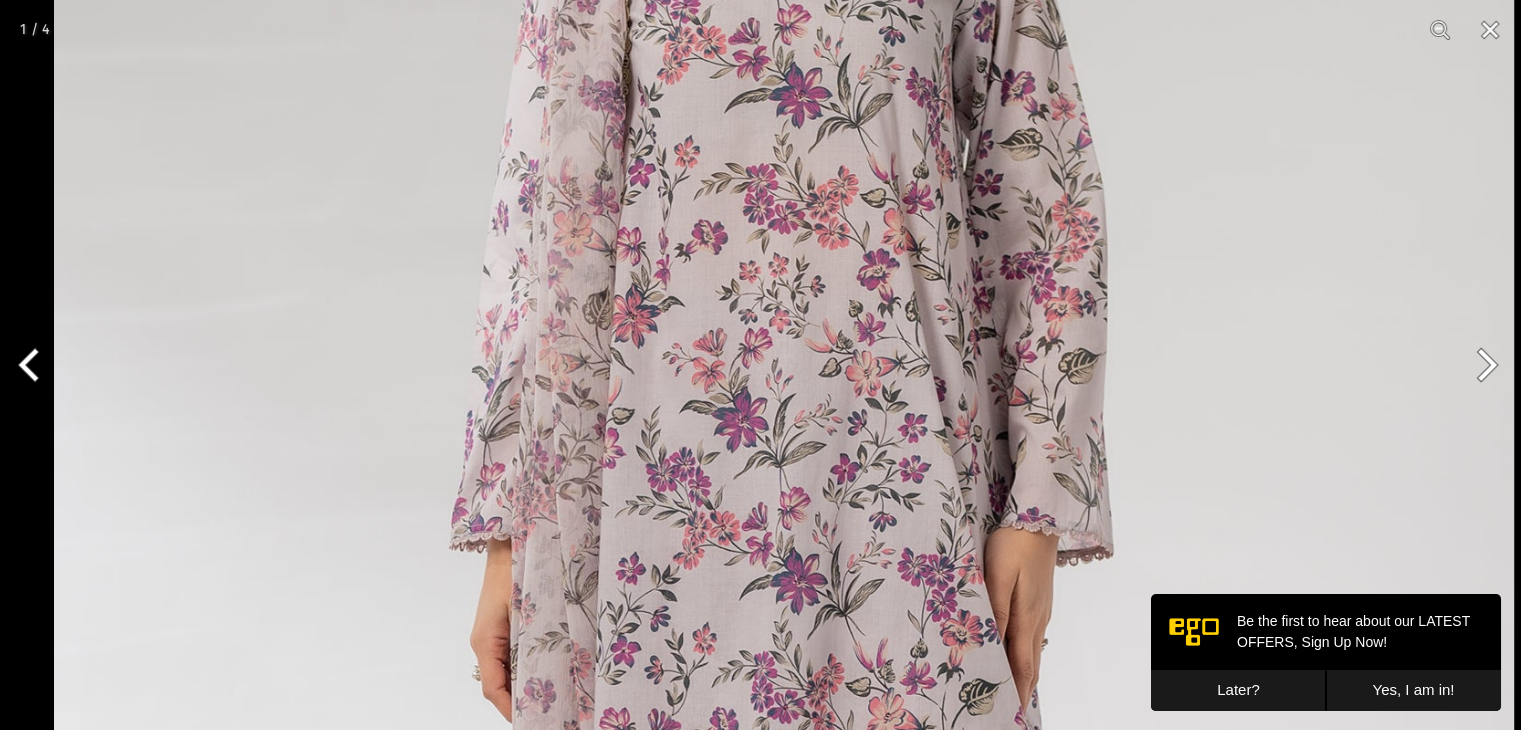 click at bounding box center (784, 558) 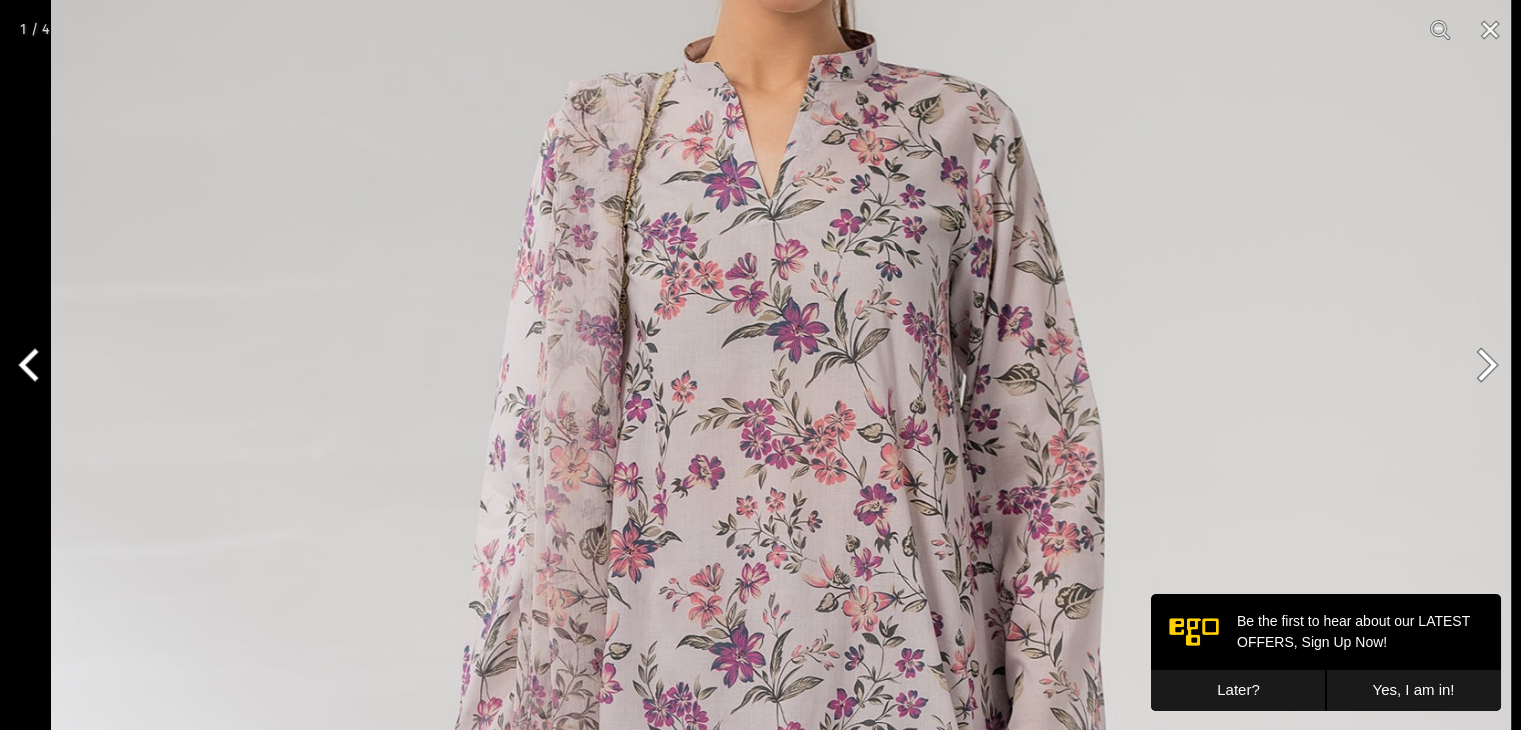 click at bounding box center [781, 793] 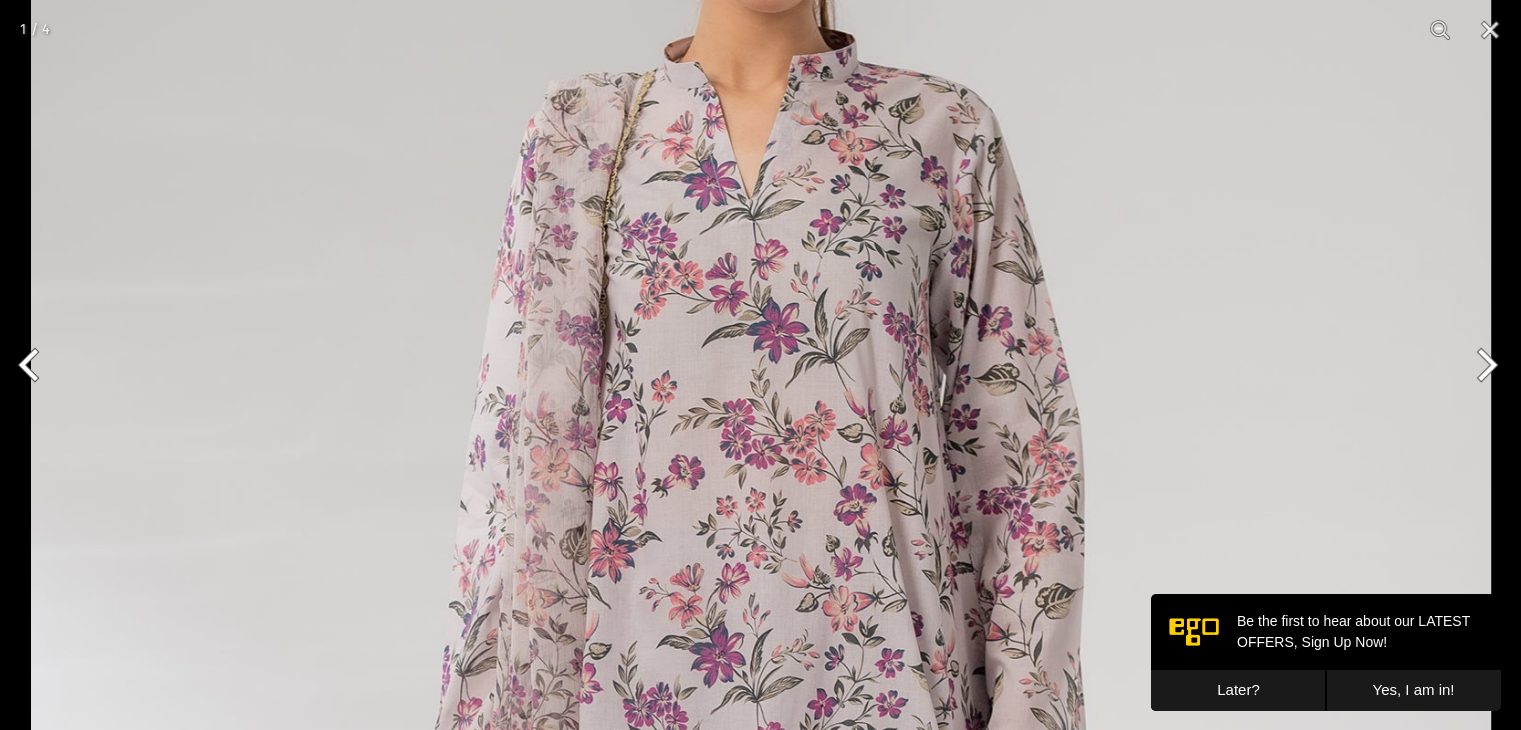 click at bounding box center [1483, 365] 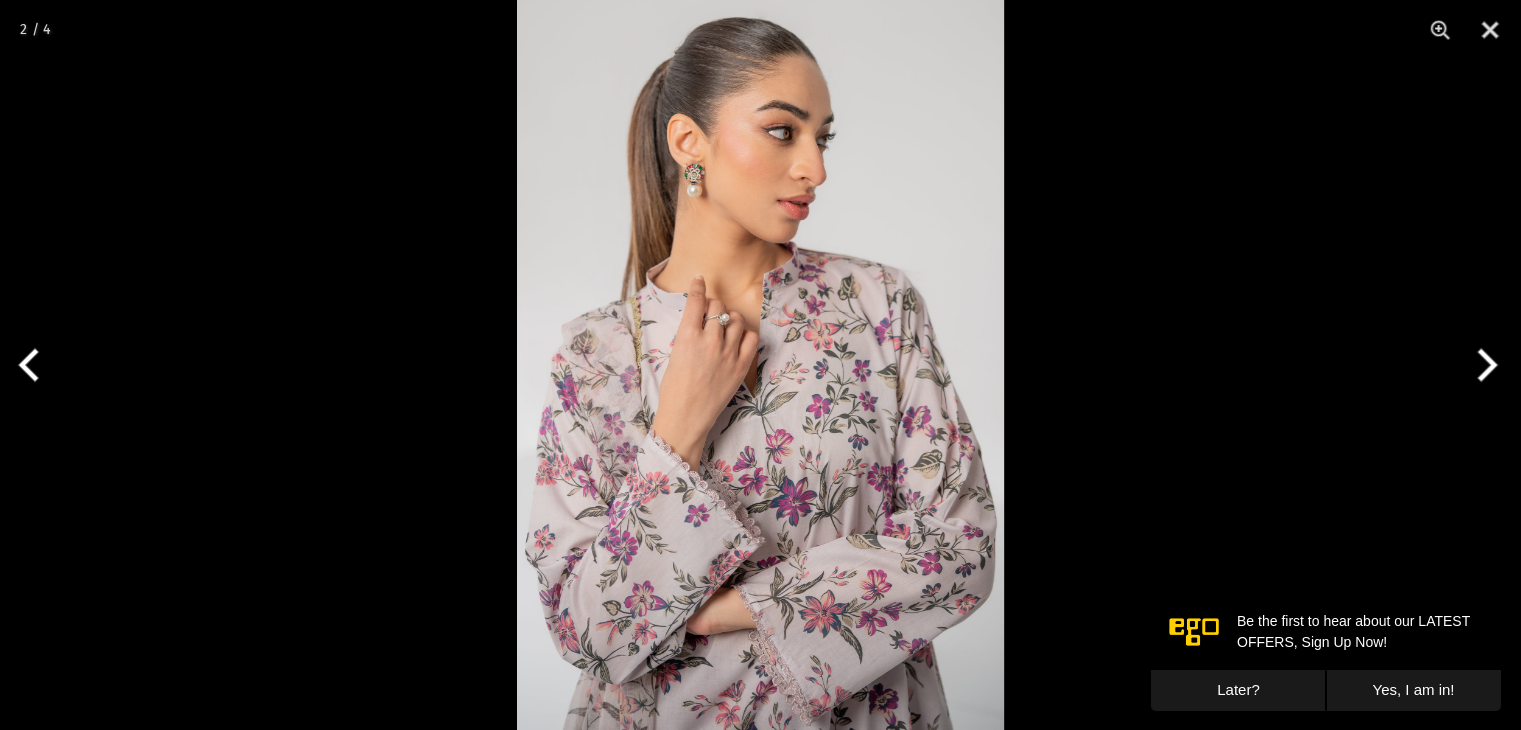 click at bounding box center [1483, 365] 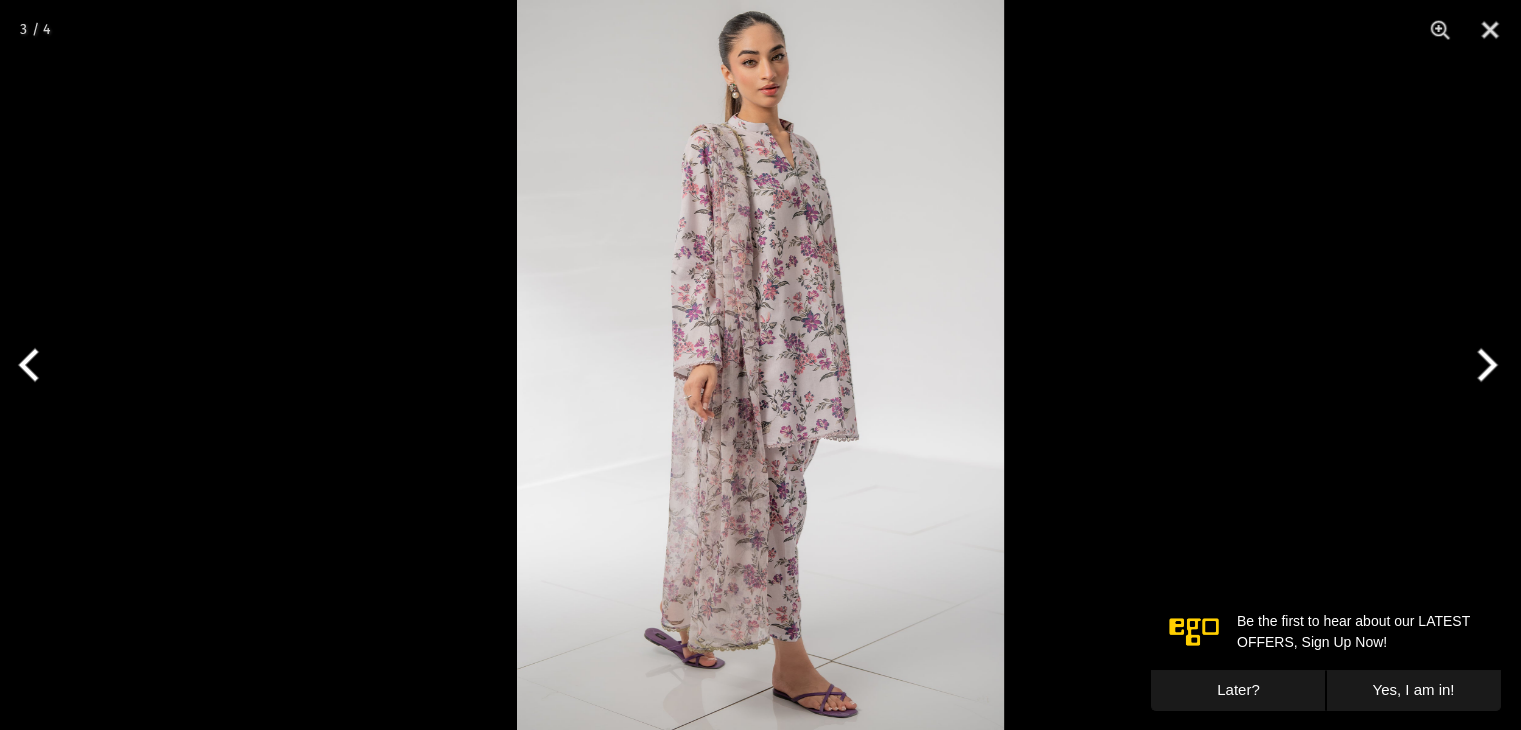 click at bounding box center [1483, 365] 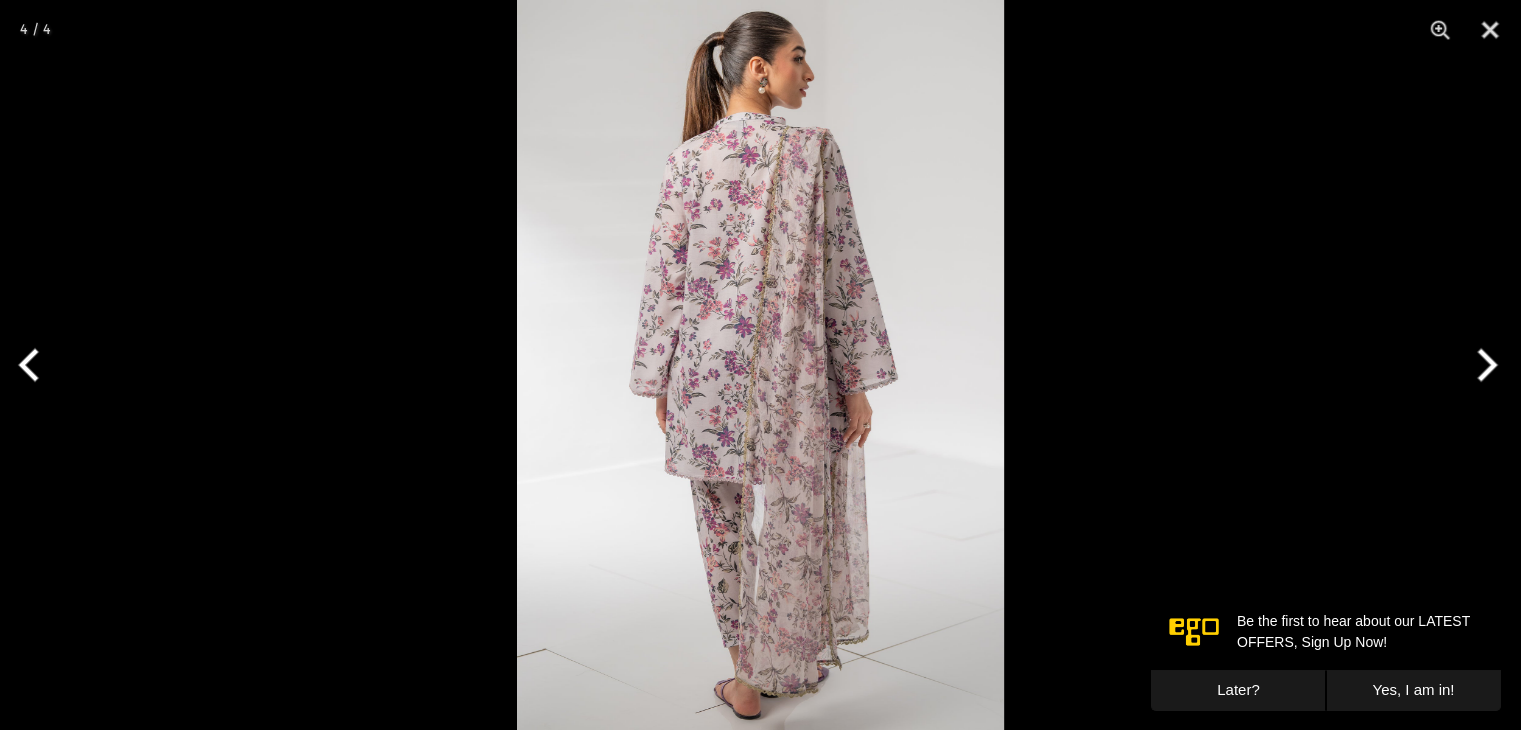 click at bounding box center [1483, 365] 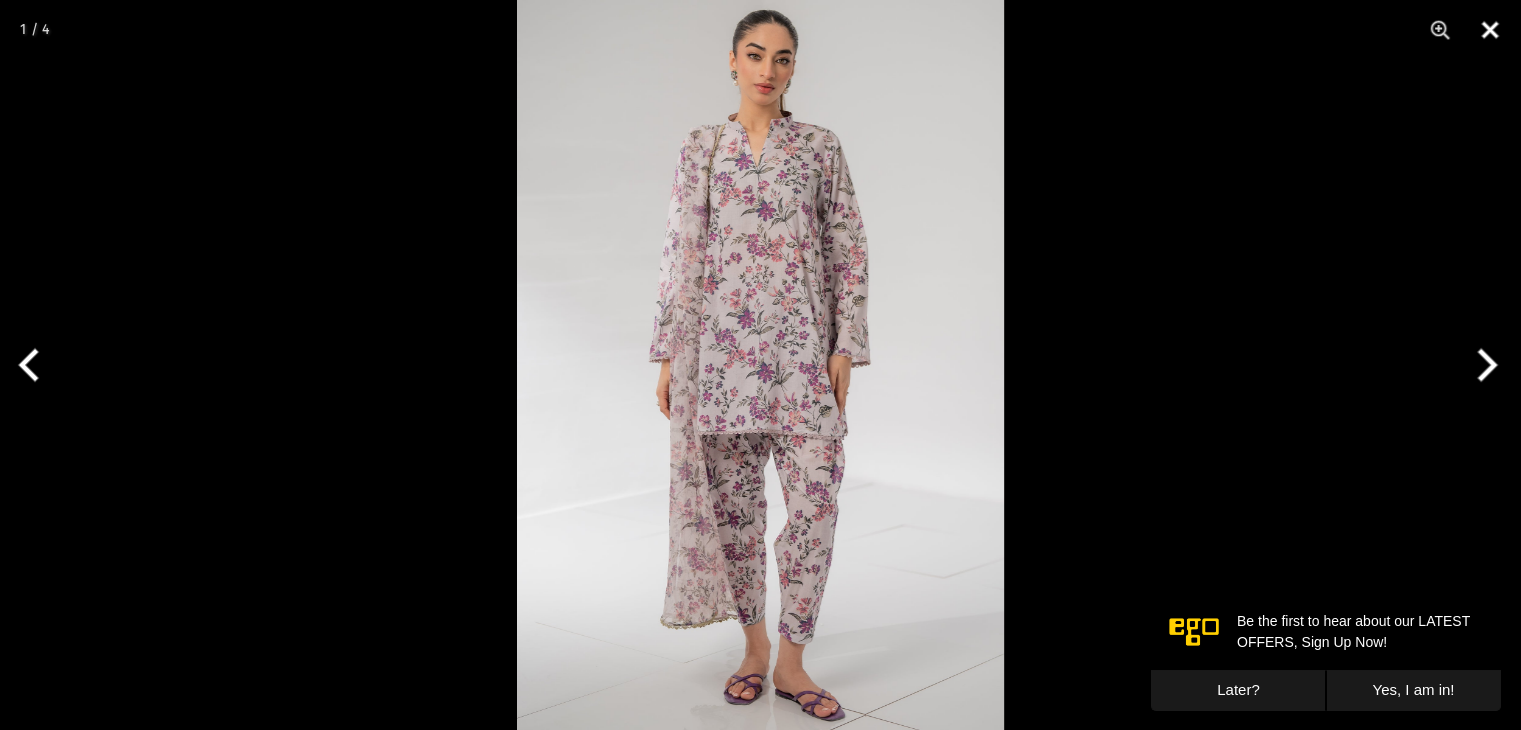 click at bounding box center (1490, 30) 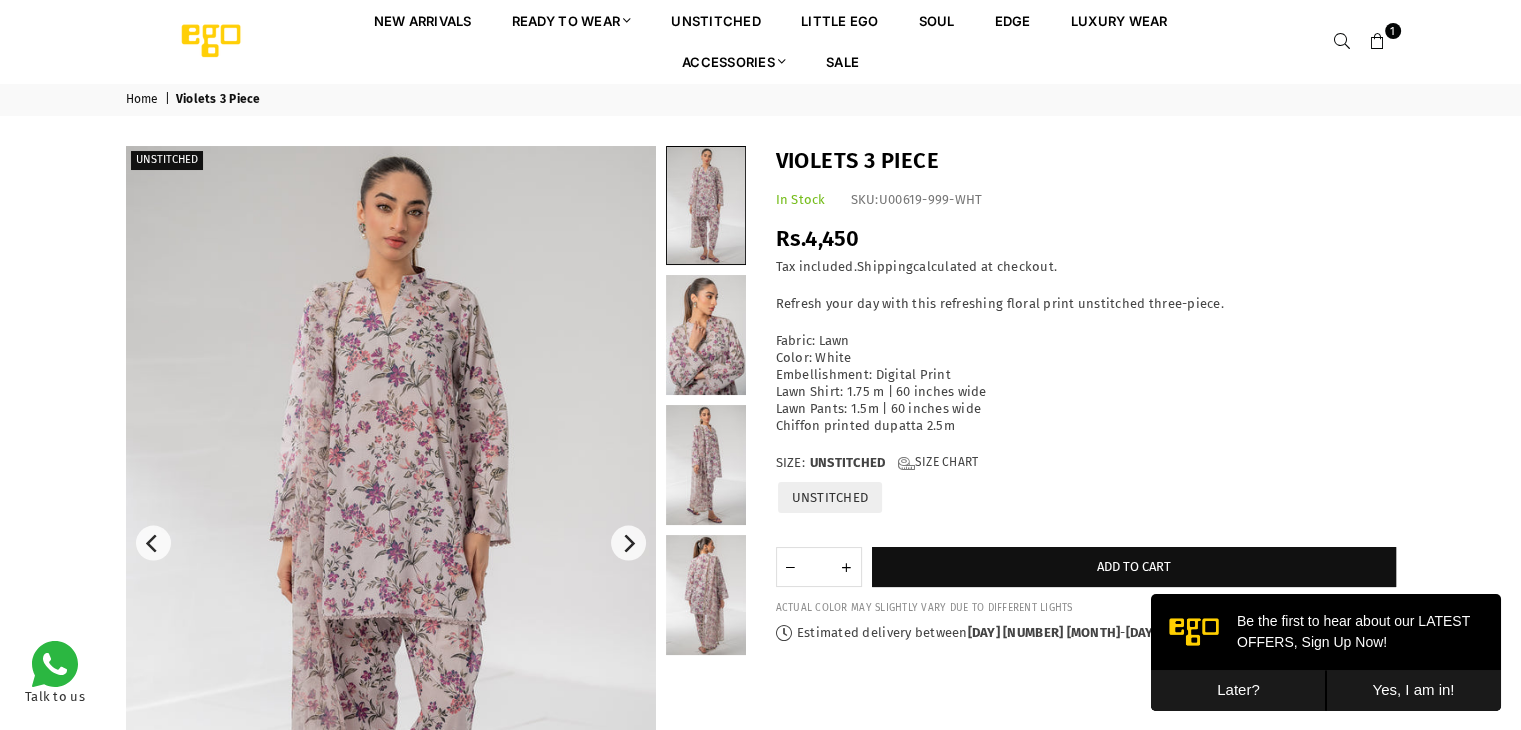 click at bounding box center [1378, 42] 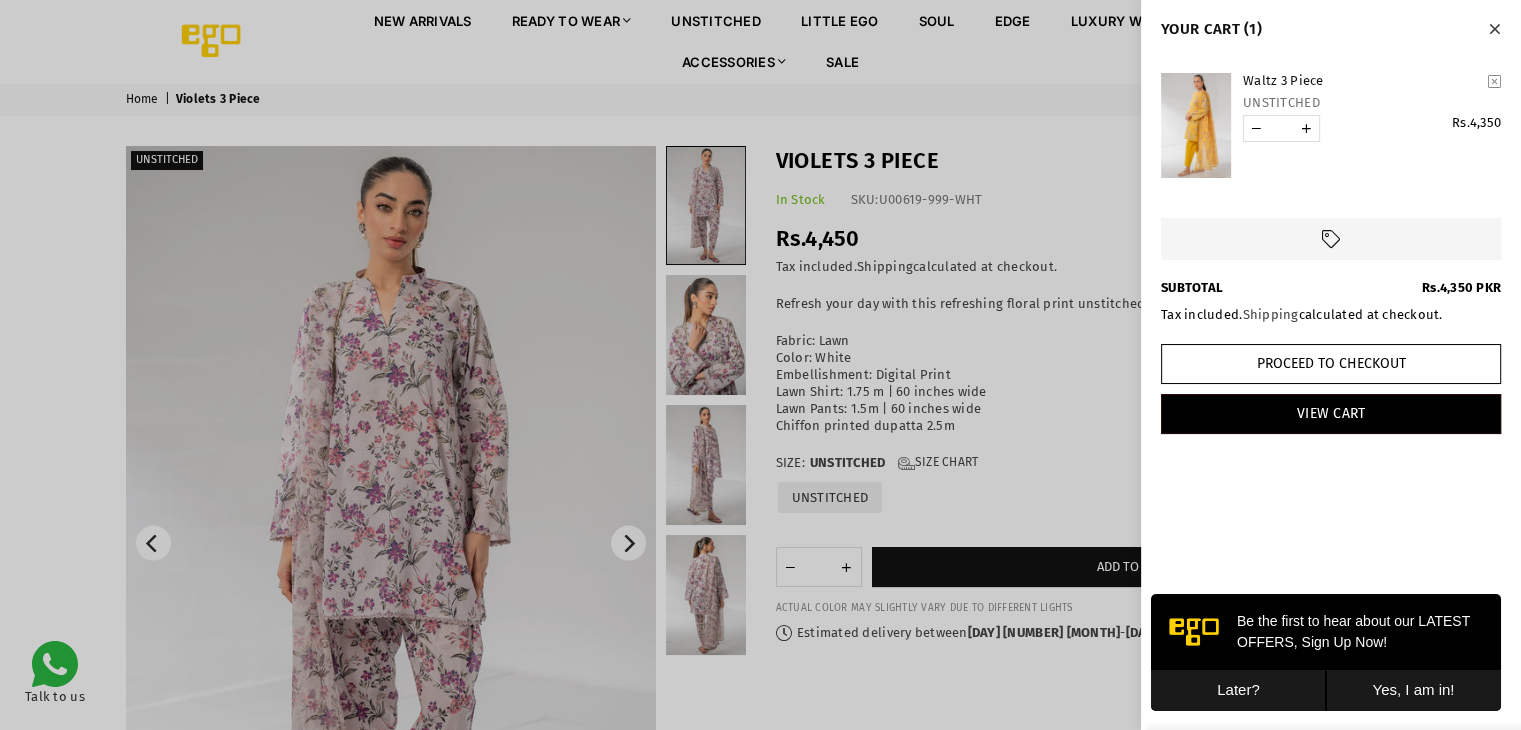 click at bounding box center (760, 365) 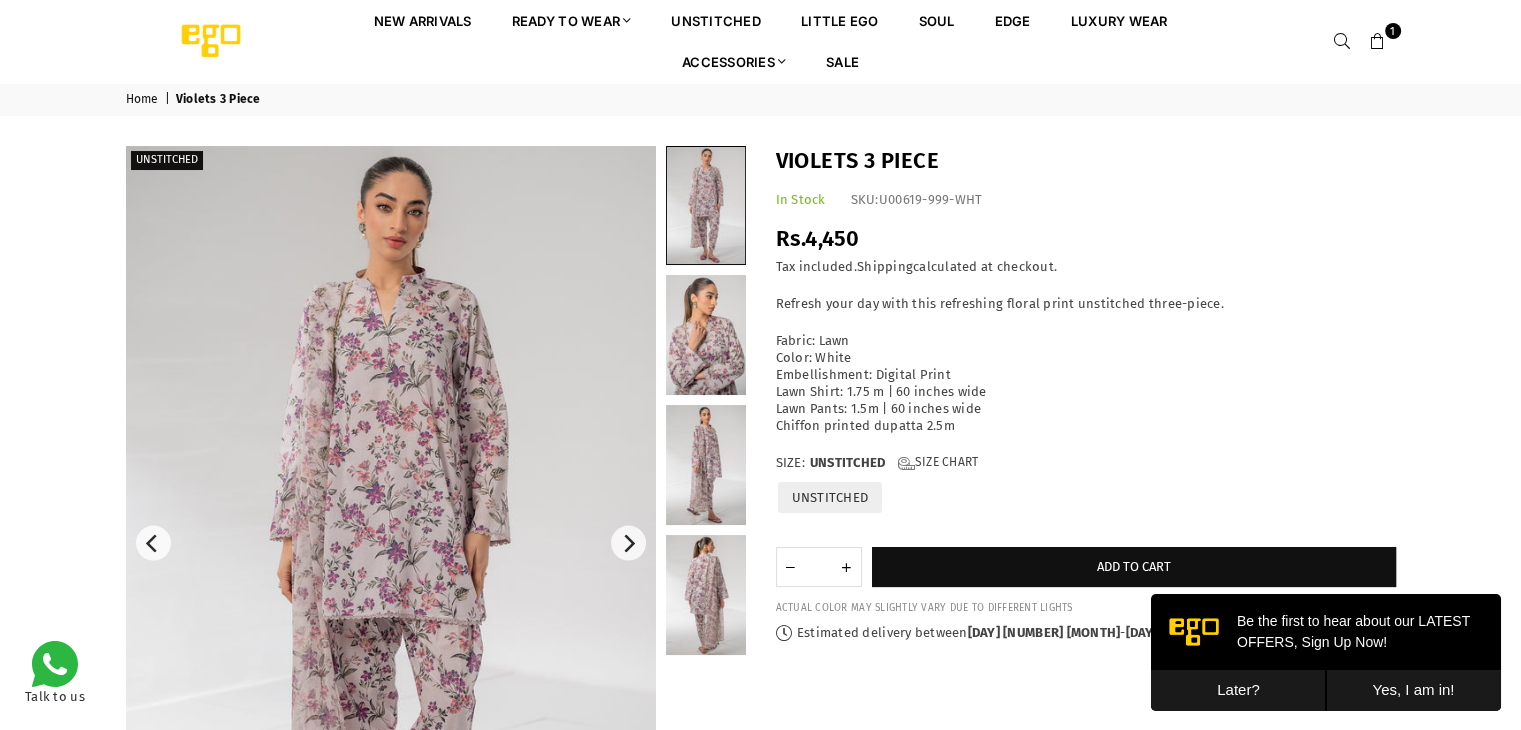click at bounding box center (1378, 42) 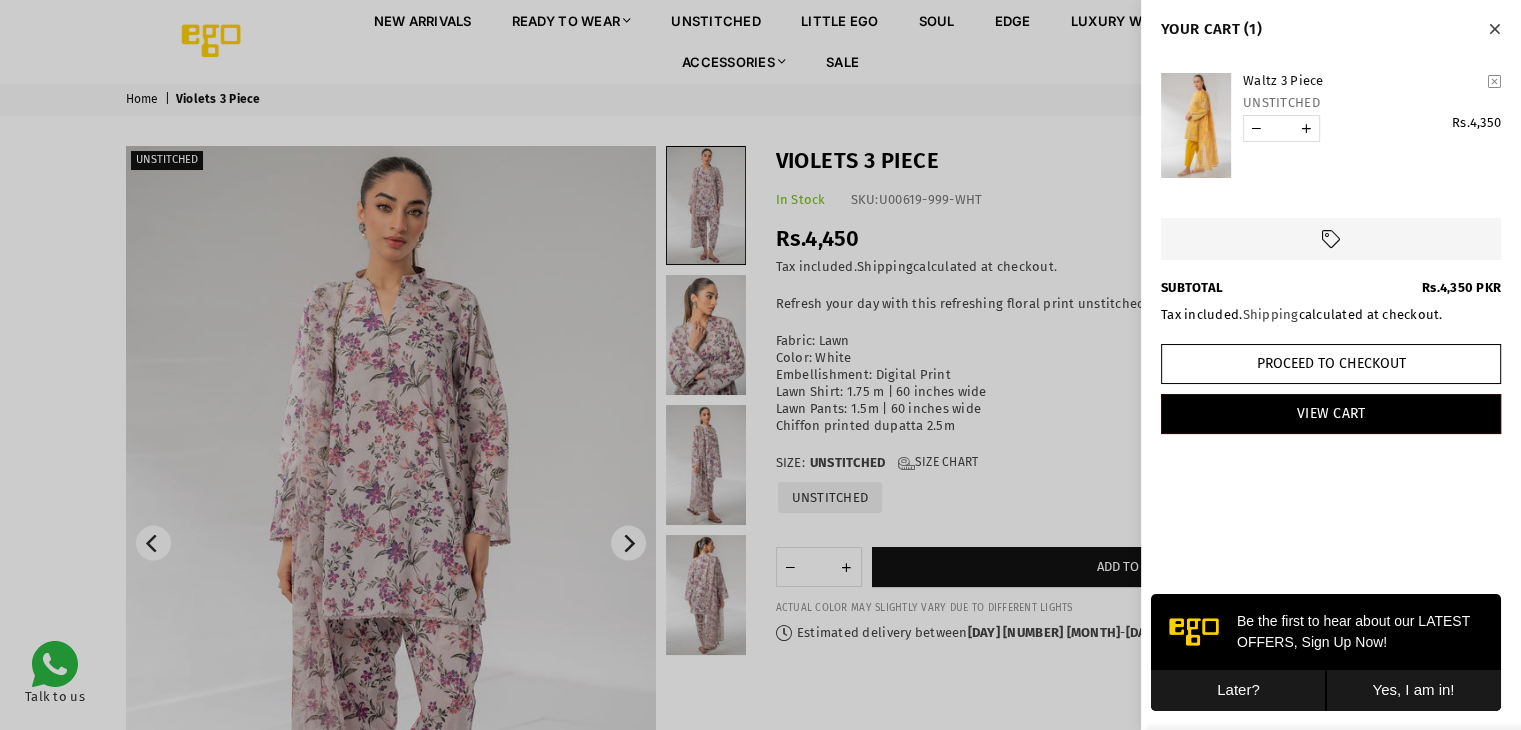 click at bounding box center [760, 365] 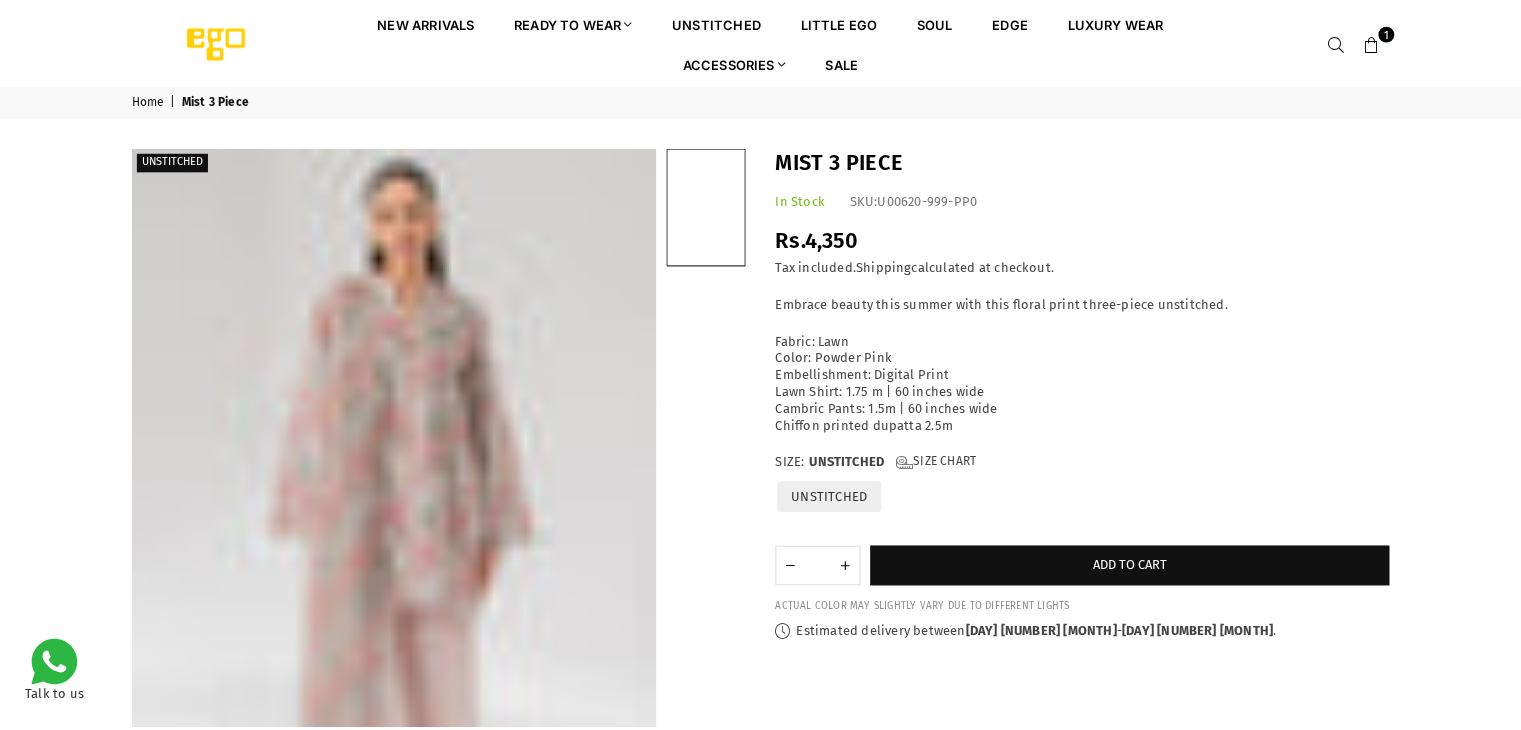 scroll, scrollTop: 0, scrollLeft: 0, axis: both 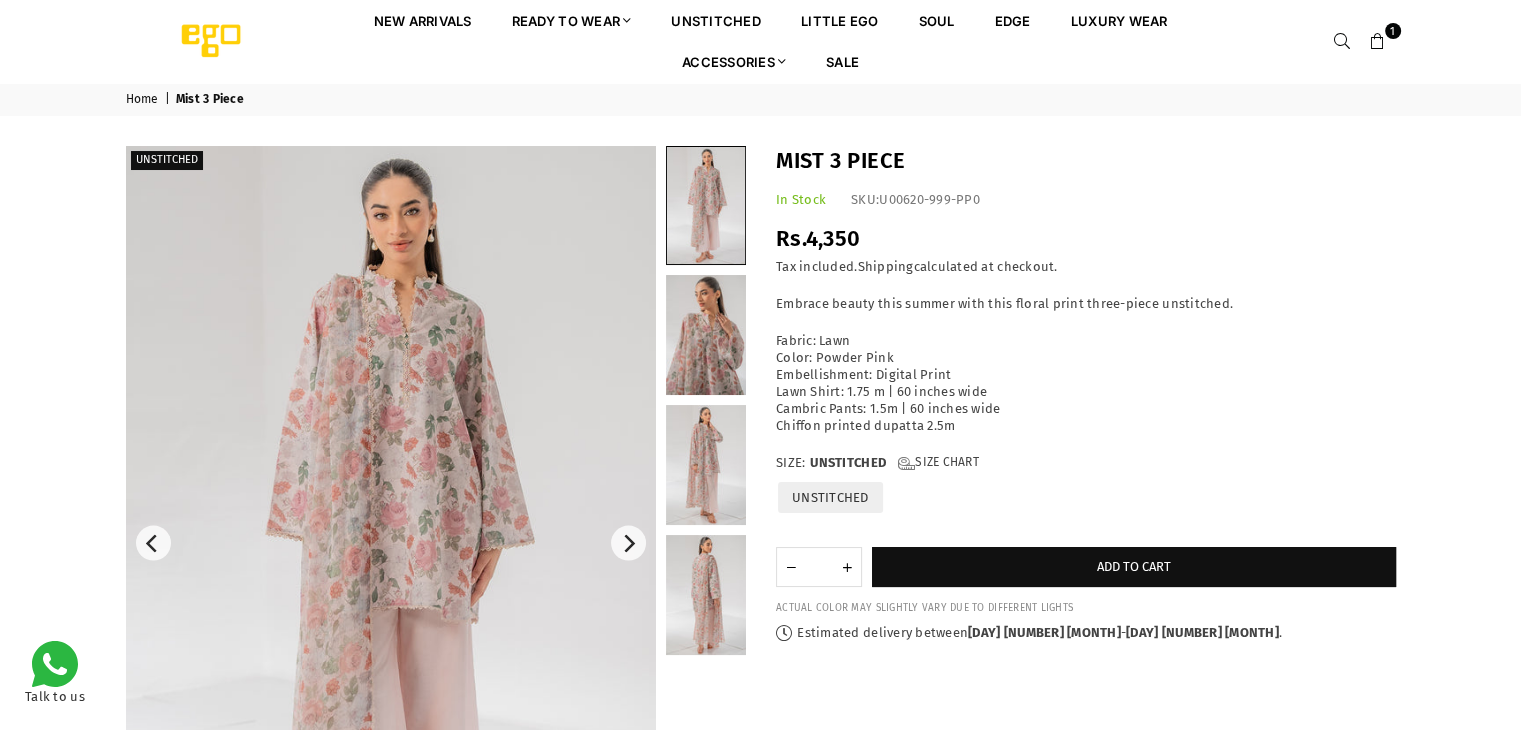click at bounding box center (391, 543) 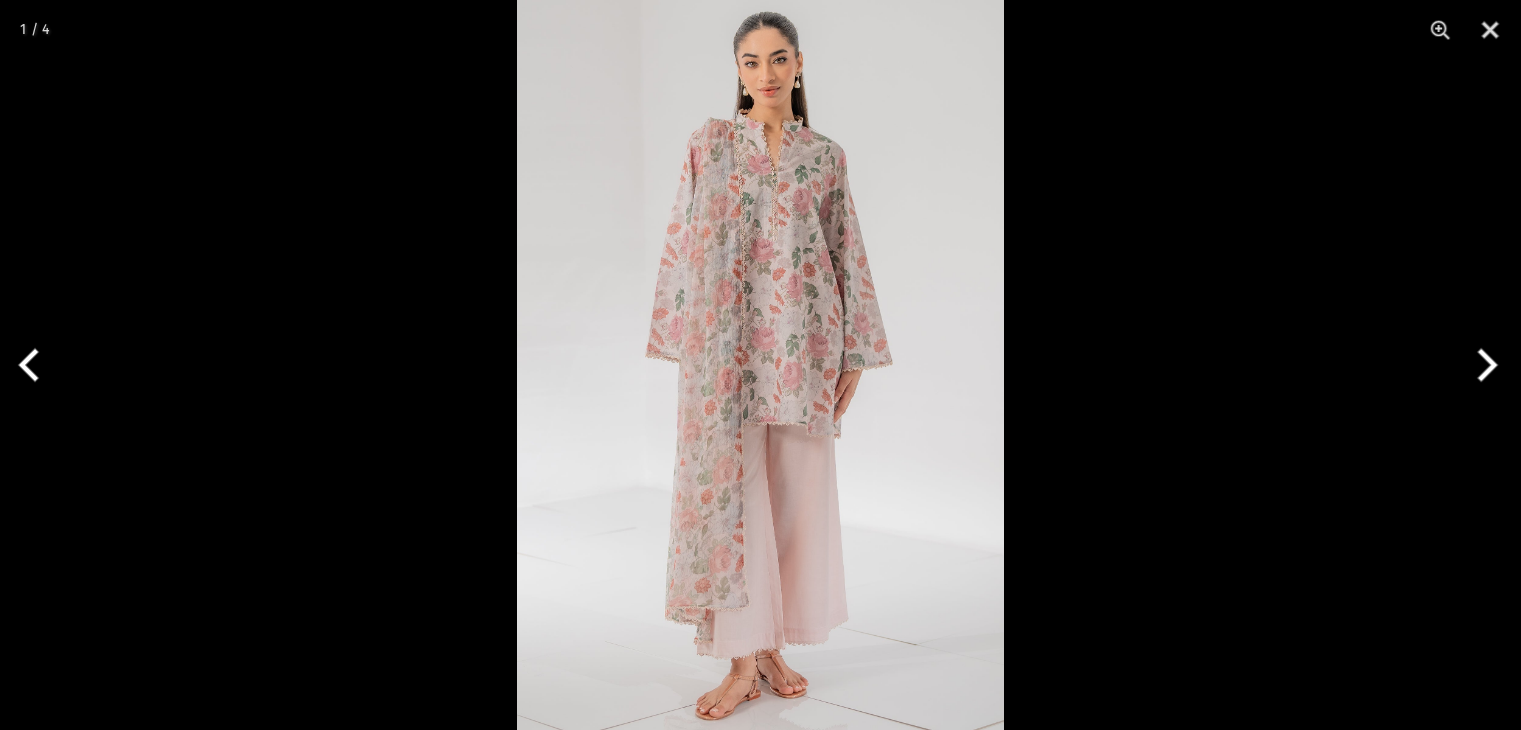 click at bounding box center (760, 365) 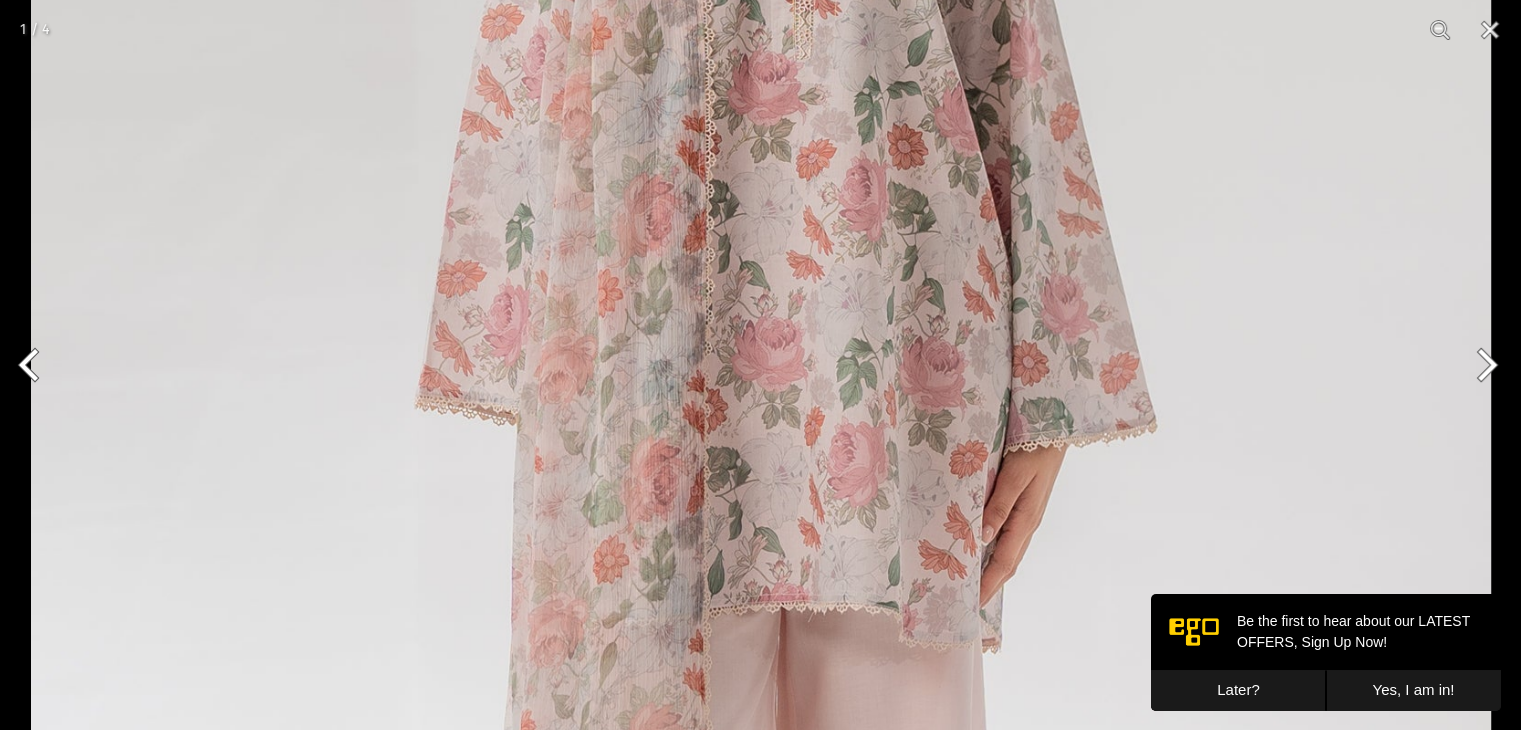 scroll, scrollTop: 0, scrollLeft: 0, axis: both 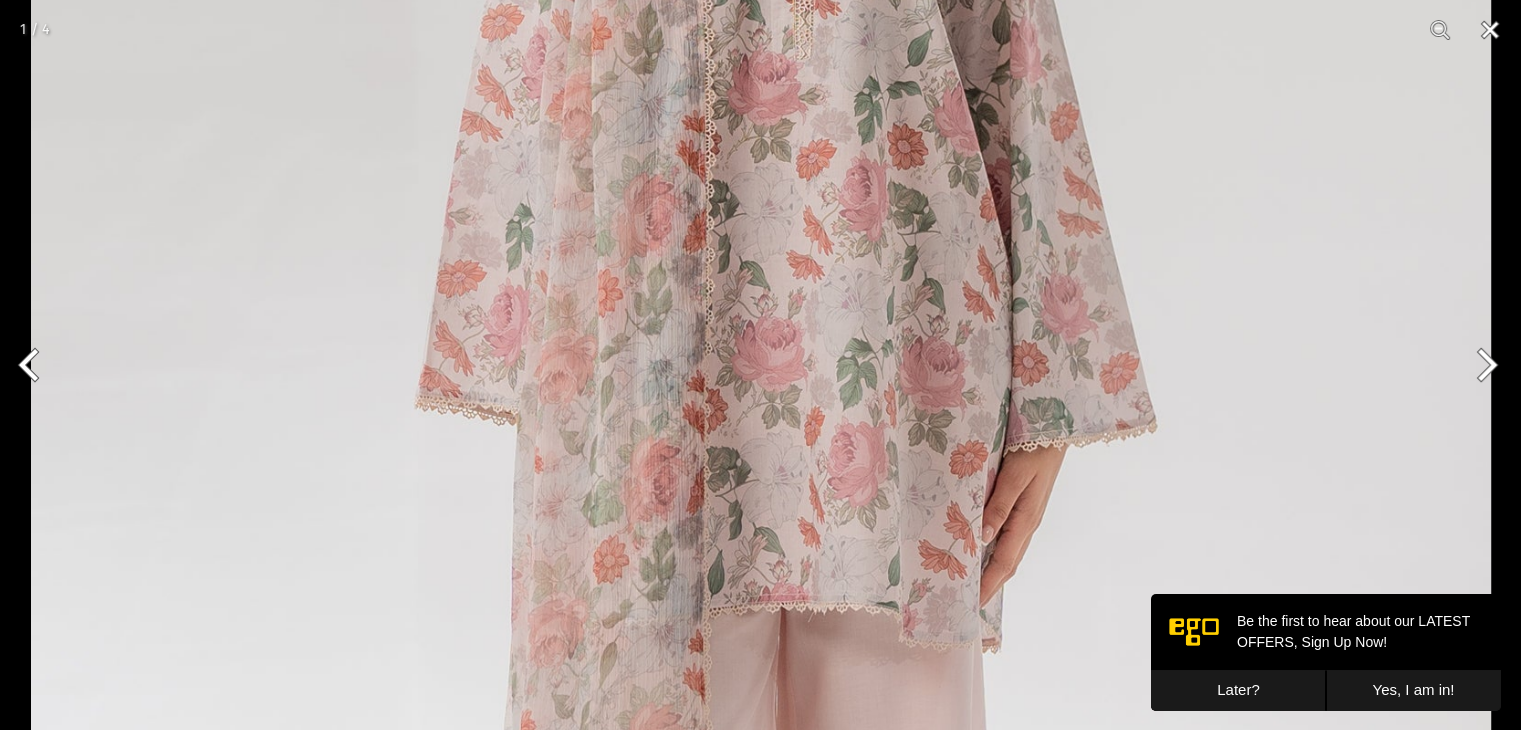 click at bounding box center [1490, 30] 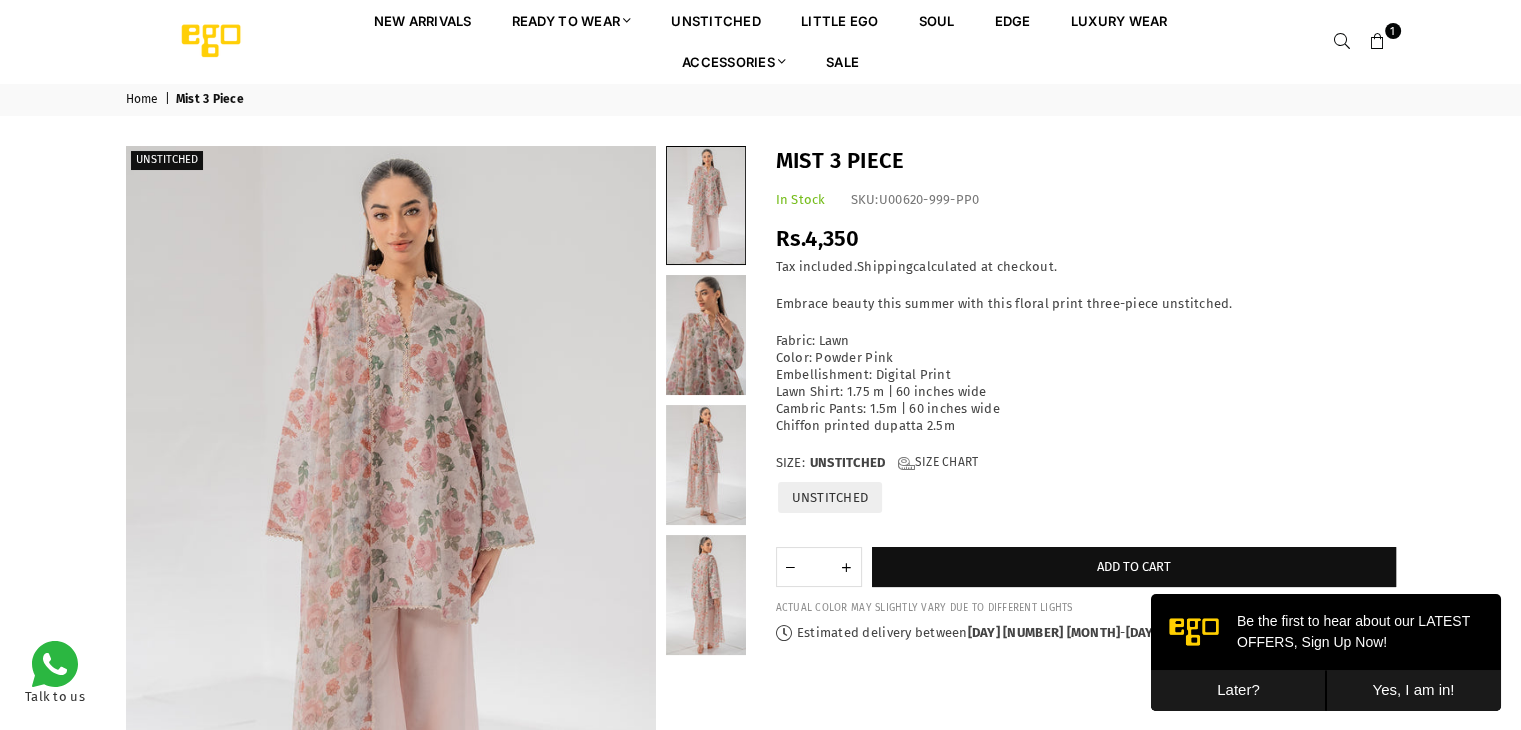 click at bounding box center [1378, 42] 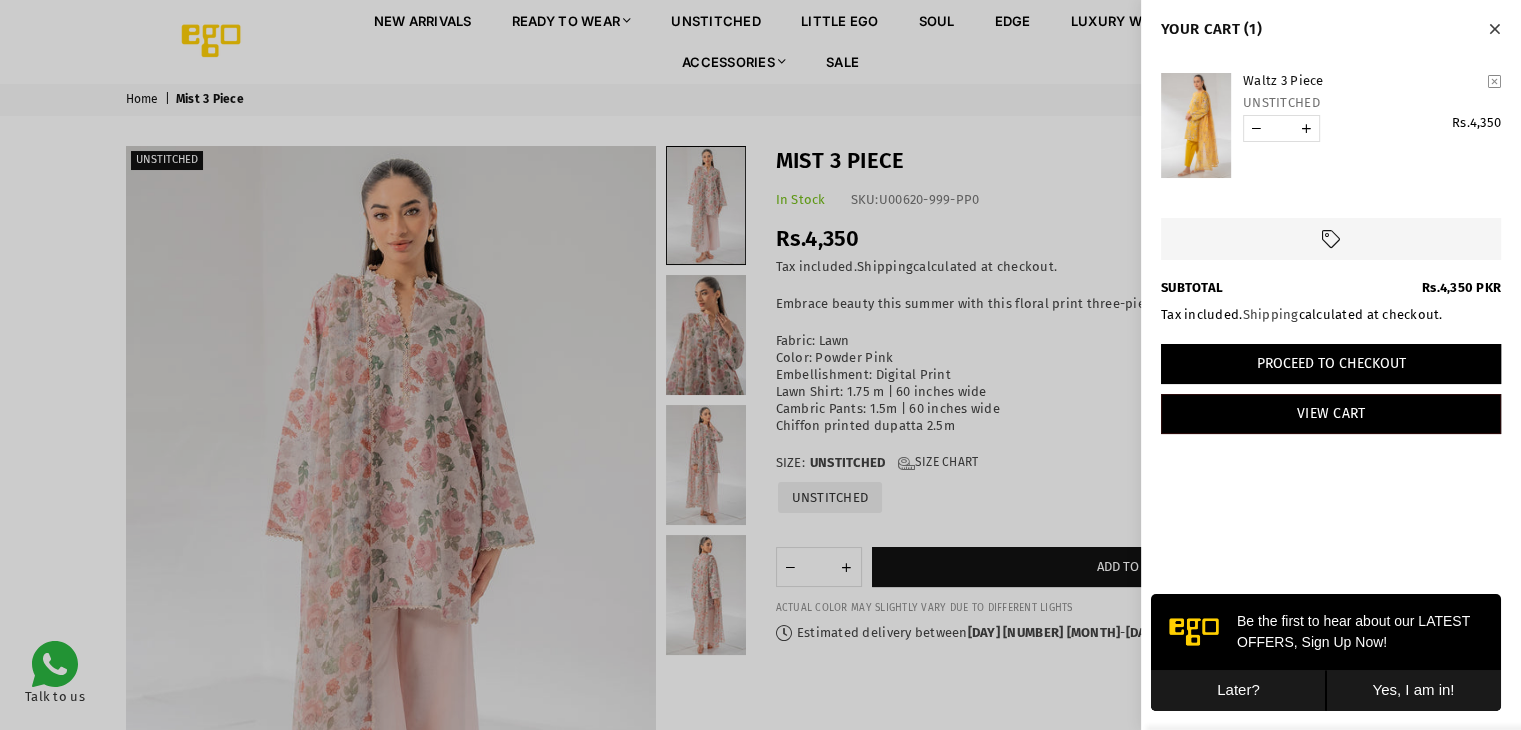 click on "Proceed to Checkout" at bounding box center [1331, 364] 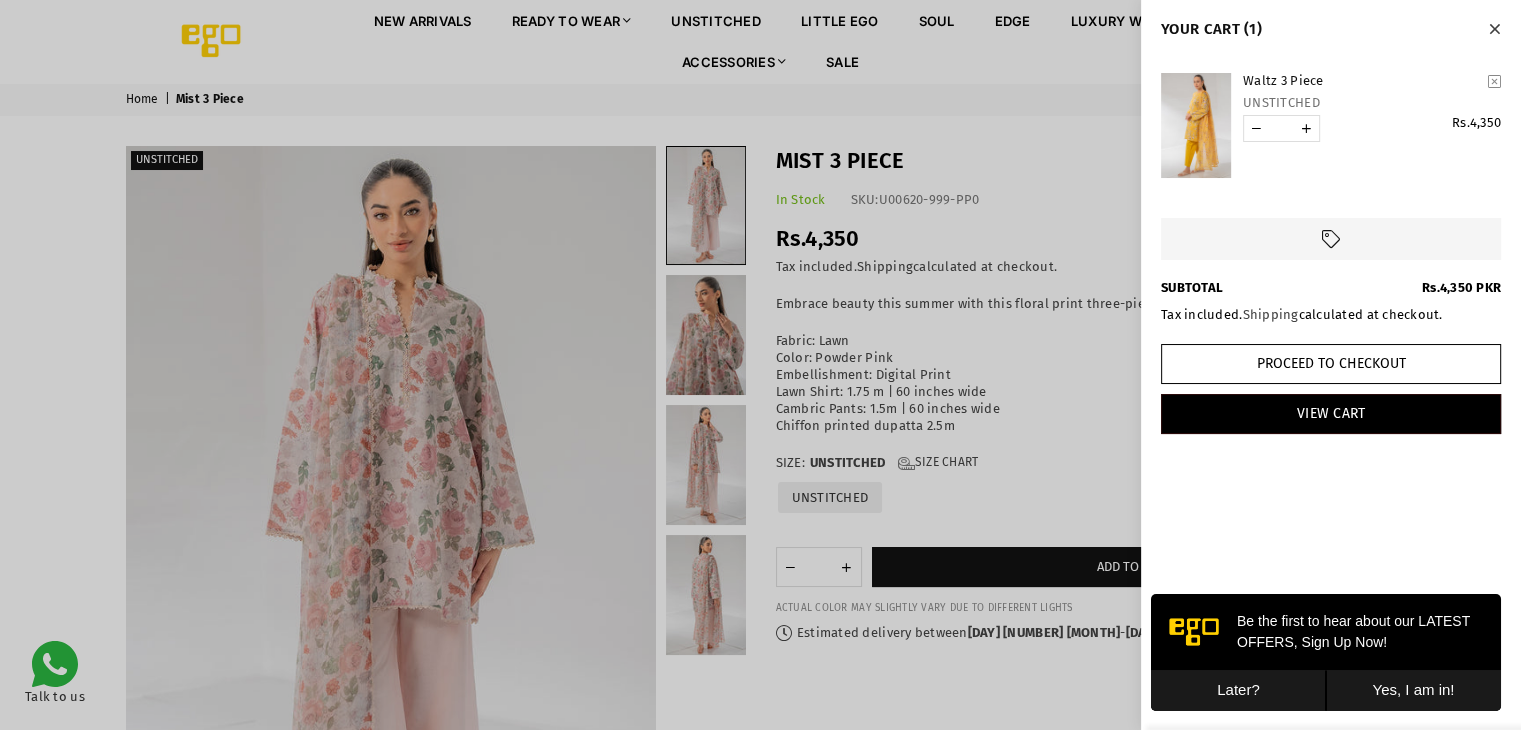 click on "Waltz 3 Piece" at bounding box center [1362, 81] 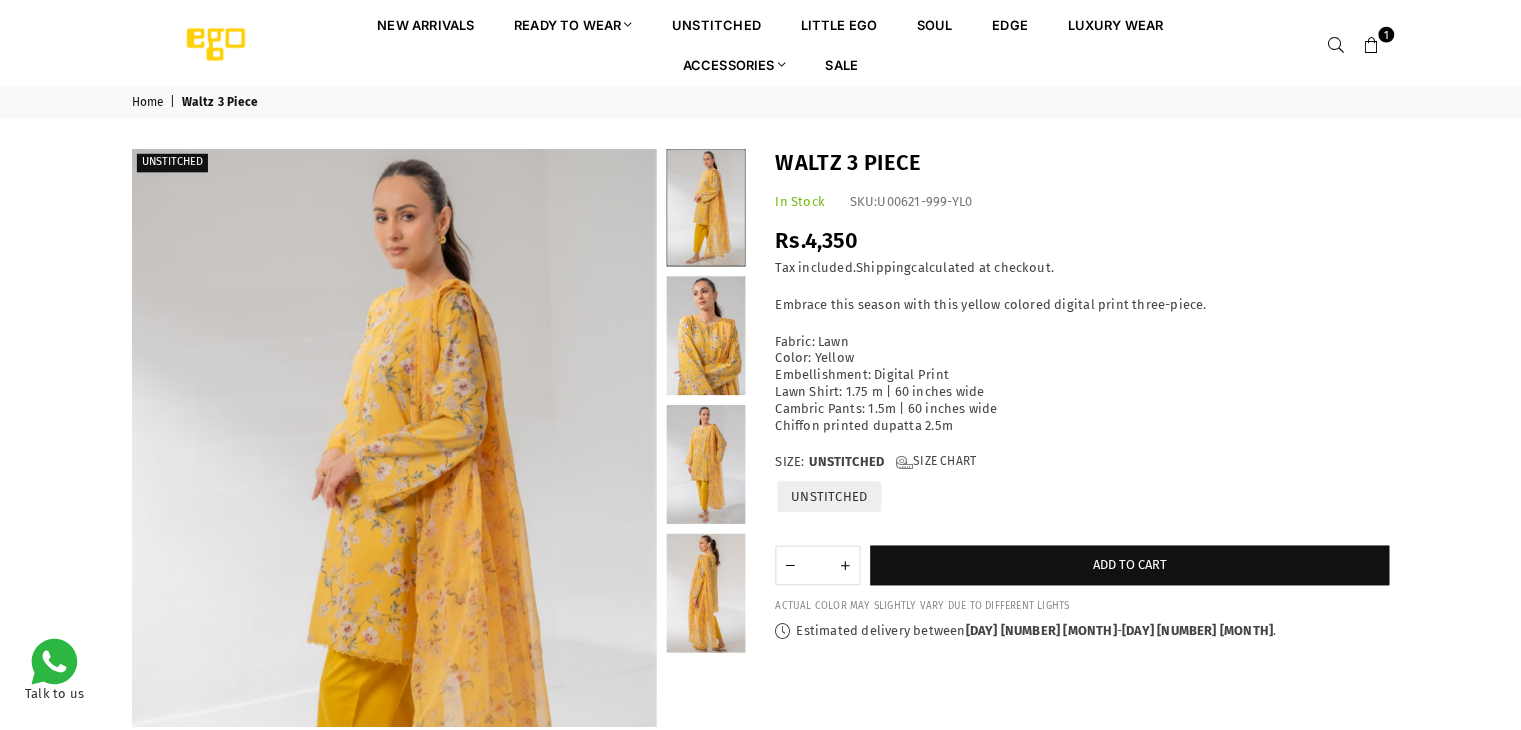 scroll, scrollTop: 0, scrollLeft: 0, axis: both 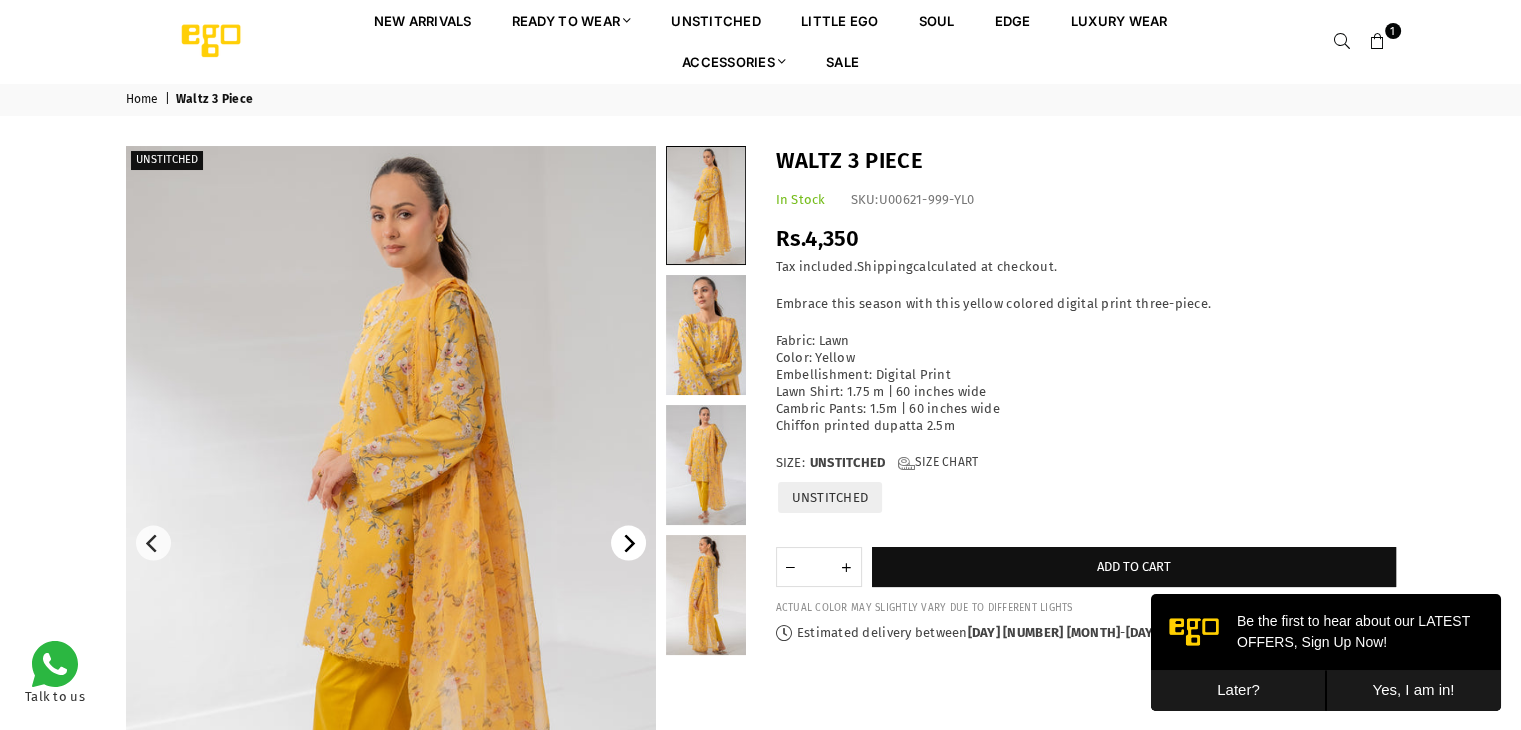 click 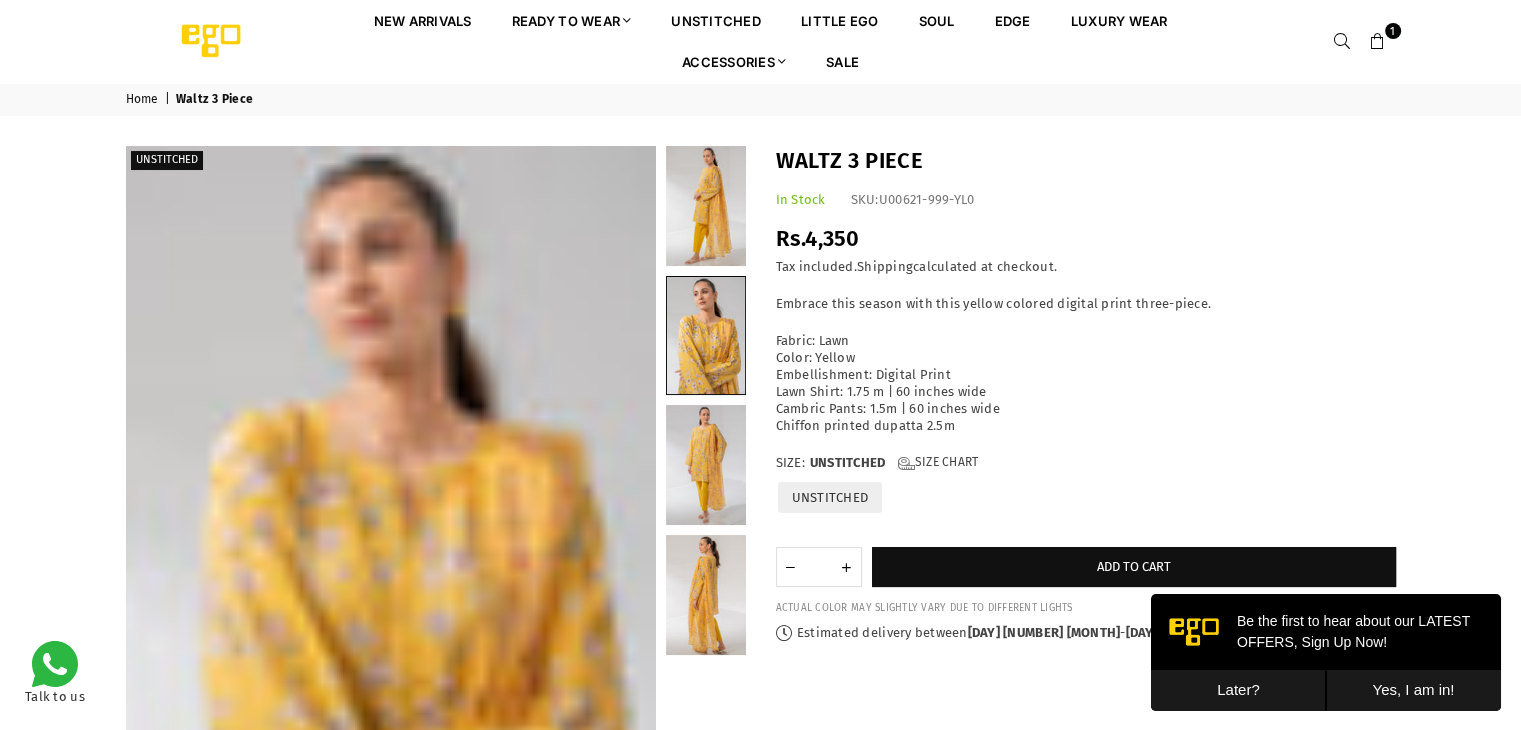 click at bounding box center [391, 543] 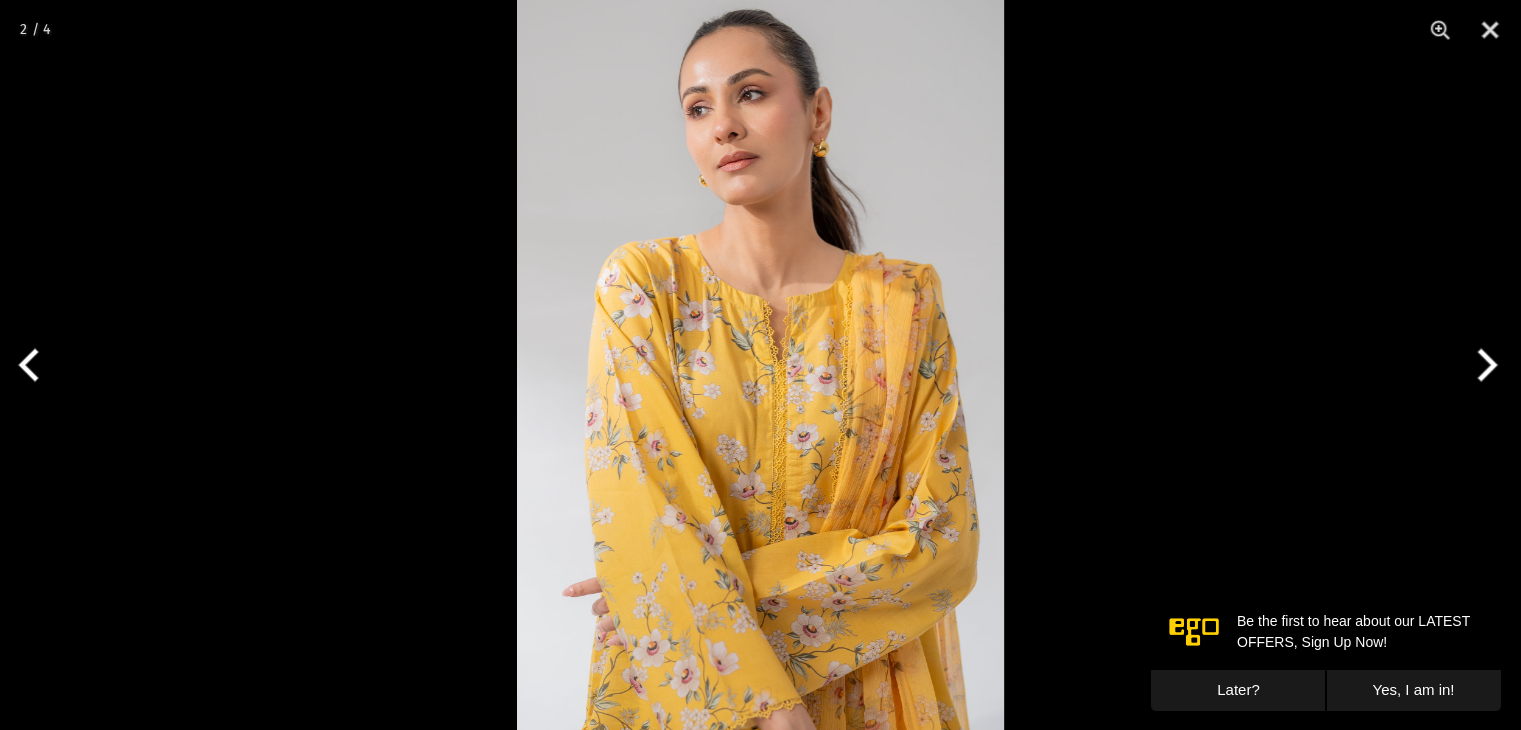click at bounding box center [760, 365] 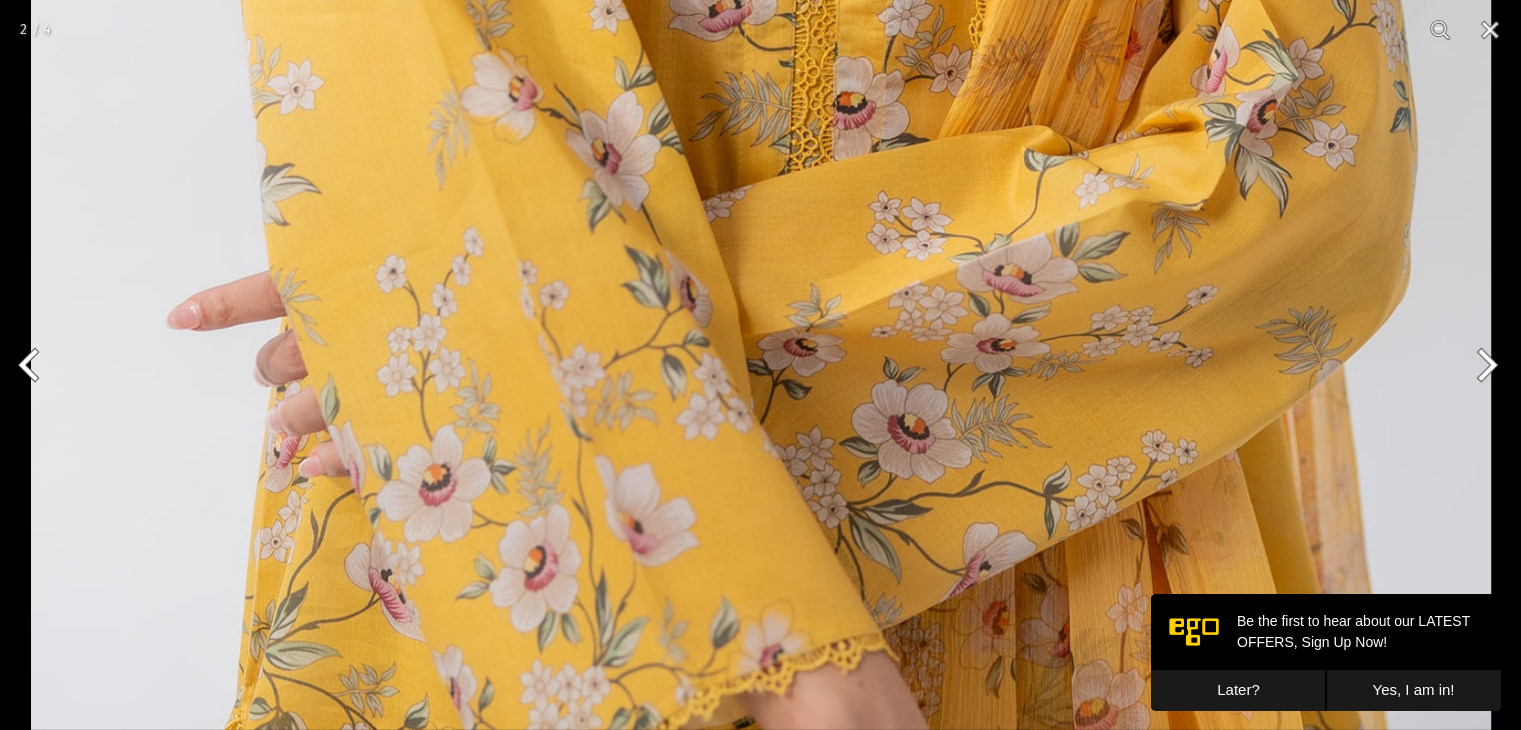 click on "Later?" at bounding box center (1238, 690) 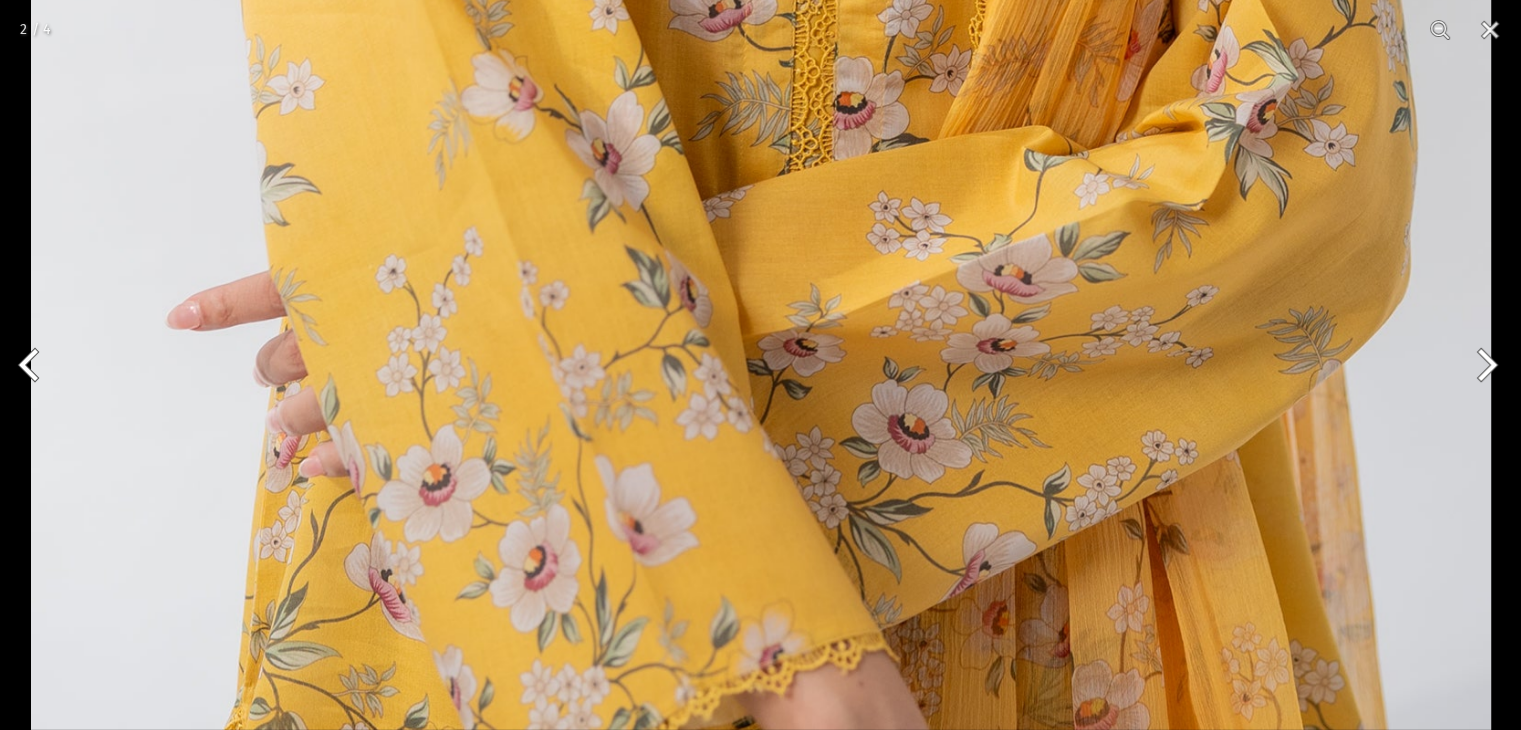 scroll, scrollTop: 1229, scrollLeft: 0, axis: vertical 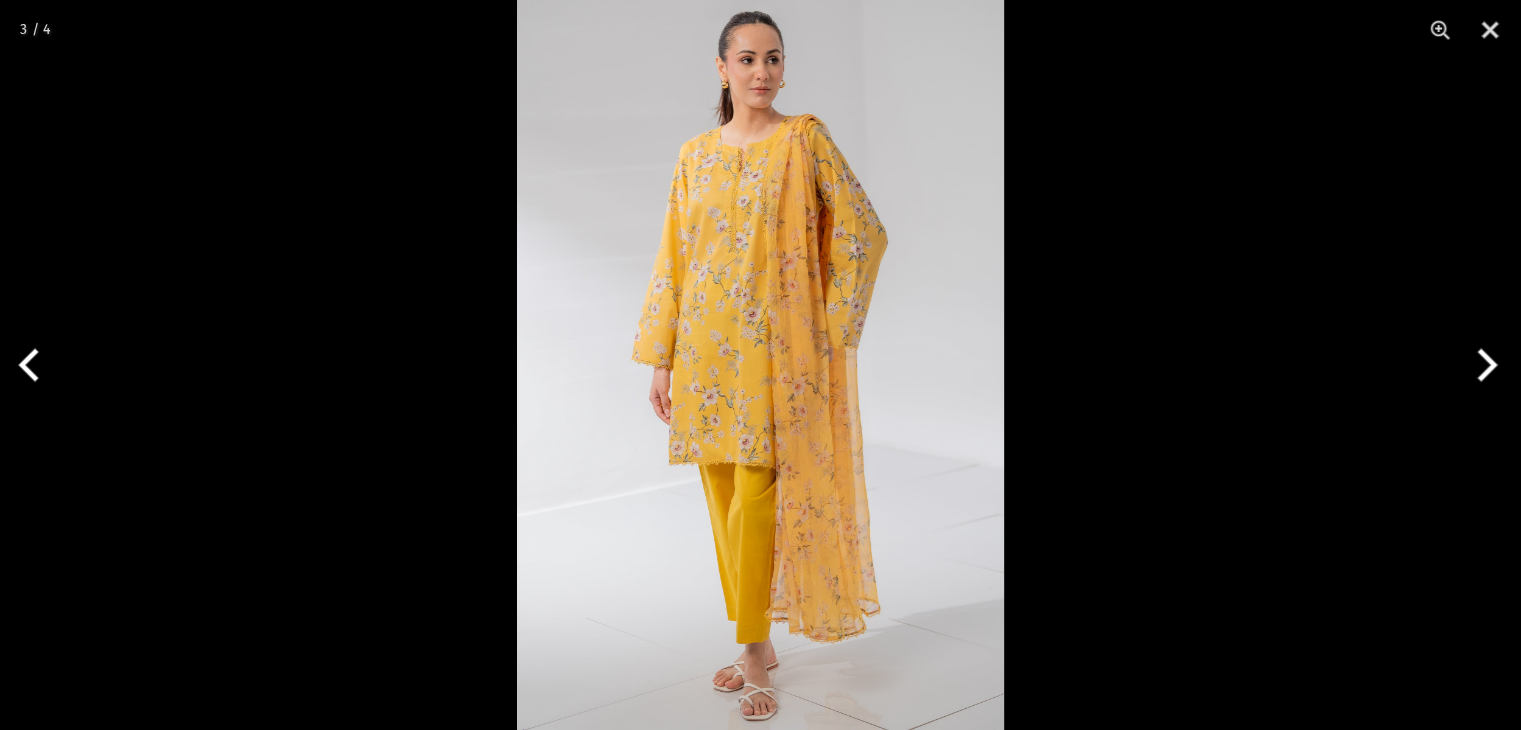 click at bounding box center (1483, 365) 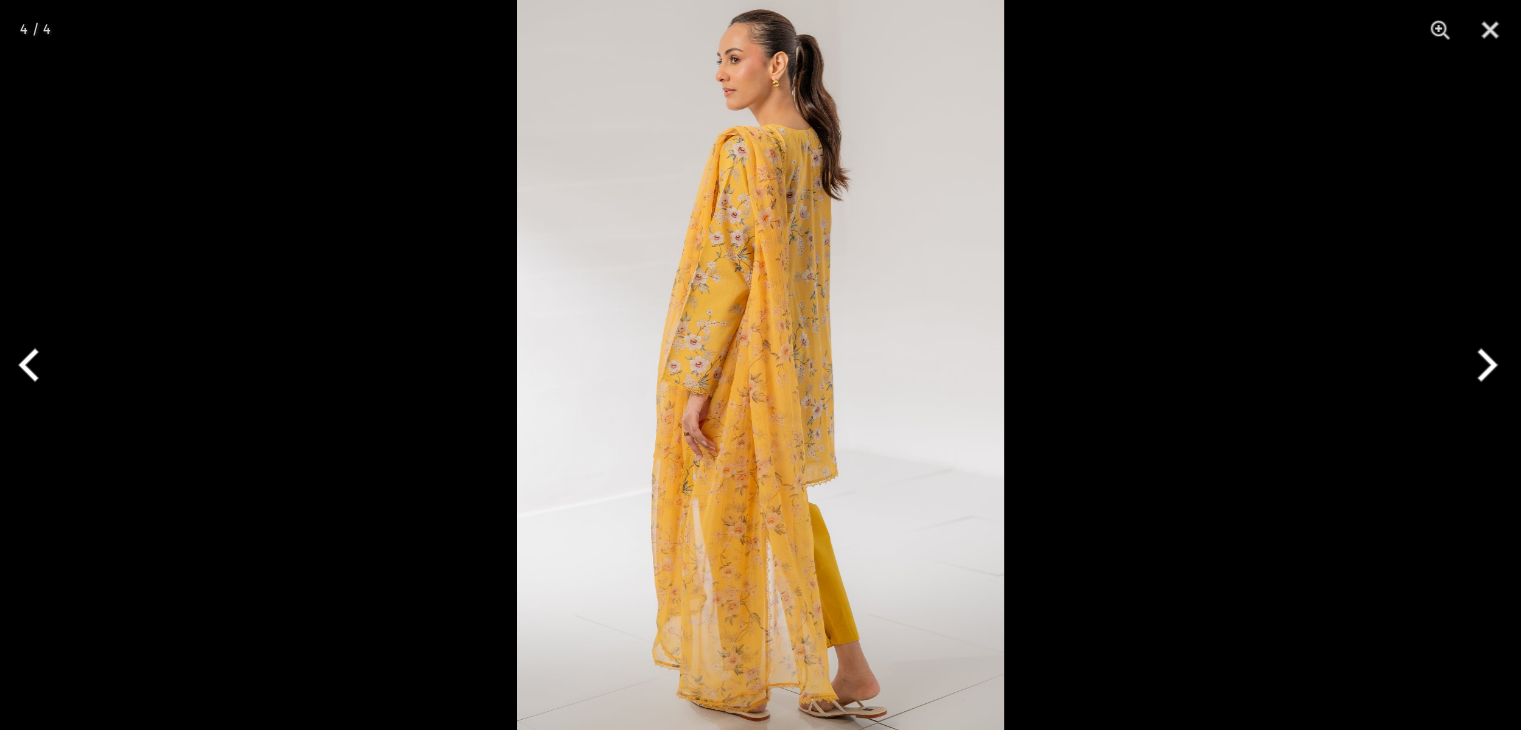 click at bounding box center (1483, 365) 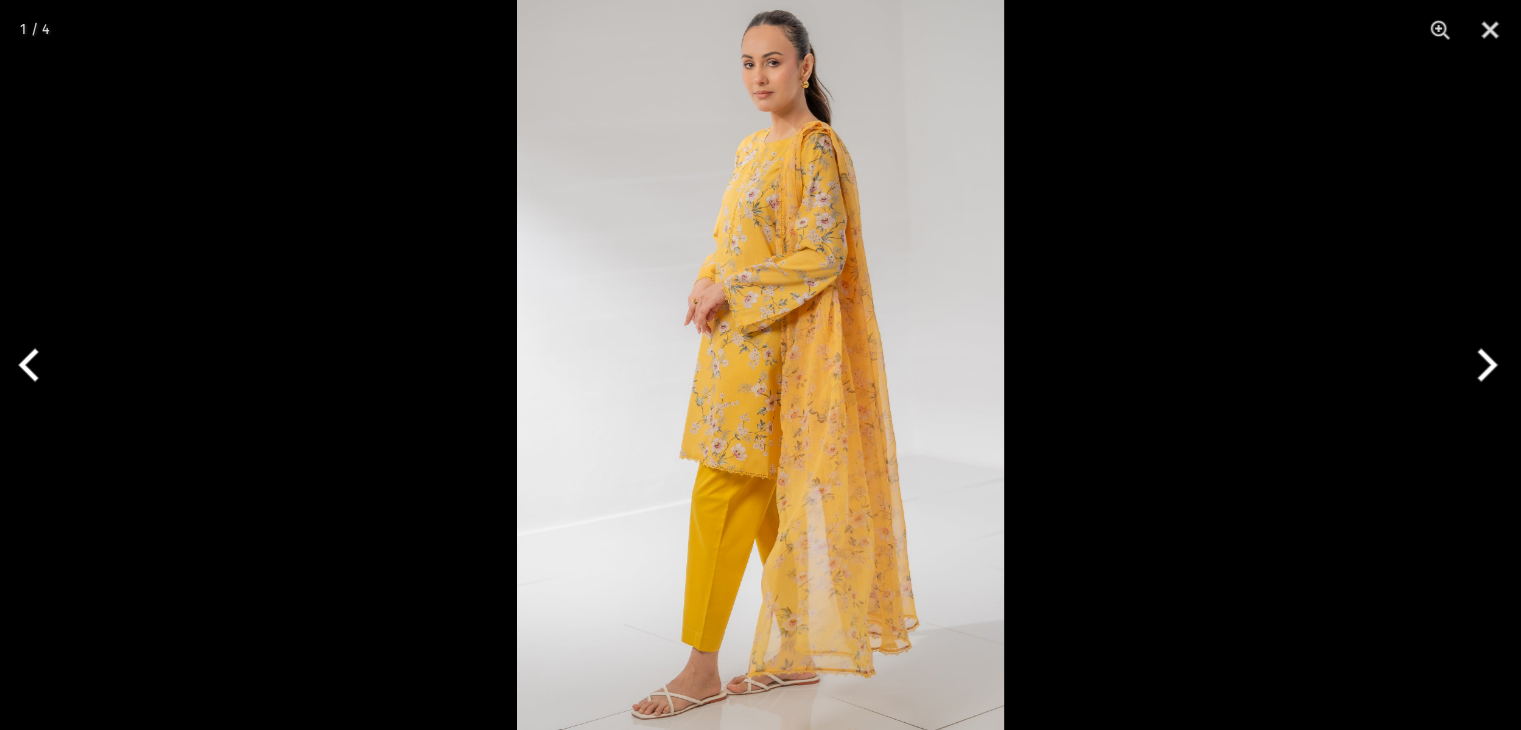 click at bounding box center [1483, 365] 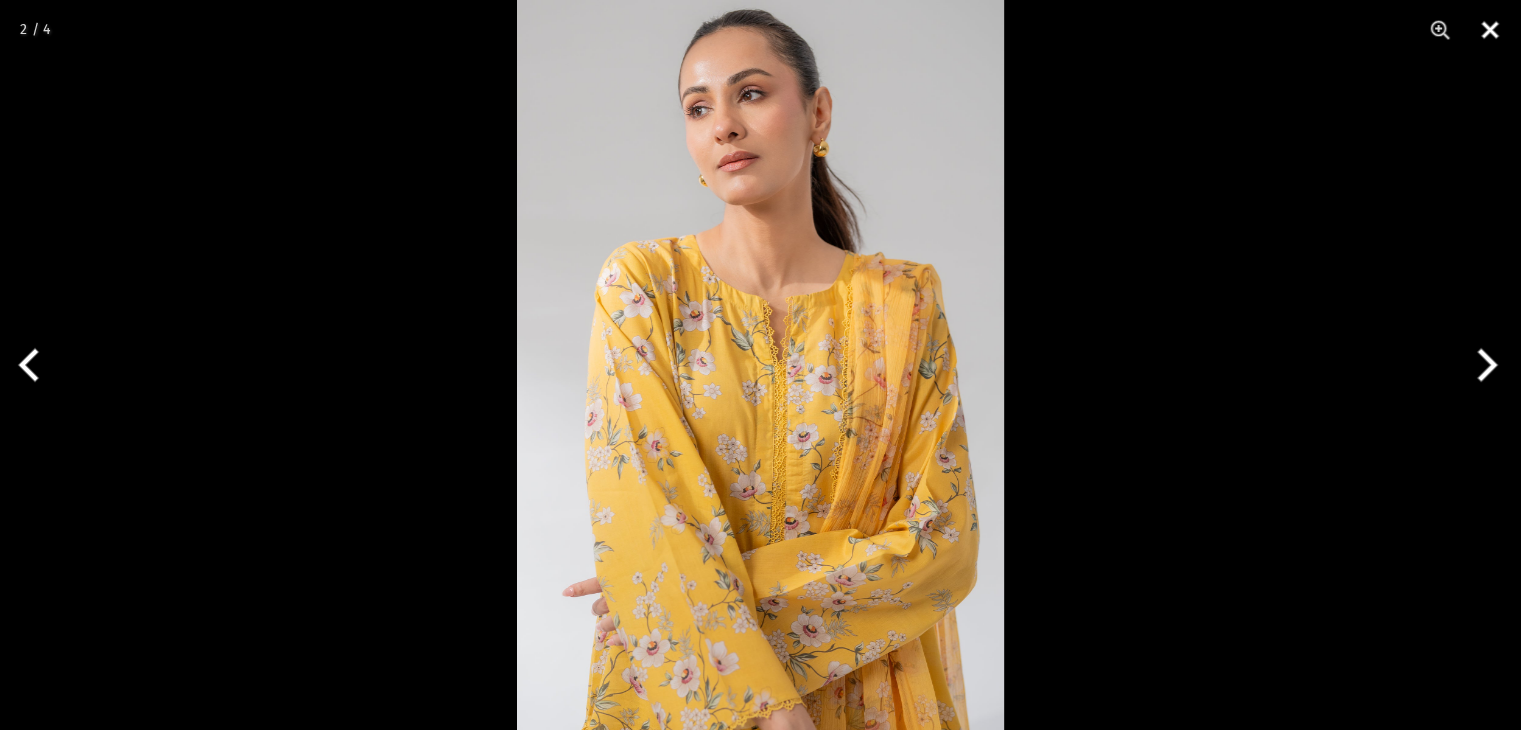 click at bounding box center [1490, 30] 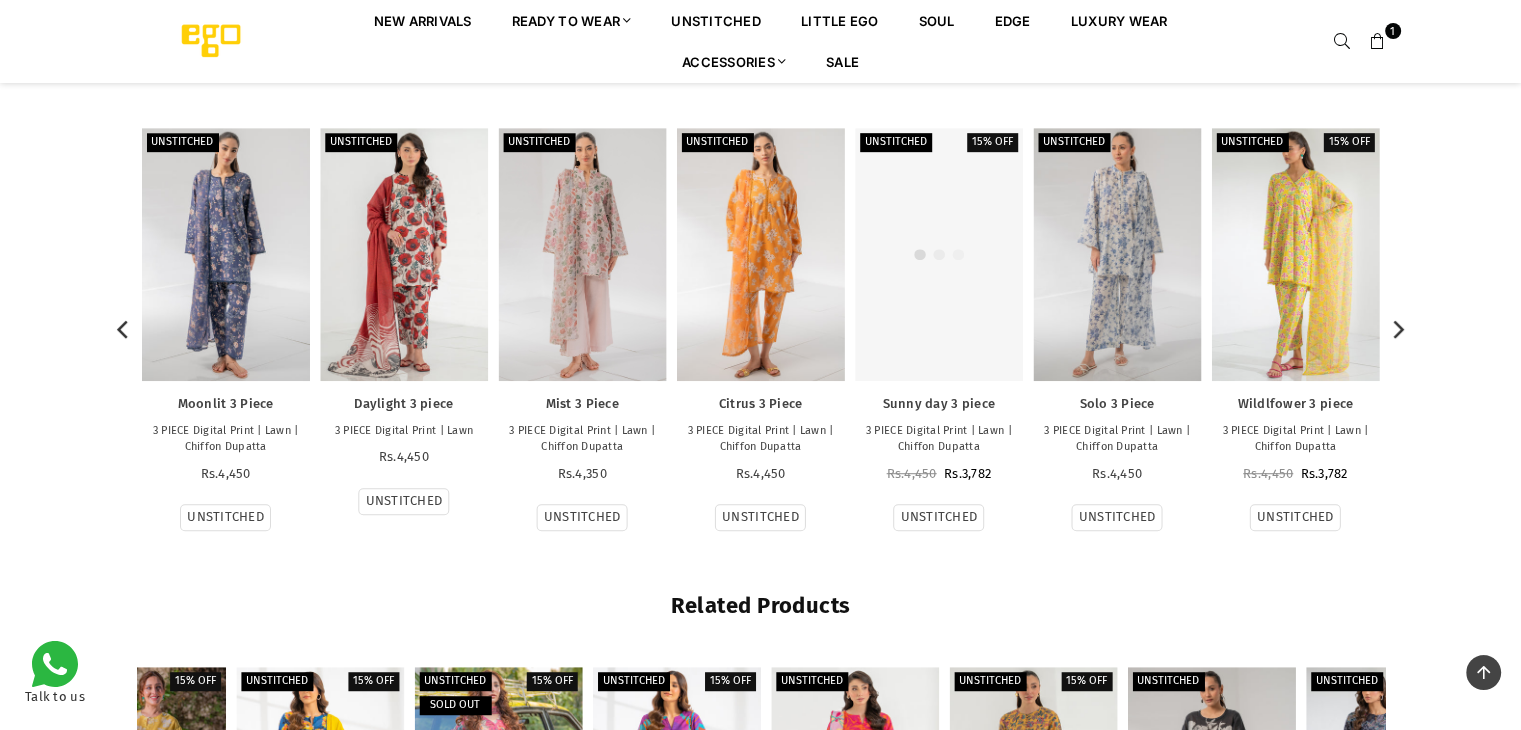 scroll, scrollTop: 1029, scrollLeft: 0, axis: vertical 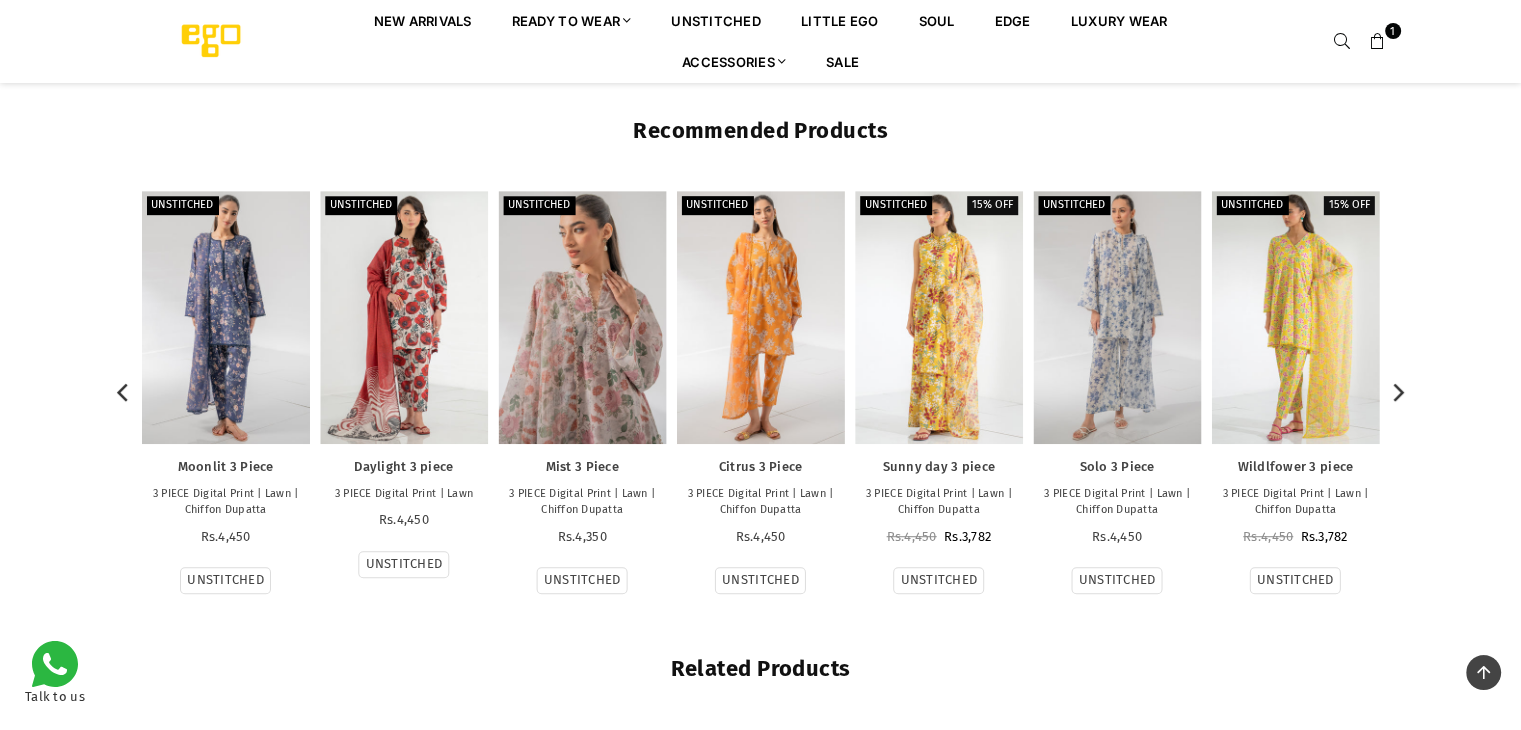 click at bounding box center [582, 317] 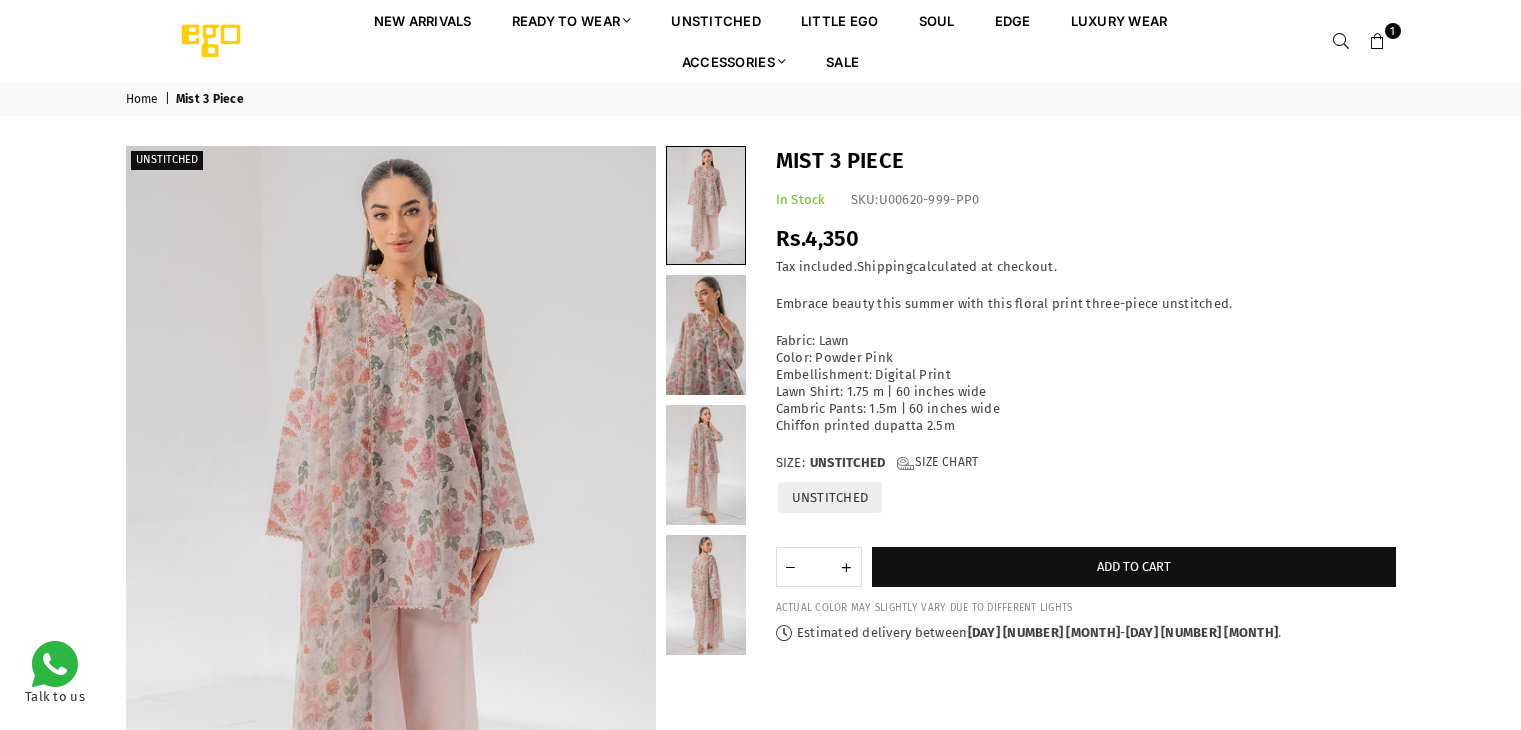 scroll, scrollTop: 0, scrollLeft: 0, axis: both 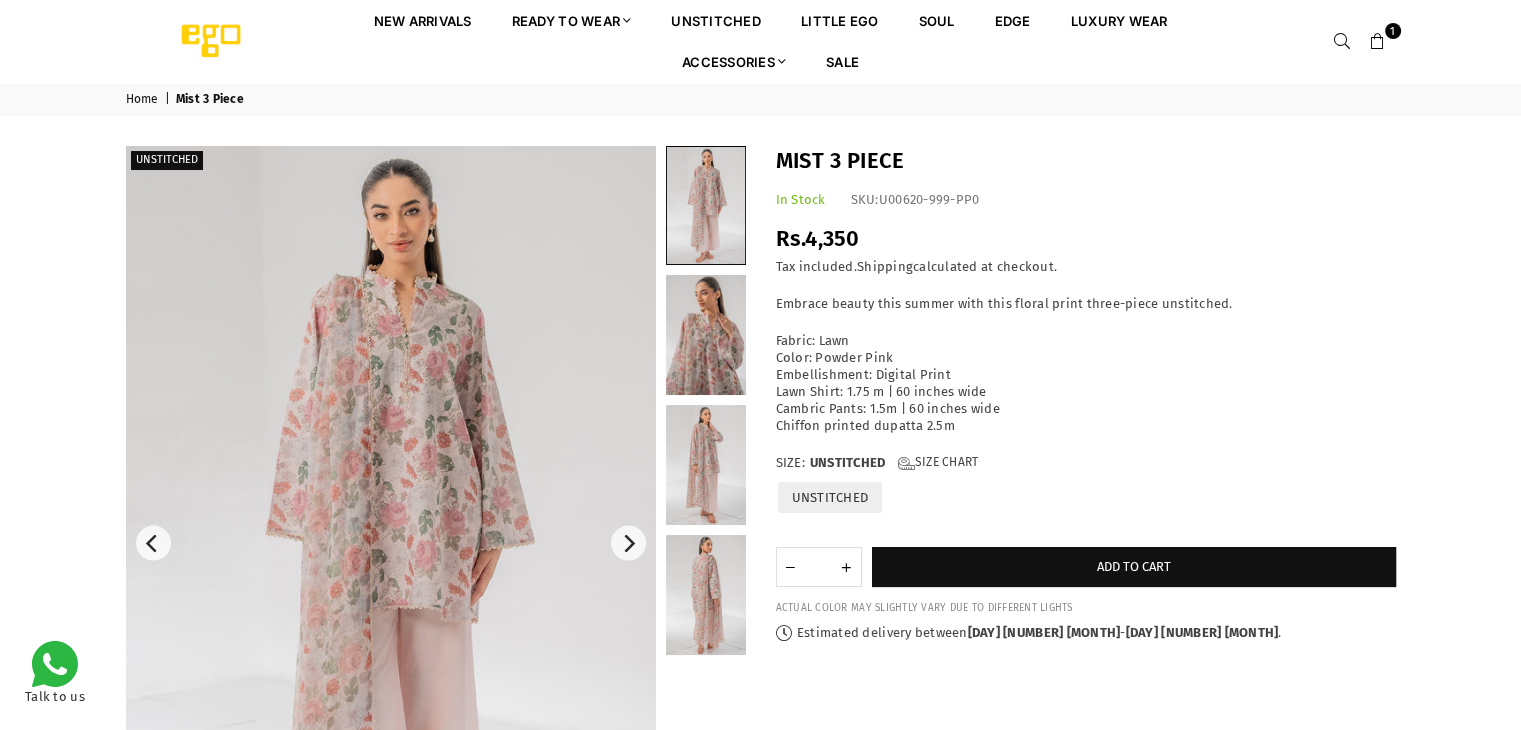 click at bounding box center [391, 543] 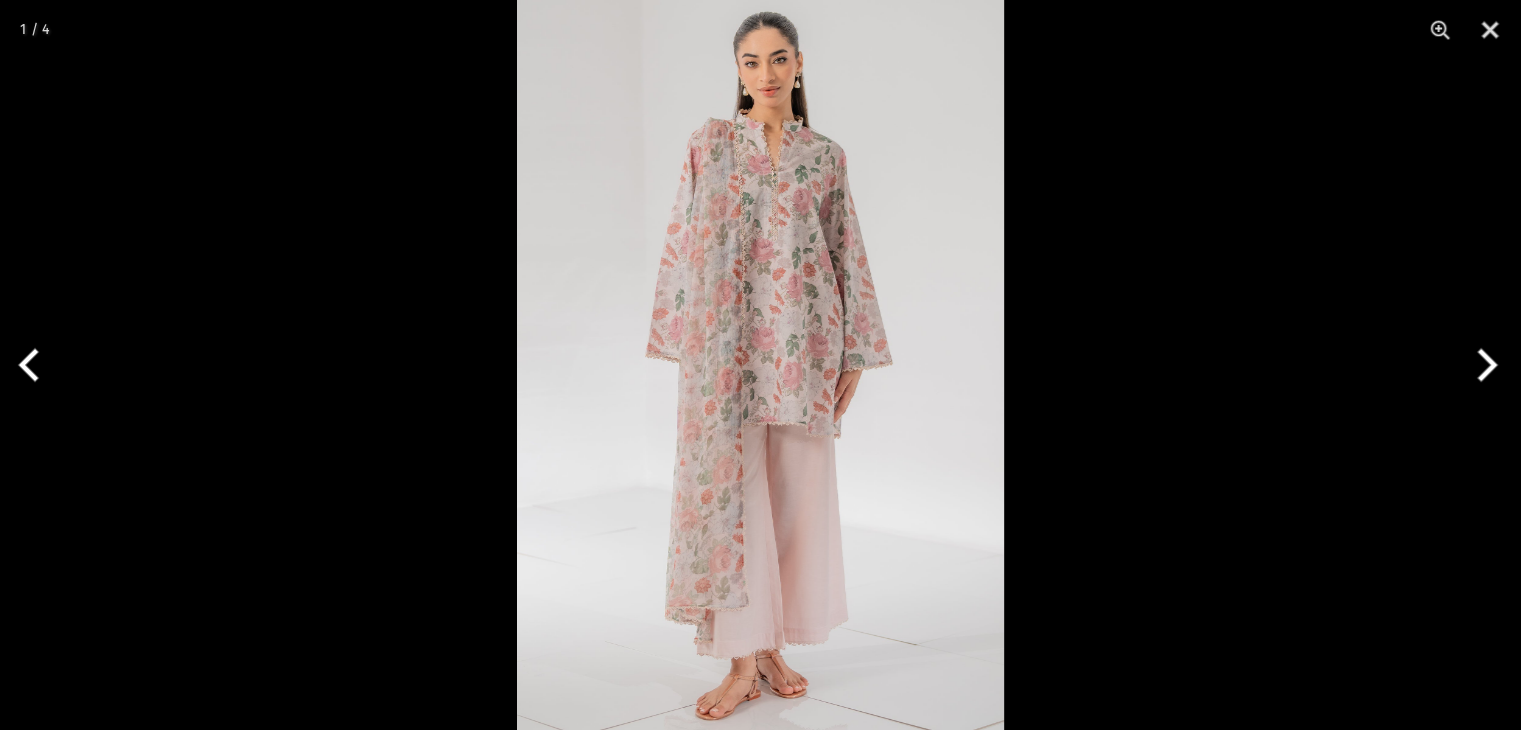 click at bounding box center [760, 365] 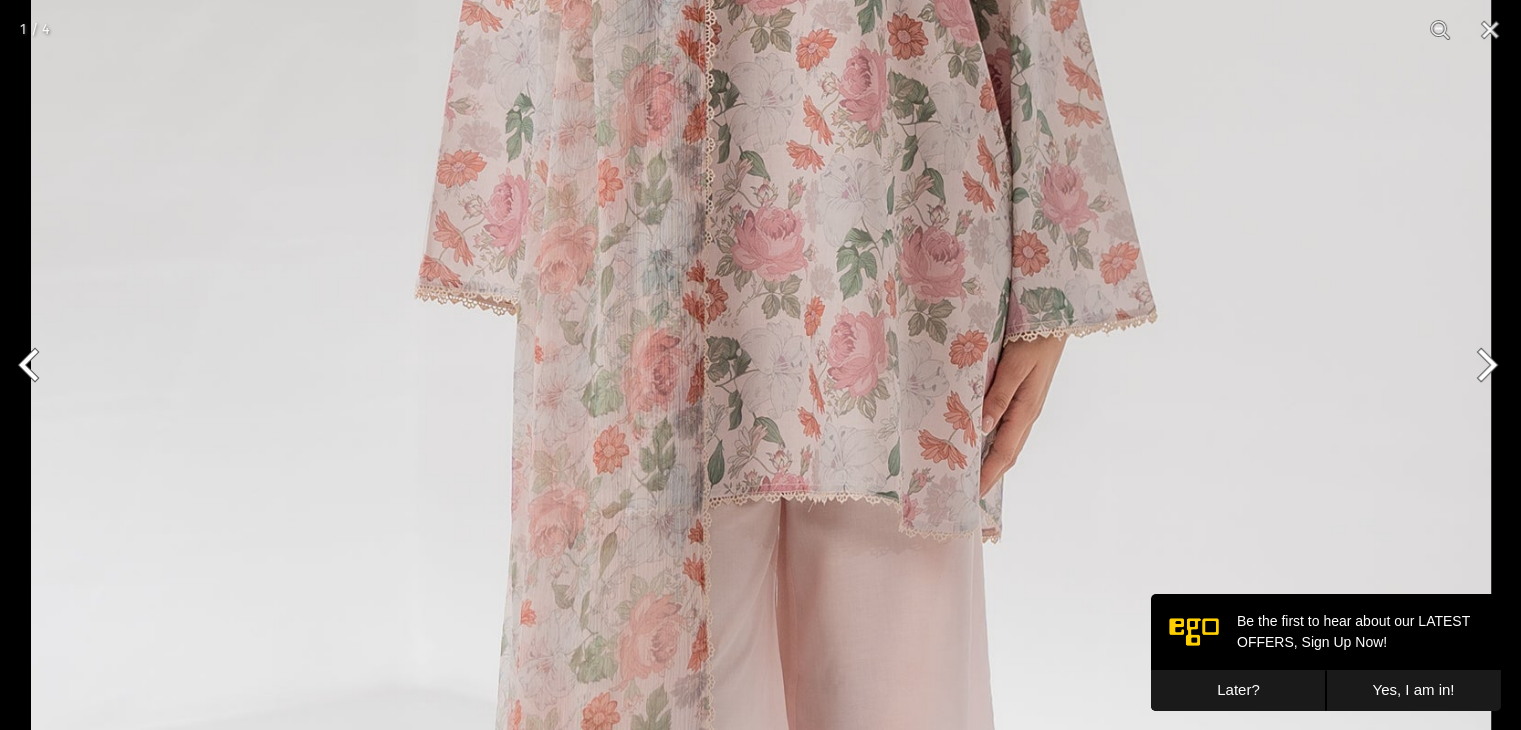 scroll, scrollTop: 0, scrollLeft: 0, axis: both 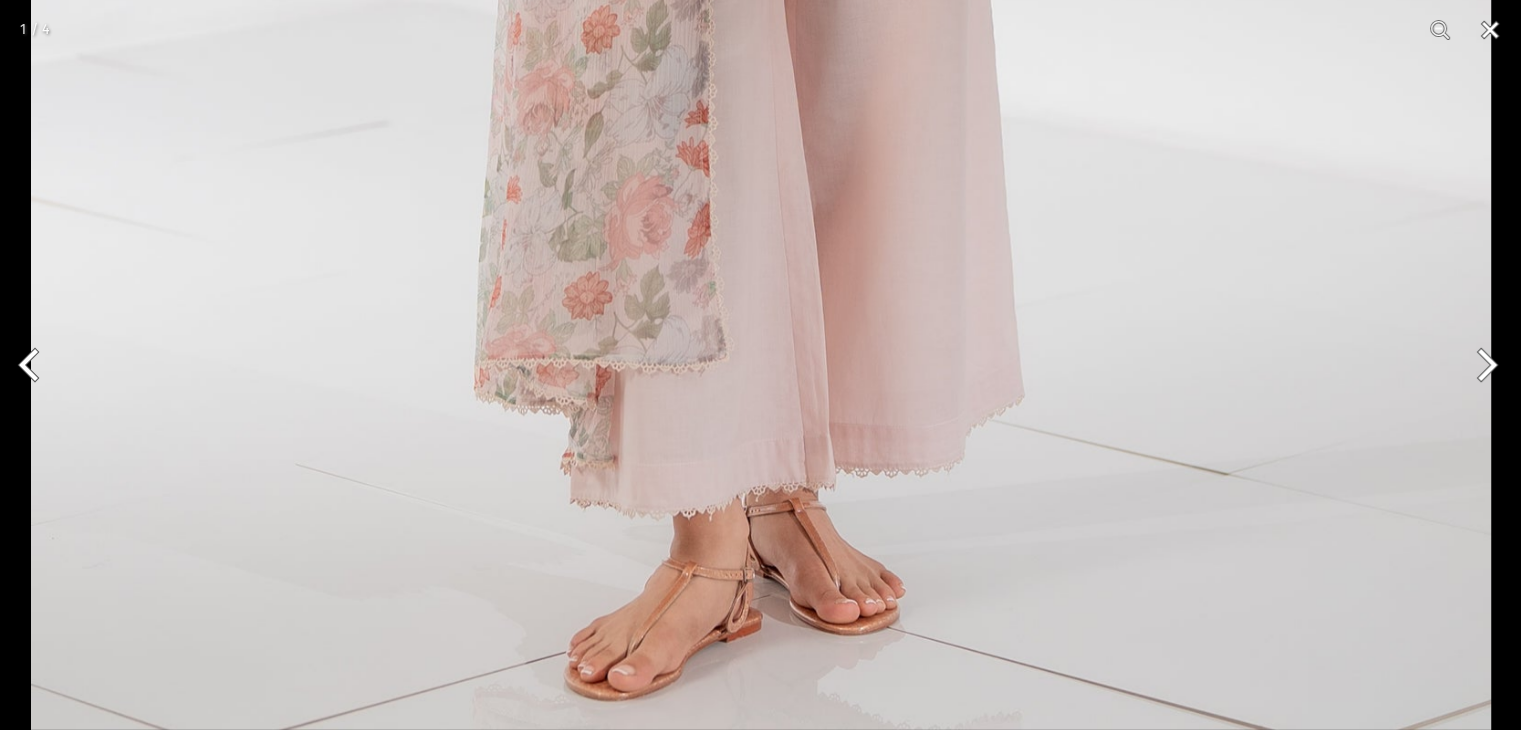 click at bounding box center (1490, 30) 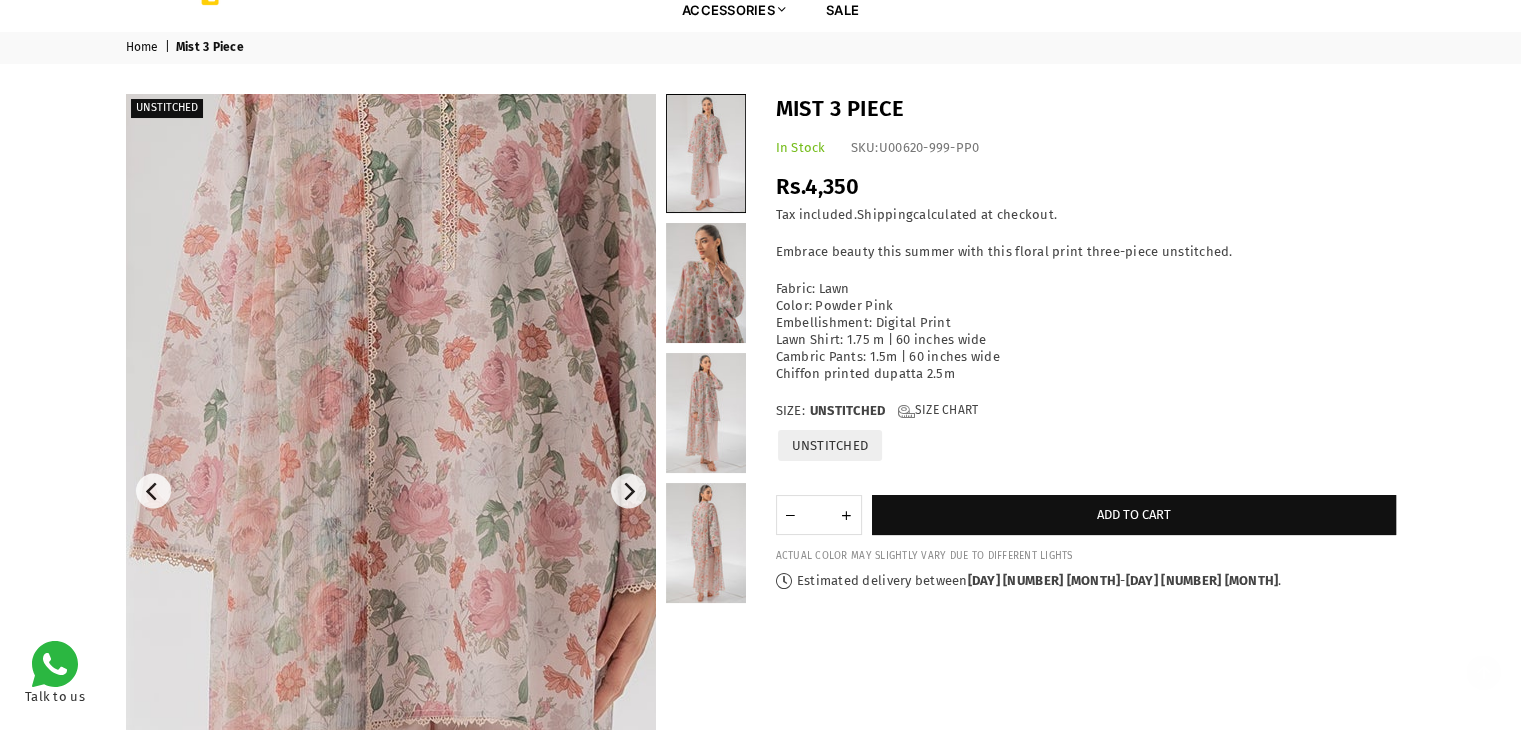 scroll, scrollTop: 0, scrollLeft: 0, axis: both 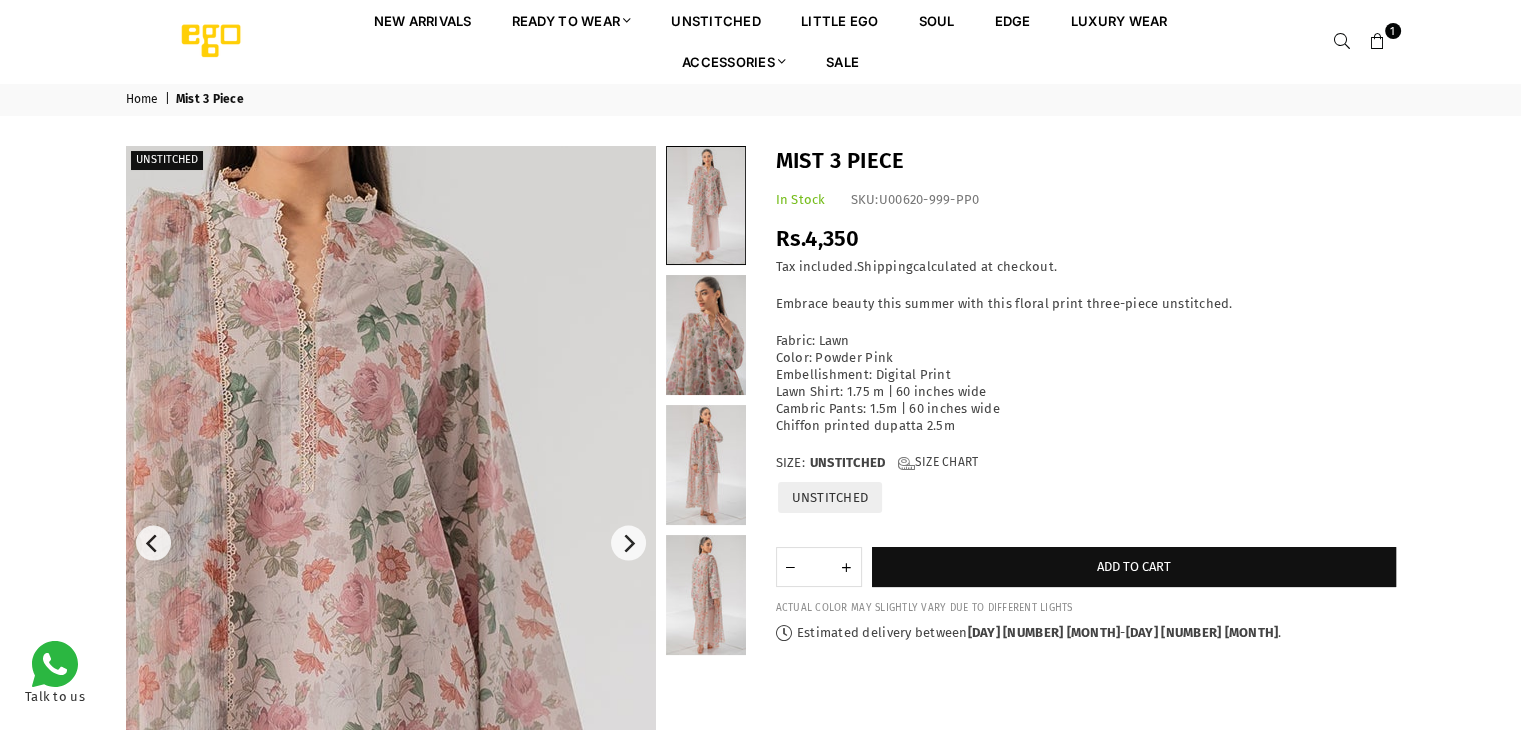 click at bounding box center (273, 799) 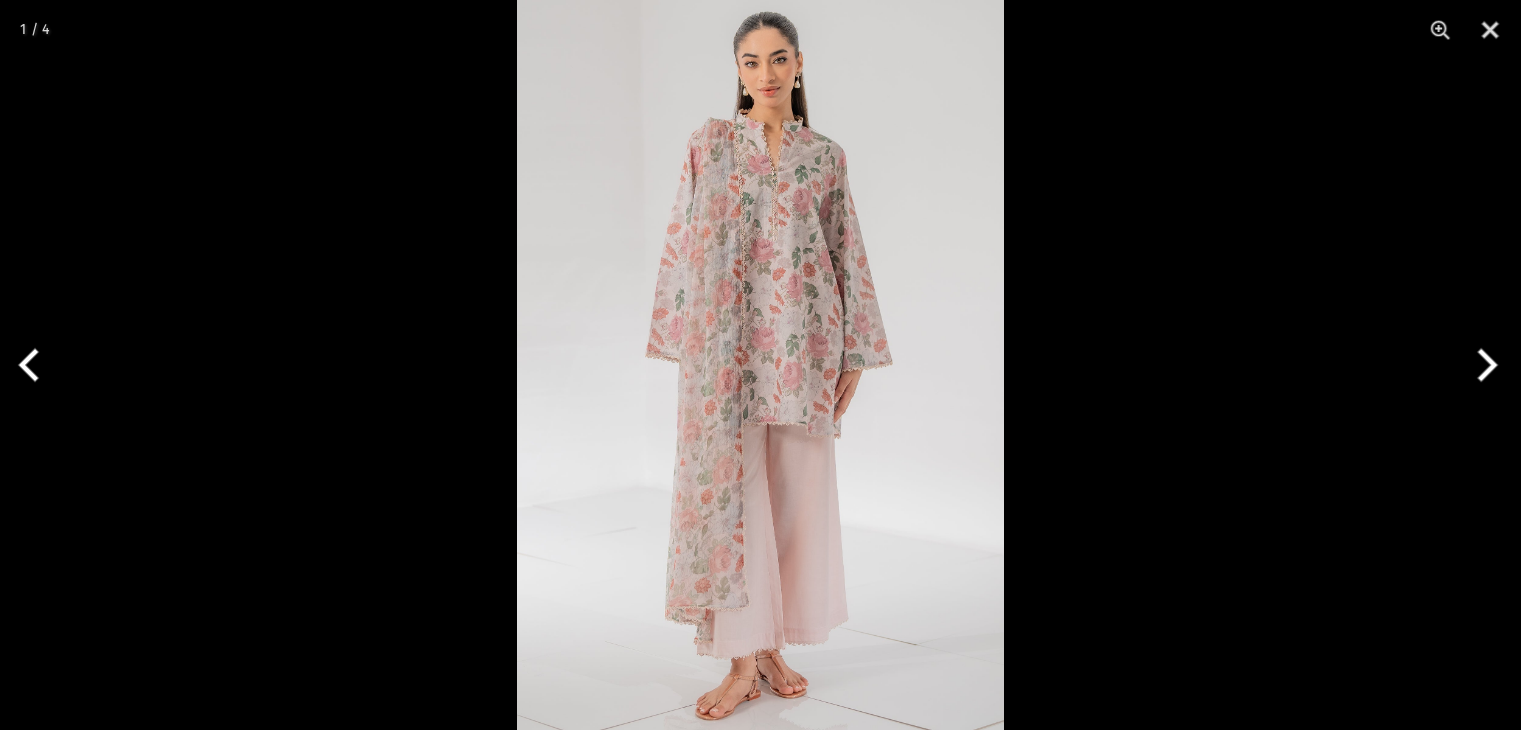 click at bounding box center (760, 365) 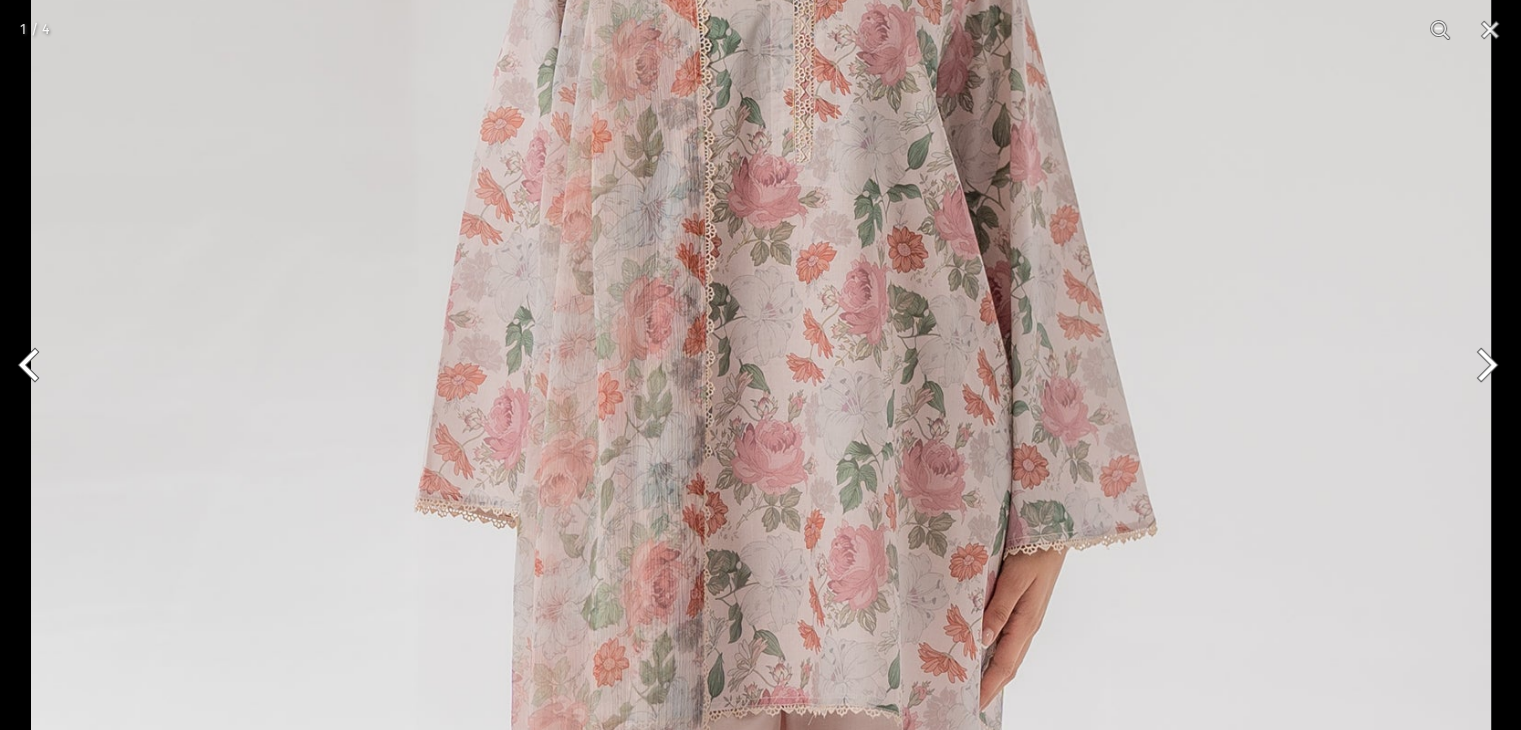 click at bounding box center [761, 535] 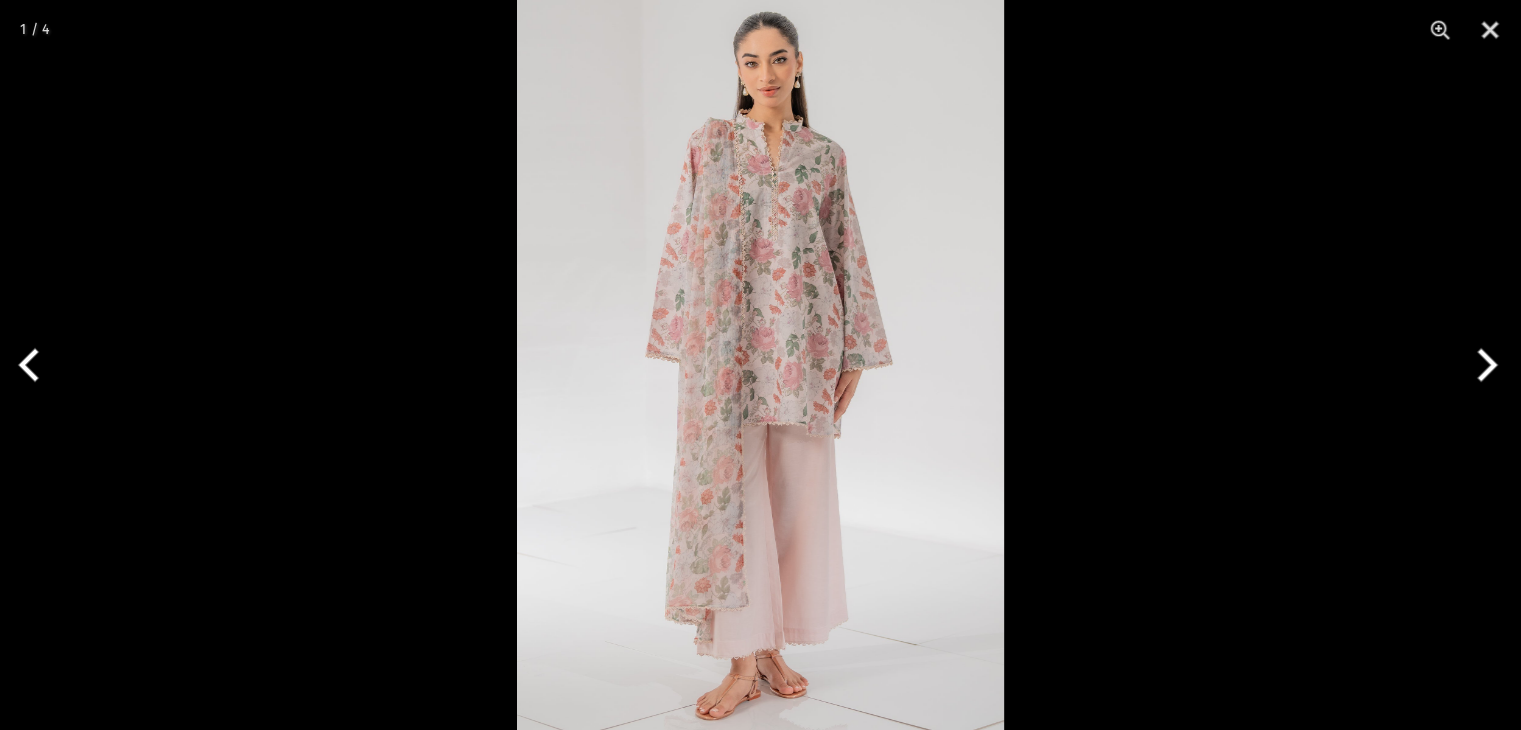 click at bounding box center (760, 365) 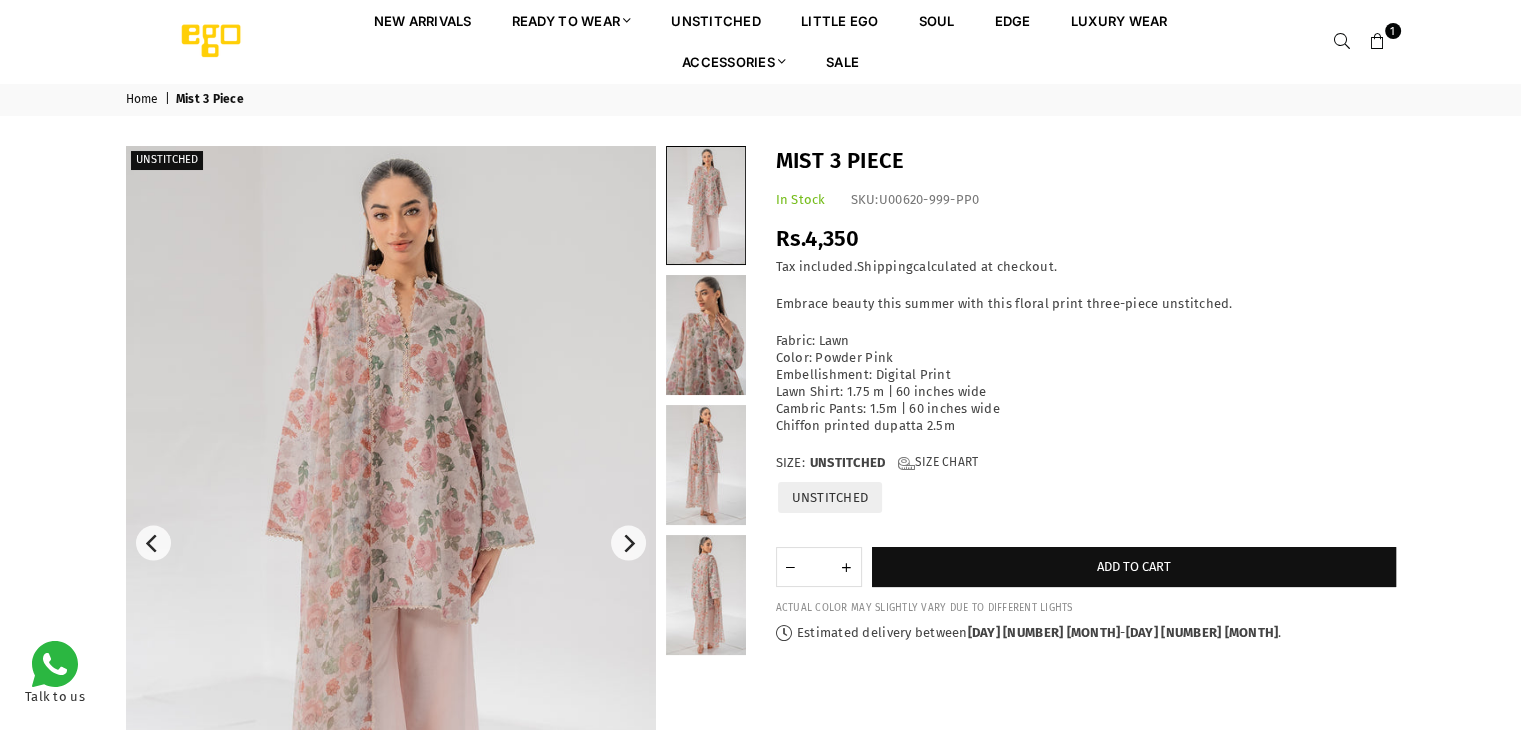 click at bounding box center (1378, 42) 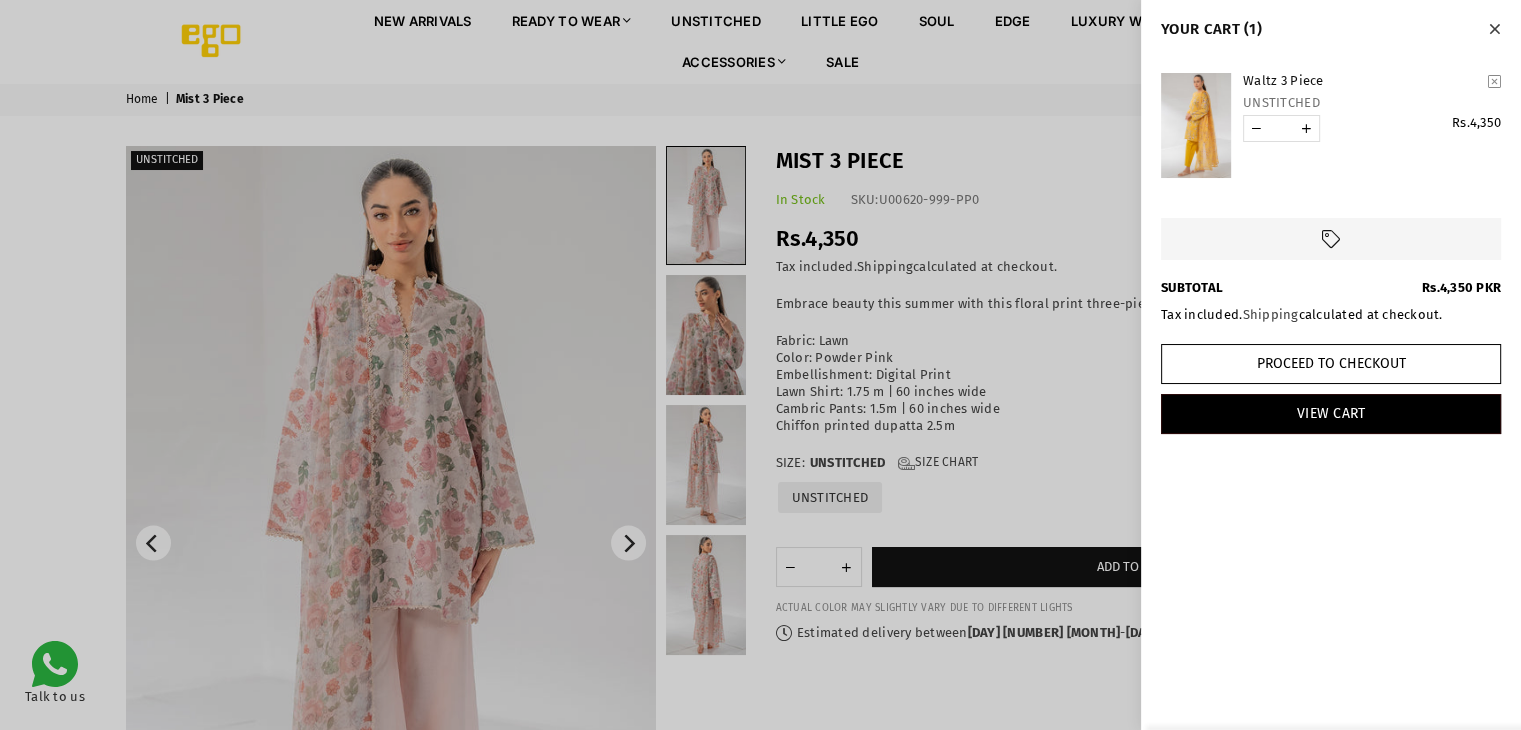 click at bounding box center (760, 365) 